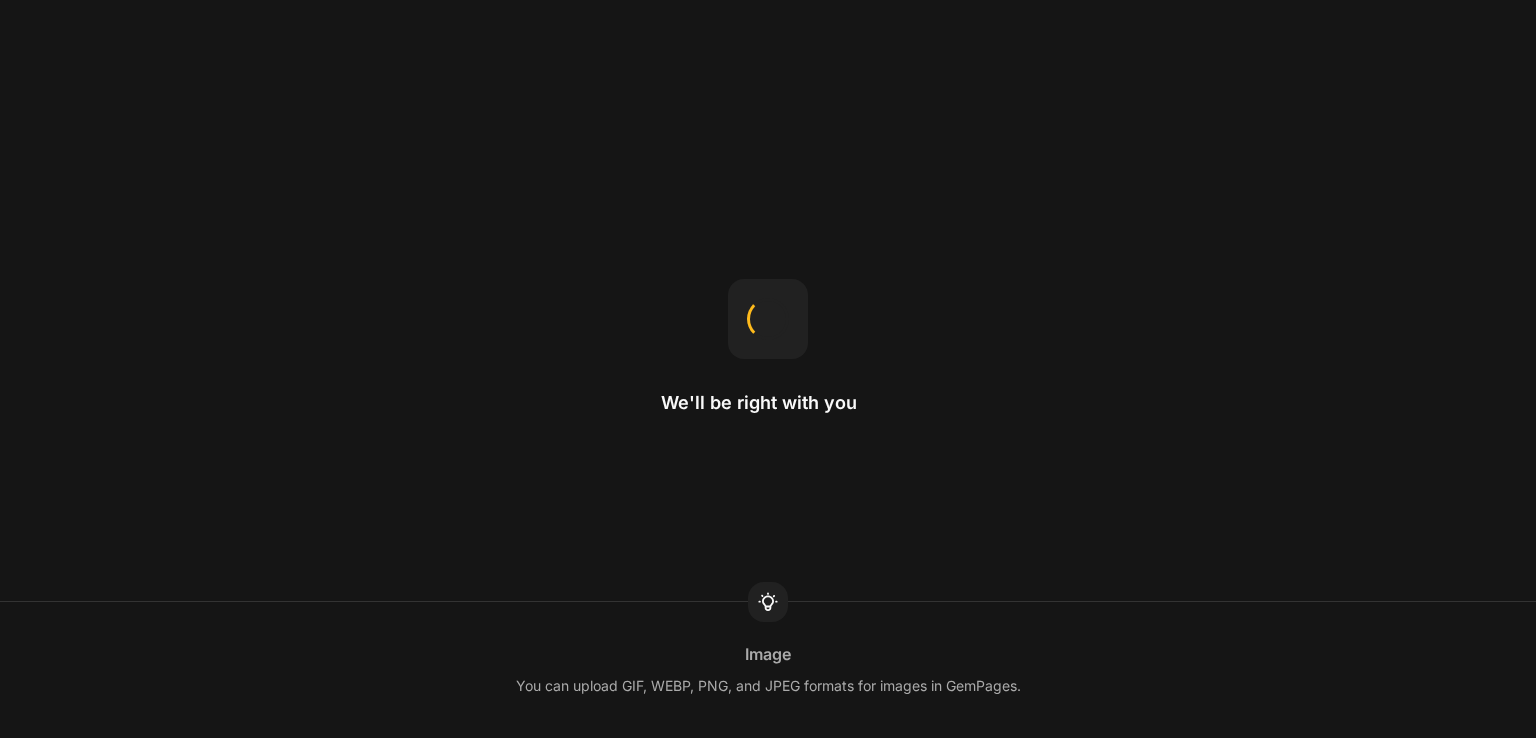 scroll, scrollTop: 0, scrollLeft: 0, axis: both 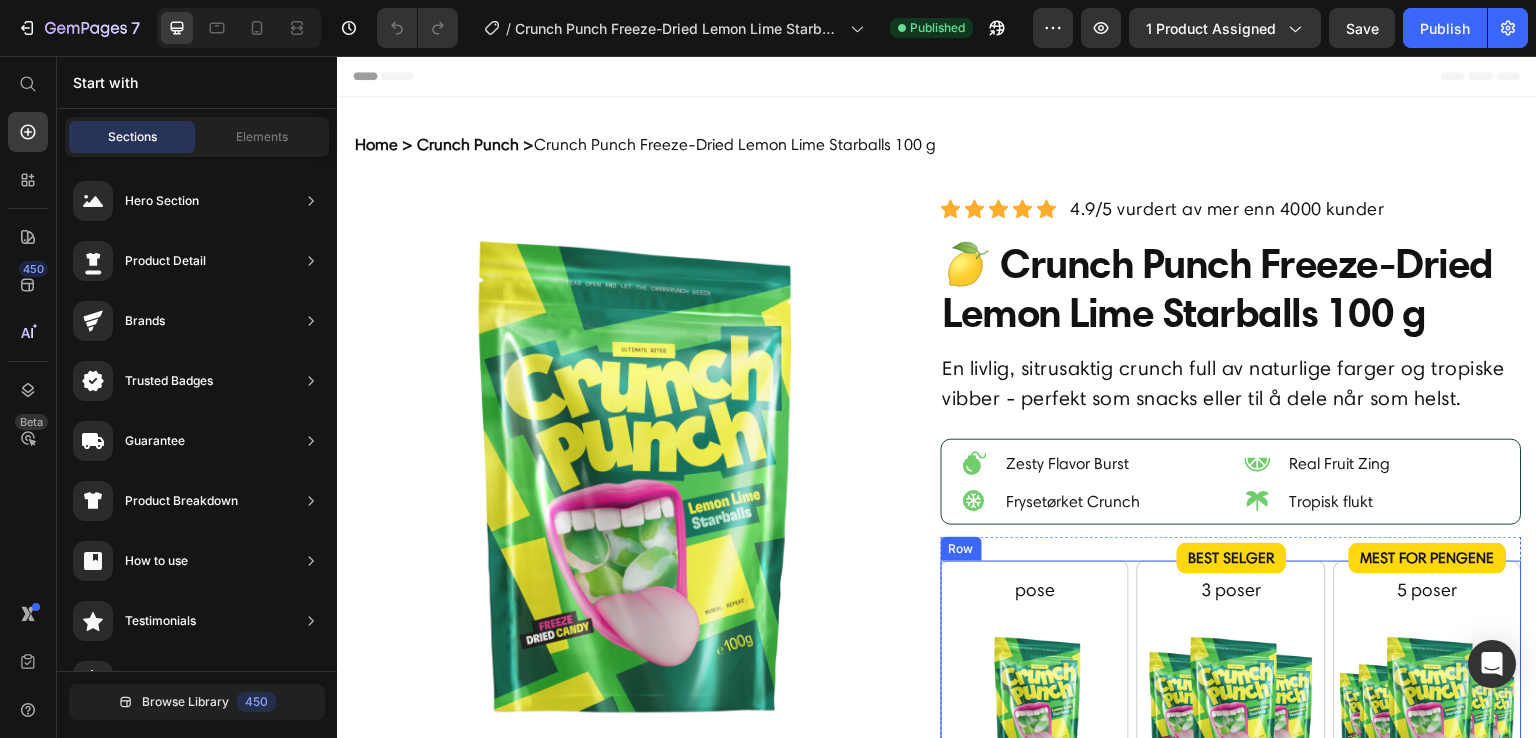 click on "BEST SELGER Product Badge 3 poser Text Block Image 237   207kr   (spar 30kr) Text Block Row" at bounding box center [1231, 718] 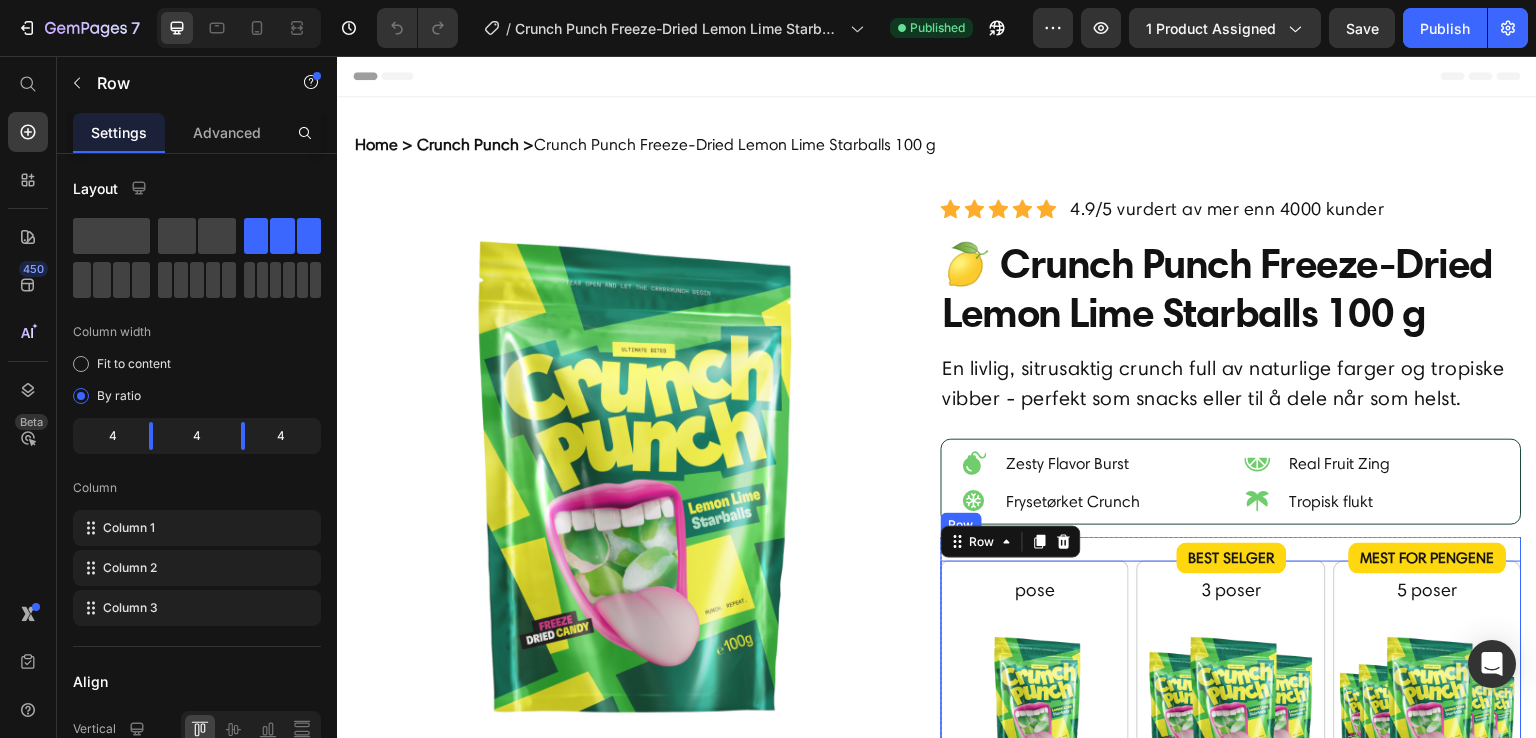 scroll, scrollTop: 188, scrollLeft: 0, axis: vertical 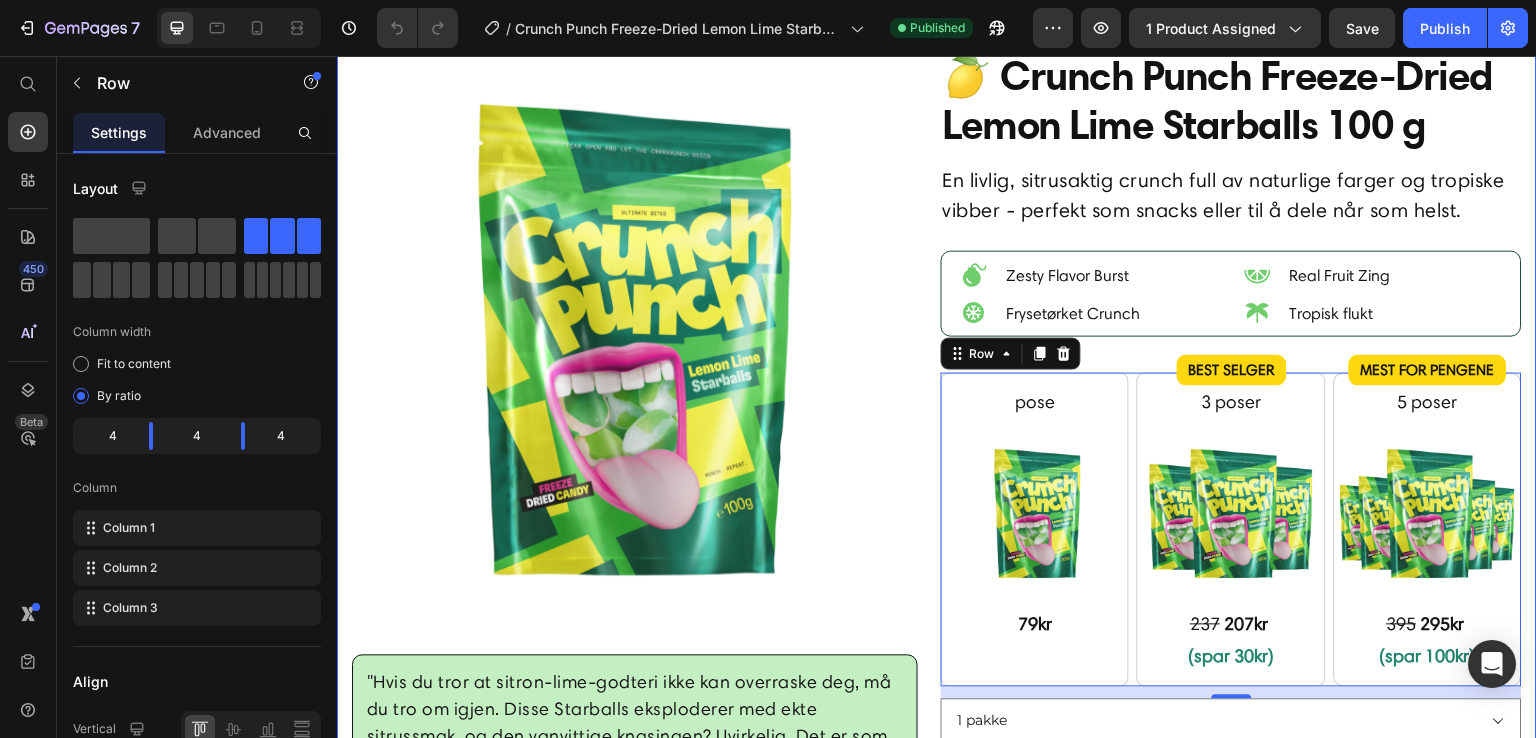 click on "Product Images "Hvis du tror at sitron-lime-godteri ikke kan overraske deg, må du tro om igjen. Disse Starballs eksploderer med ekte sitrussmak, og den vanvittige knasingen? Uvirkelig. Det er som å bite i sommeren." - [FIRST] [LAST] Text block Row Row
Drop element here Product Icon Icon Icon Icon Icon Icon List Hoz 4.9/5 vurdert av mer enn 4000 kunder Text block Row 🍋 Crunch Punch Freeze-Dried Lemon Lime Starballs 100 g Heading En livlig, sitrusaktig crunch full av naturlige farger og tropiske vibber - perfekt som snacks eller til å dele når som helst. Text block
Icon Zesty Flavor Burst Heading
Icon Real Fruit Zing Heading Row
Icon Frysetørket Crunch Heading
Icon Tropisk flukt Heading Row Row pose Text Block Image 79kr Text Block Row BEST SELGER Product Badge 3 poser Text Block Image 237   207kr   (spar 30kr) Text Block Row 5 poser Text Block Image 395   295kr   (spar 100kr) Text Block Mest for pengene Product Badge Row Row" at bounding box center (937, 663) 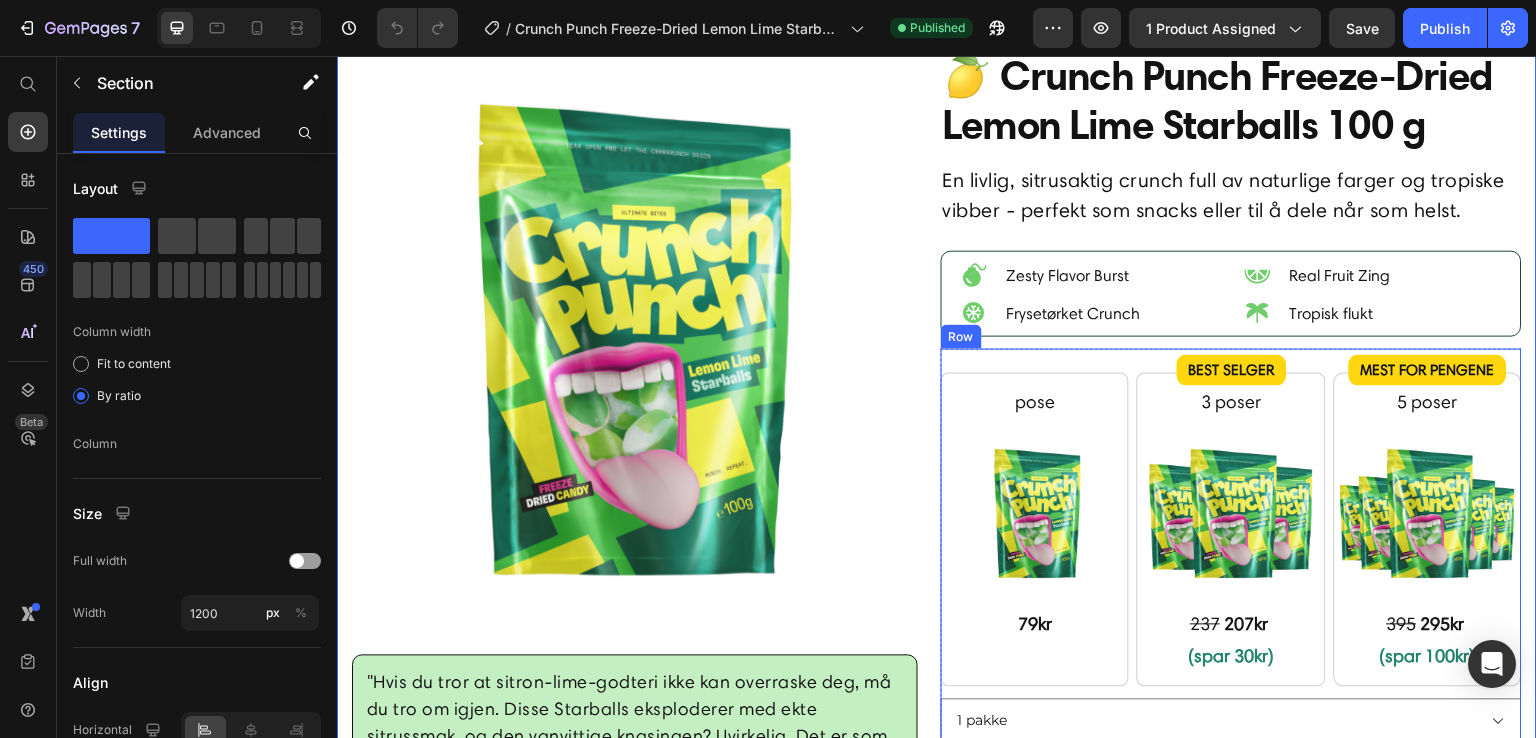 scroll, scrollTop: 480, scrollLeft: 0, axis: vertical 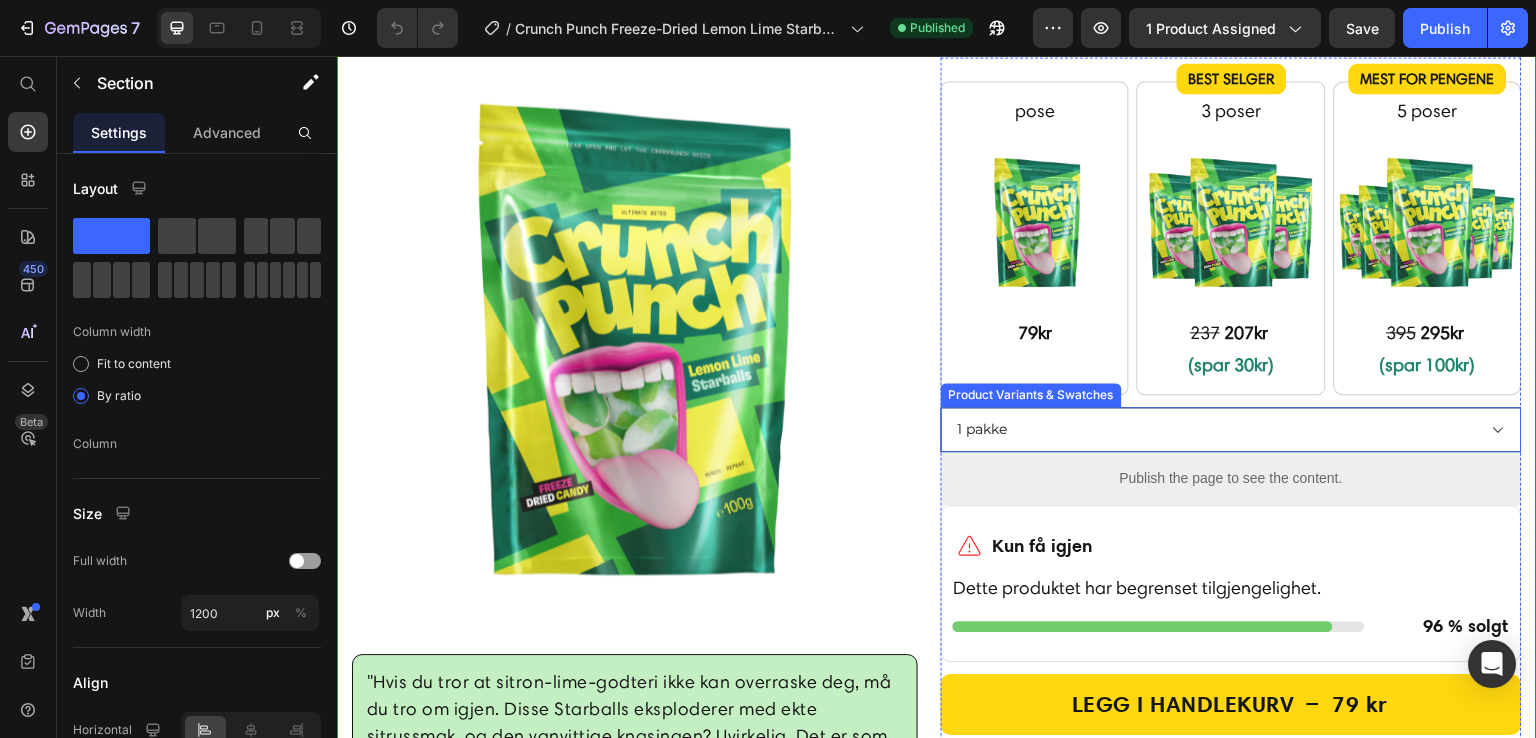 click on "1 pakke 3 pakker 5 pakker" at bounding box center [1231, 429] 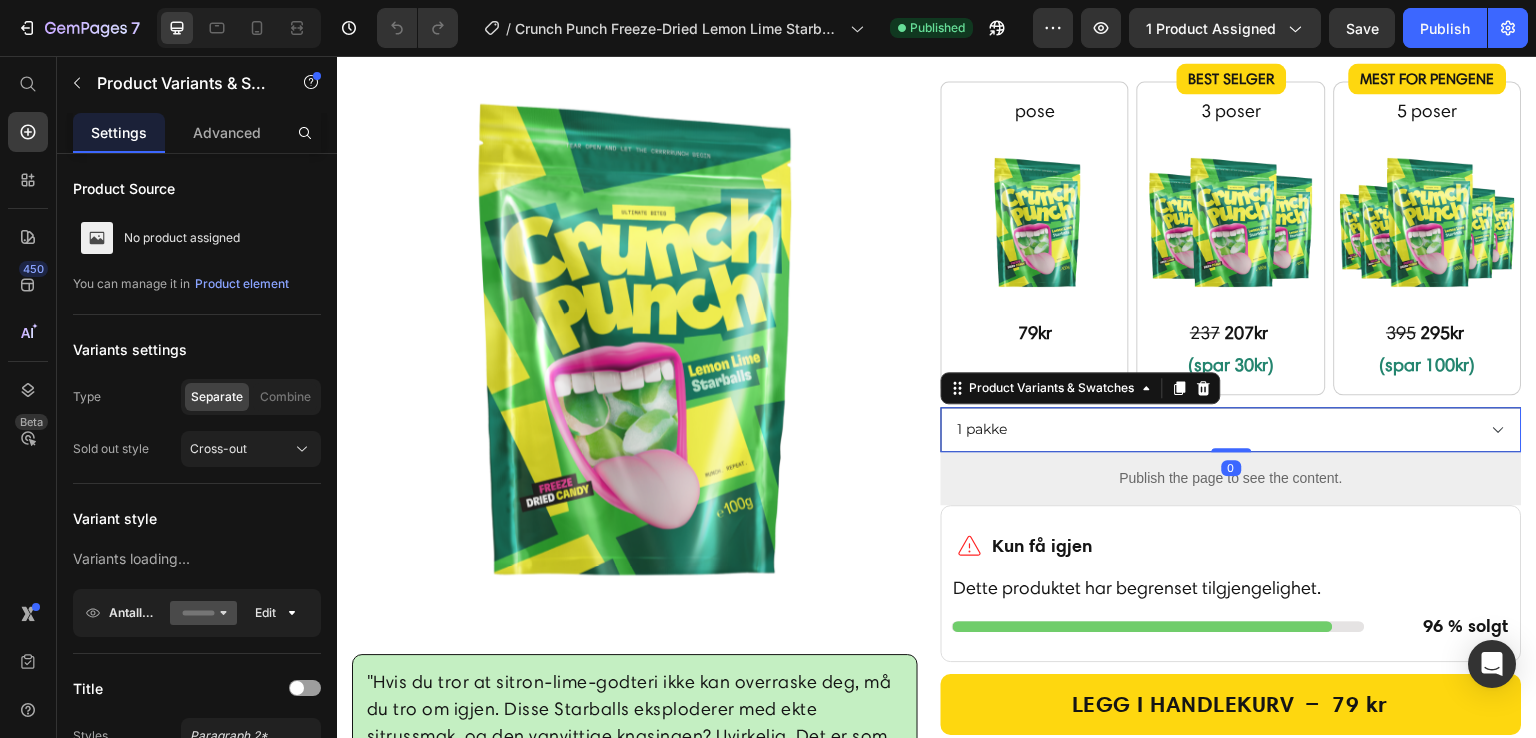 click on "1 pakke 3 pakker 5 pakker" at bounding box center [1231, 429] 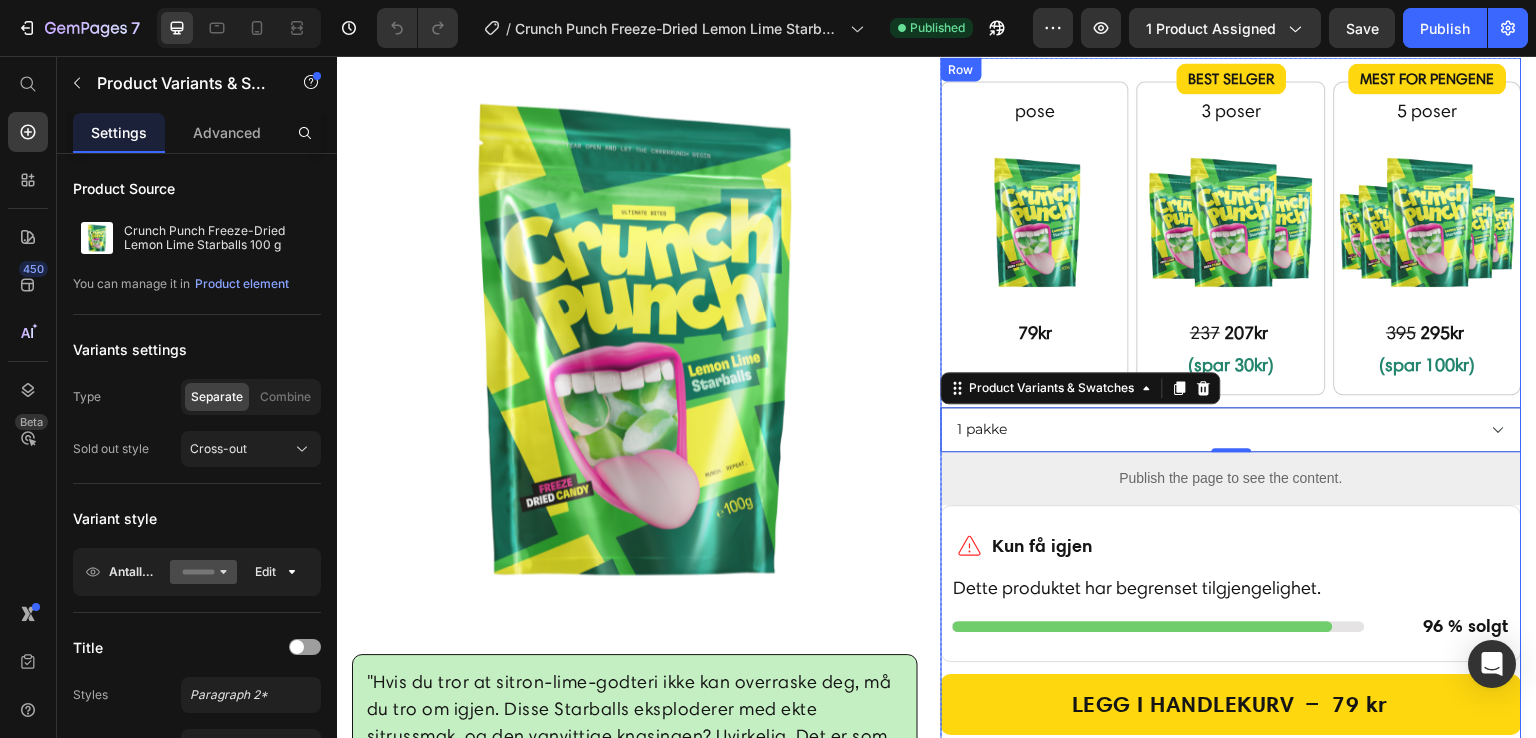 scroll, scrollTop: 359, scrollLeft: 0, axis: vertical 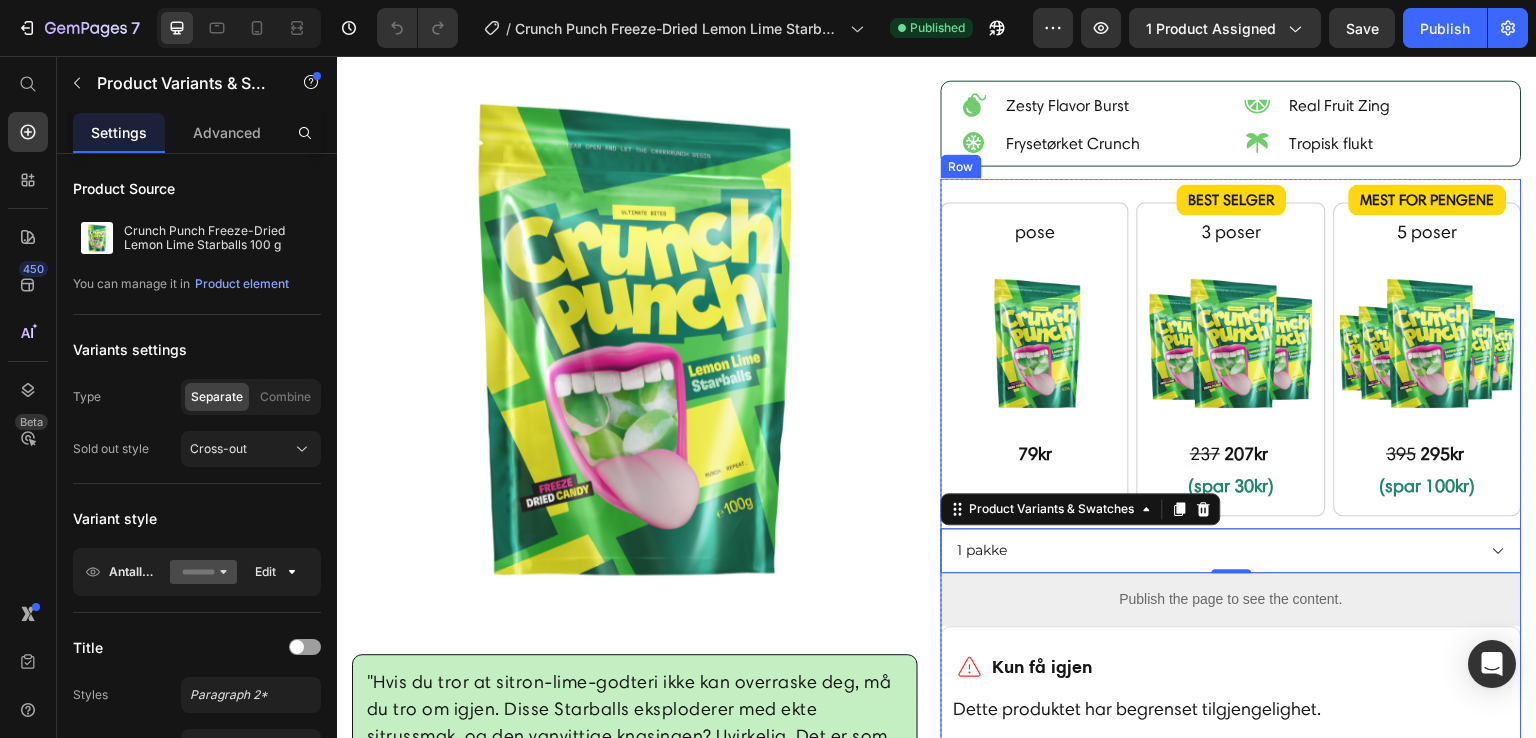 click on "pose Text Block Image 79kr Text Block Row BEST SELGER Product Badge 3 poser Text Block Image 237   207kr   (spar 30kr) Text Block Row 5 poser Text Block Image 395   295kr   (spar 100kr) Text Block Mest for pengene Product Badge Row Row 1 pakke 3 pakker 5 pakker Product Variants & Swatches   0
Publish the page to see the content.
Custom Code
Icon Kun få igjen Heading Row Dette produktet har begrenset tilgjengelighet. Heading                Title Line Row Row 96 % solgt Heading Row Row "Hvis du tror at sitron-lime-godteri ikke kan overraske deg, må du tro om igjen. Disse Starballs eksploderer med ekte sitrussmak, og den vanvittige knasingen? Uvirkelig. Det er som å bite i sommeren." - [FIRST] [LAST] Text block Row Row LEGG I HANDLEKURV
79 kr Product Cart Button
Icon Rask levering Heading
Icon Gratis frakt over 799kr Heading
Icon Trygg handel Heading Row
Ingredienser
Allergener" at bounding box center (1231, 640) 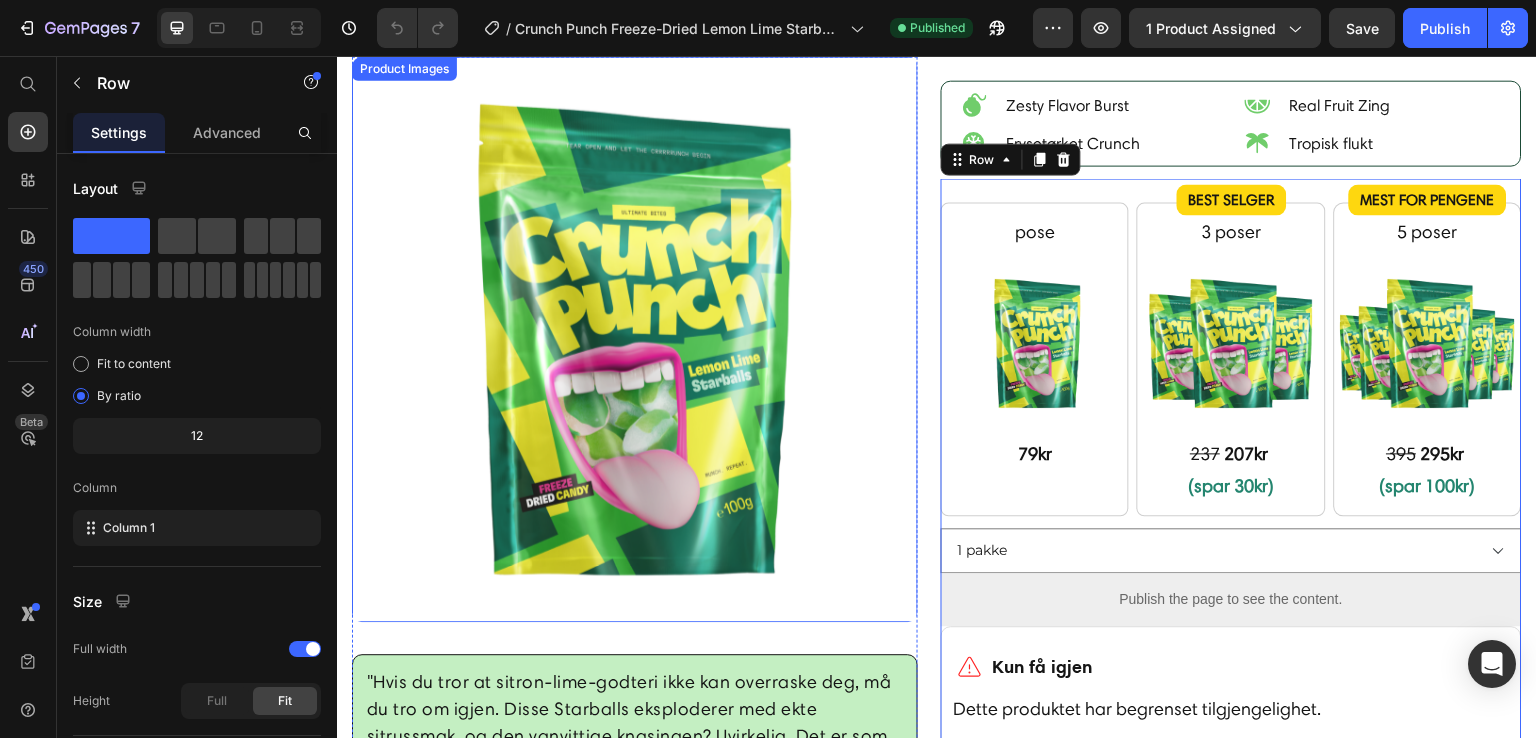 scroll, scrollTop: 447, scrollLeft: 0, axis: vertical 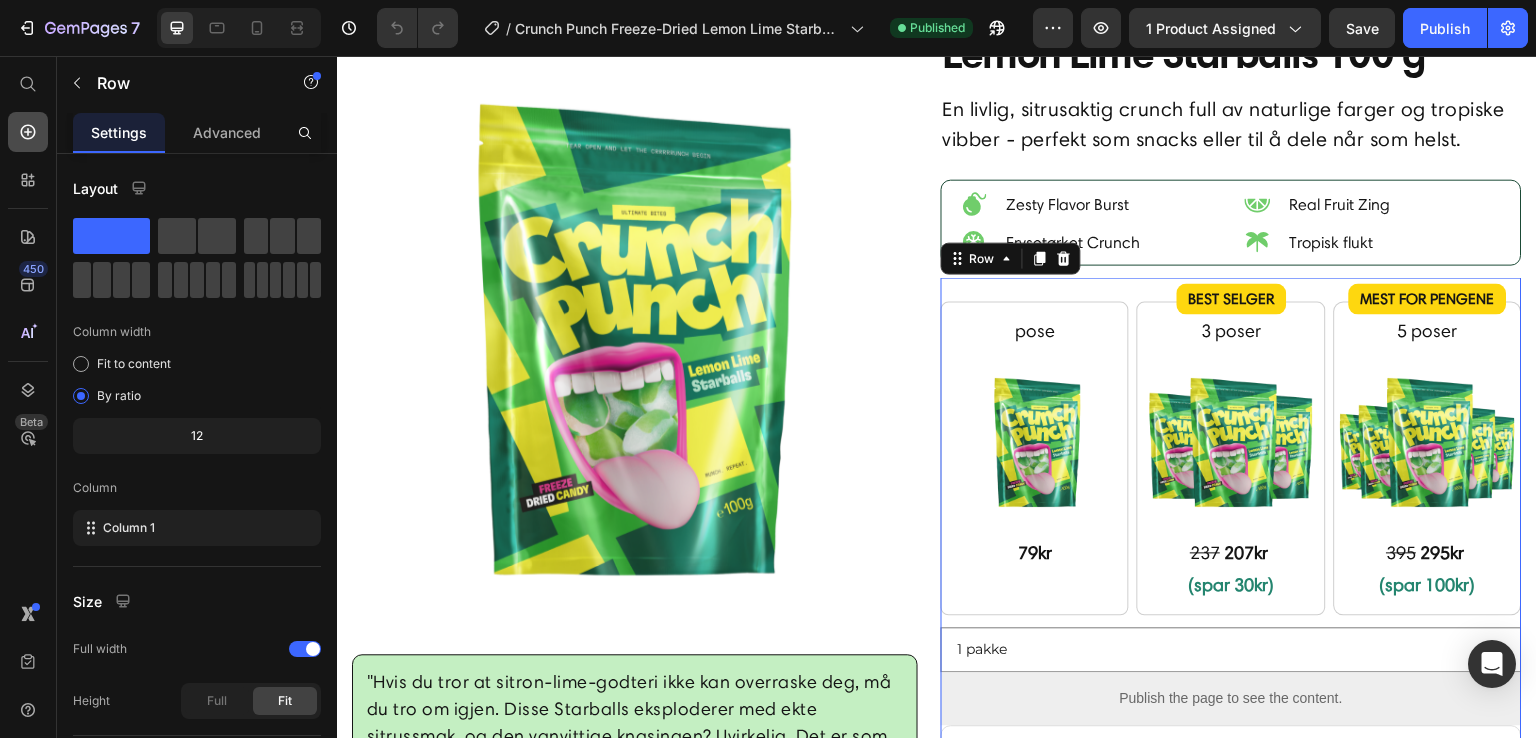 click 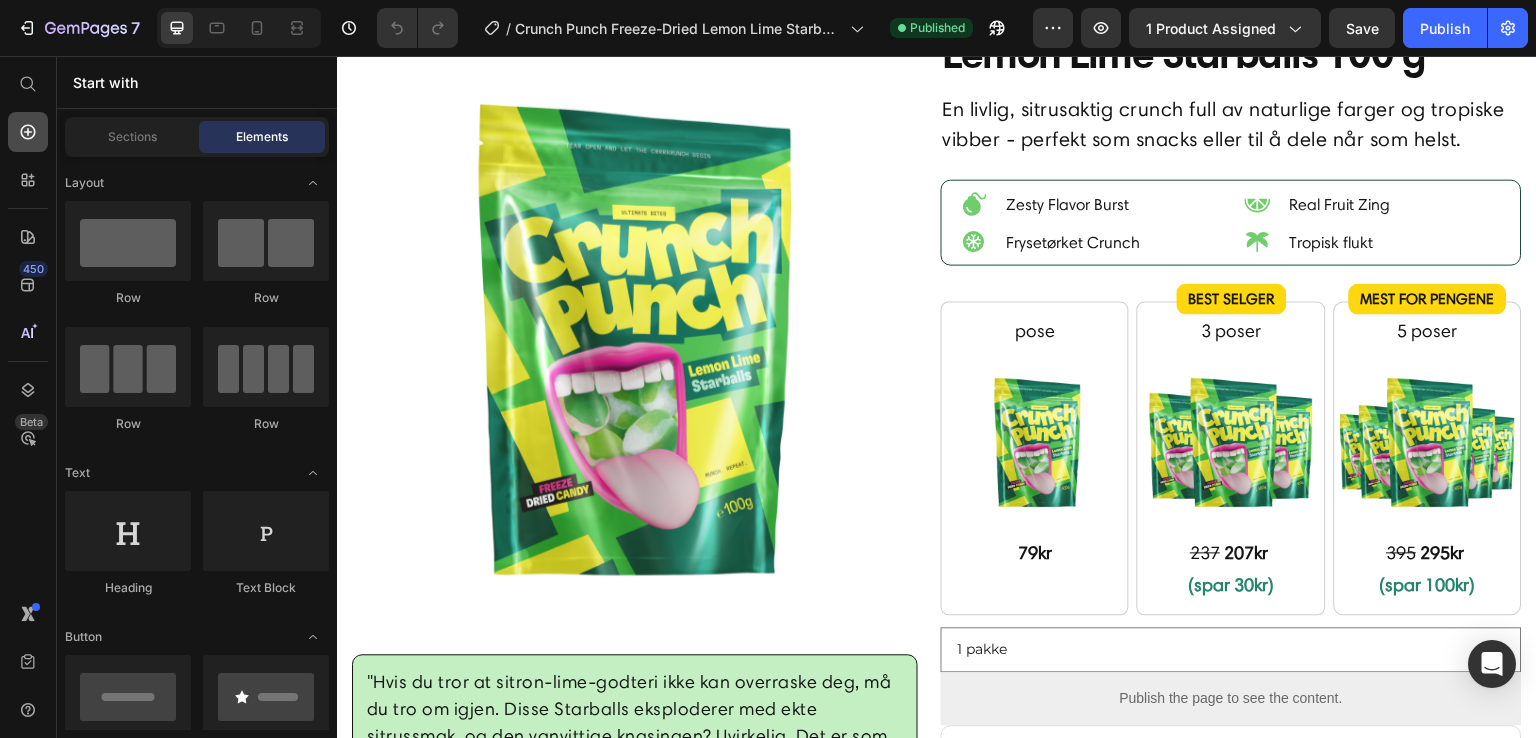 click 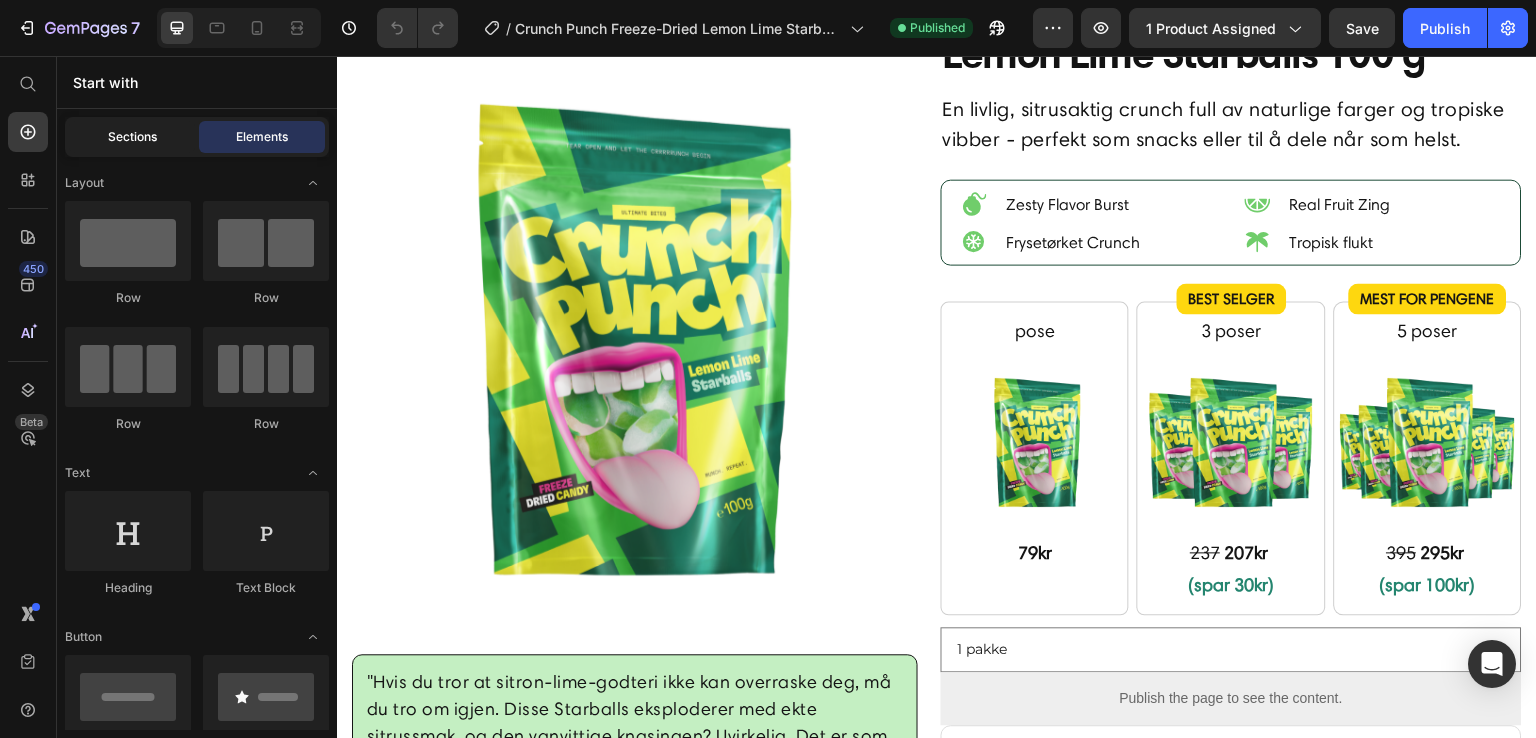 click on "Sections" at bounding box center [132, 137] 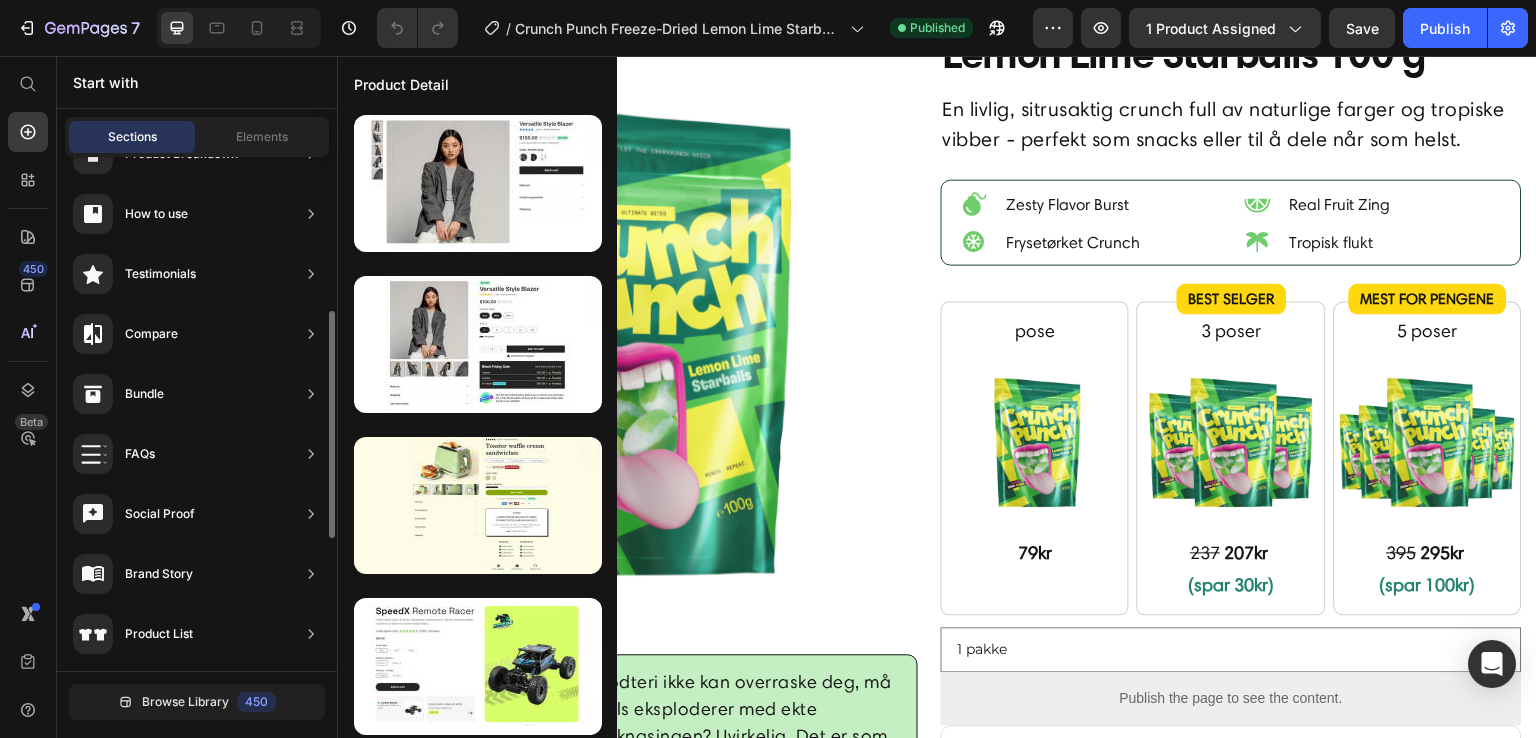 scroll, scrollTop: 346, scrollLeft: 0, axis: vertical 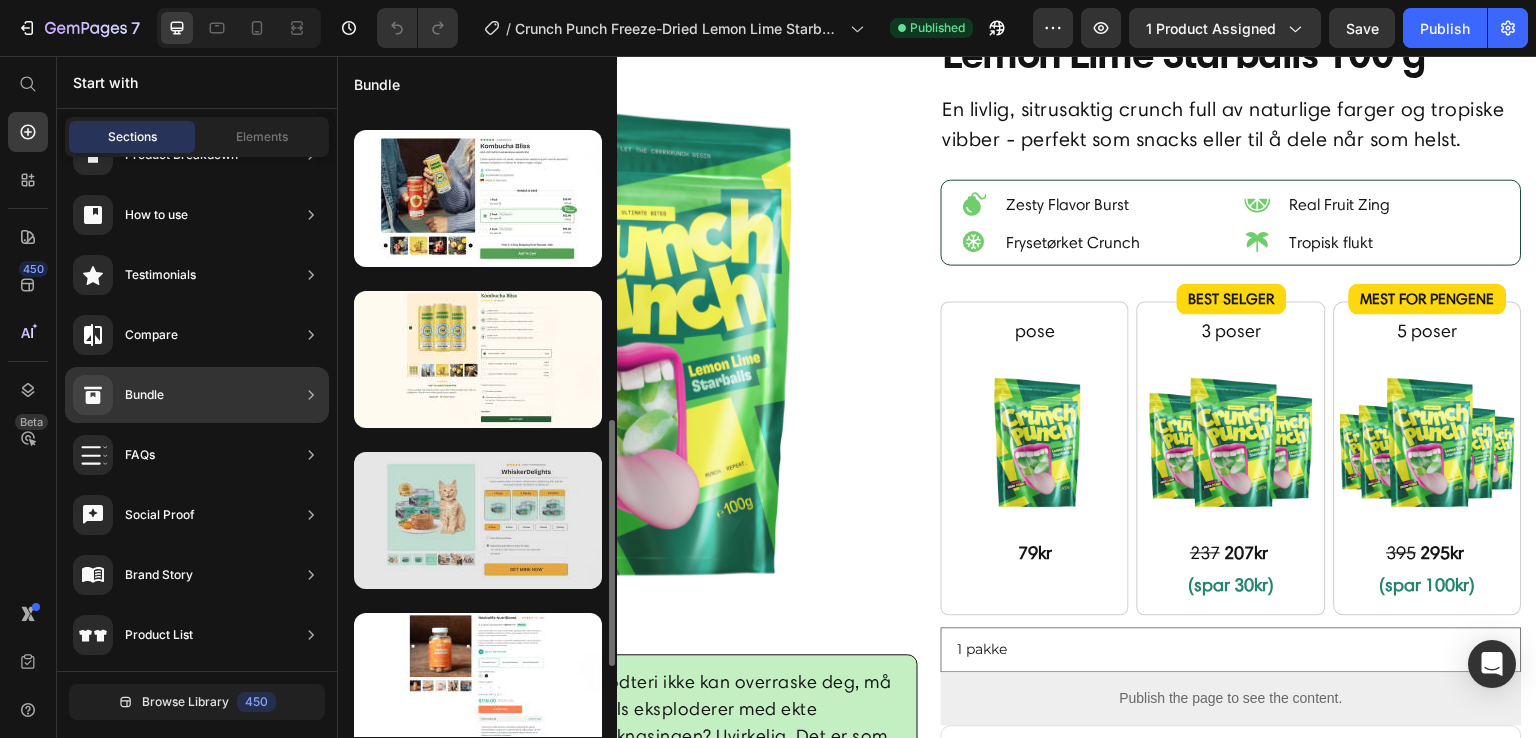 click at bounding box center (478, 520) 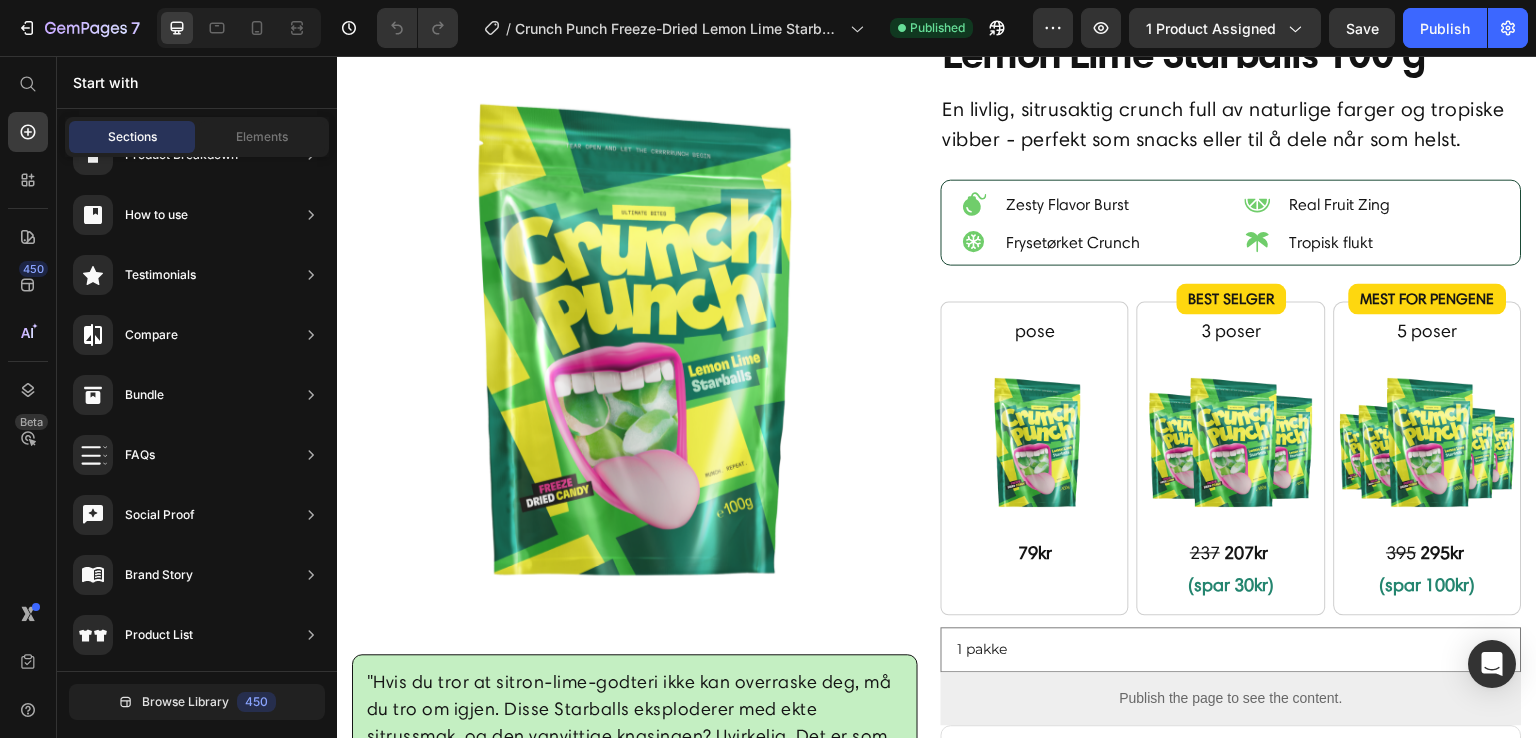 drag, startPoint x: 208, startPoint y: 709, endPoint x: 163, endPoint y: 10, distance: 700.447 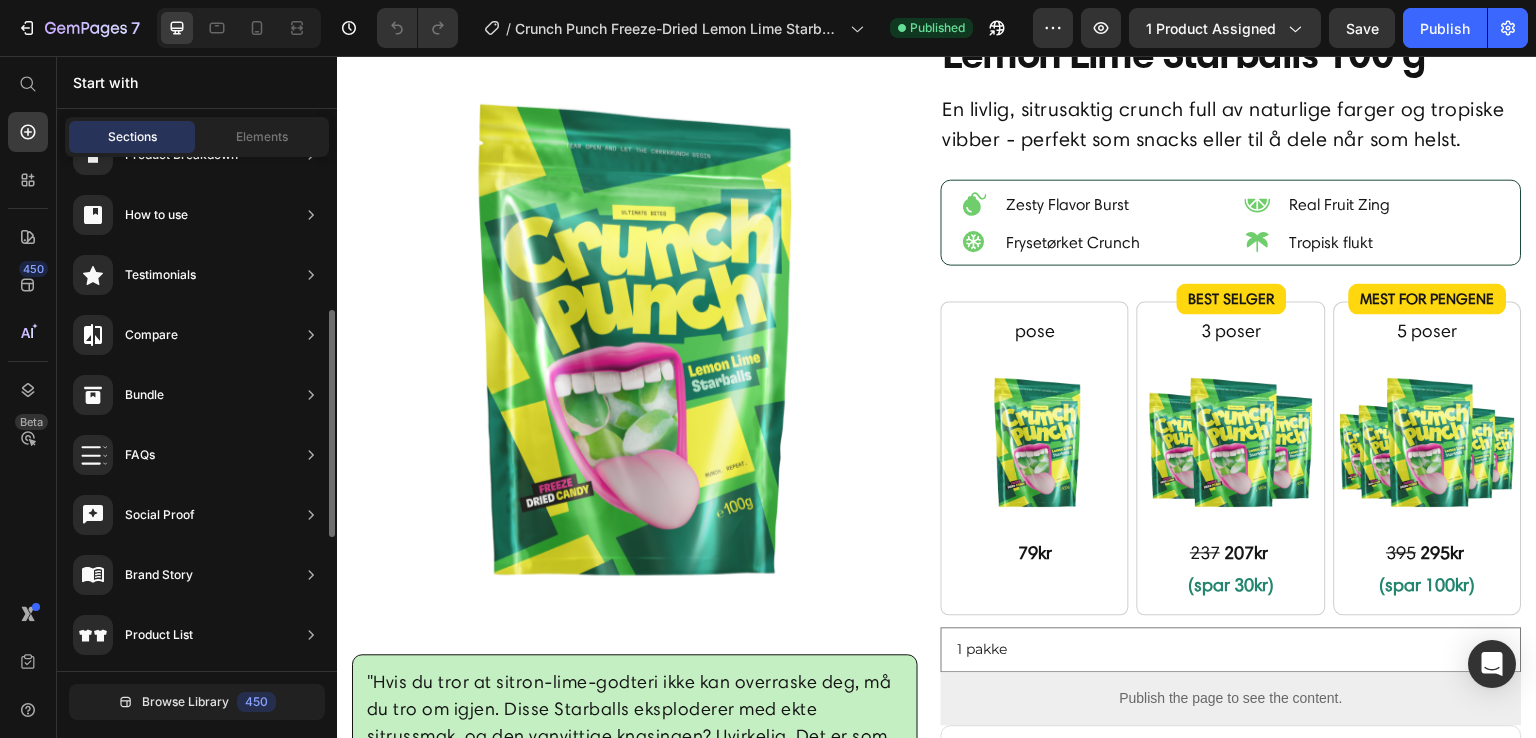 drag, startPoint x: 163, startPoint y: 10, endPoint x: 130, endPoint y: 395, distance: 386.4117 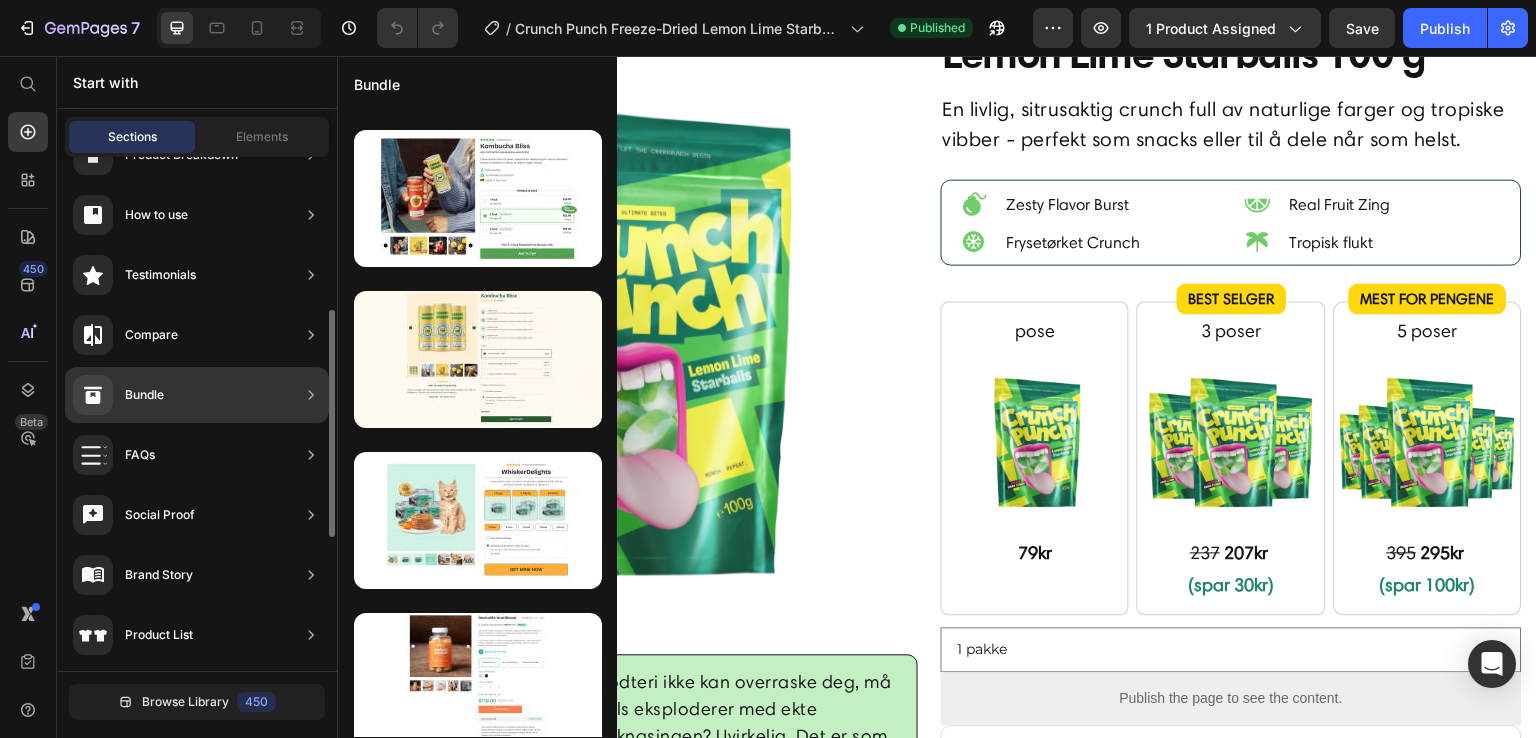 scroll, scrollTop: 164, scrollLeft: 0, axis: vertical 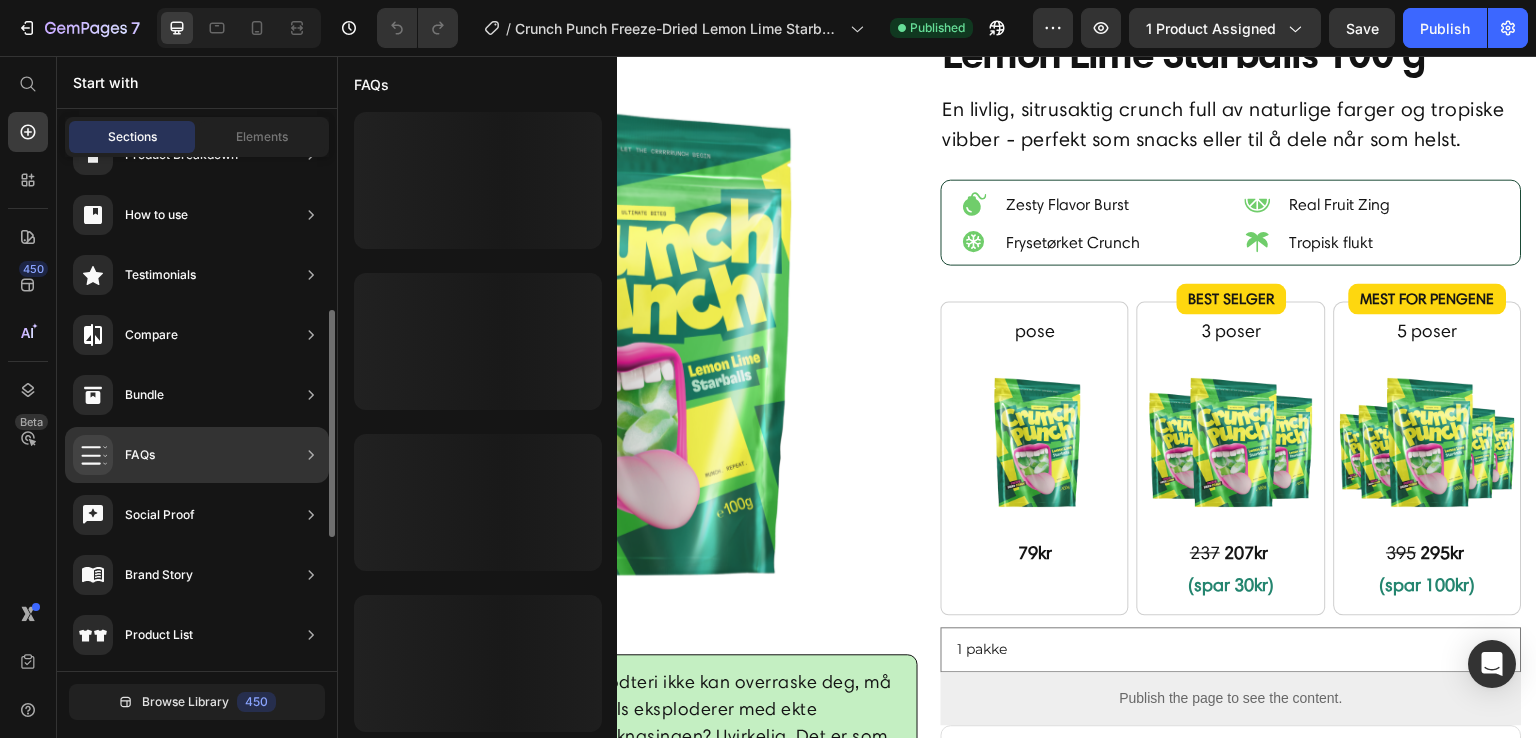 click on "FAQs" 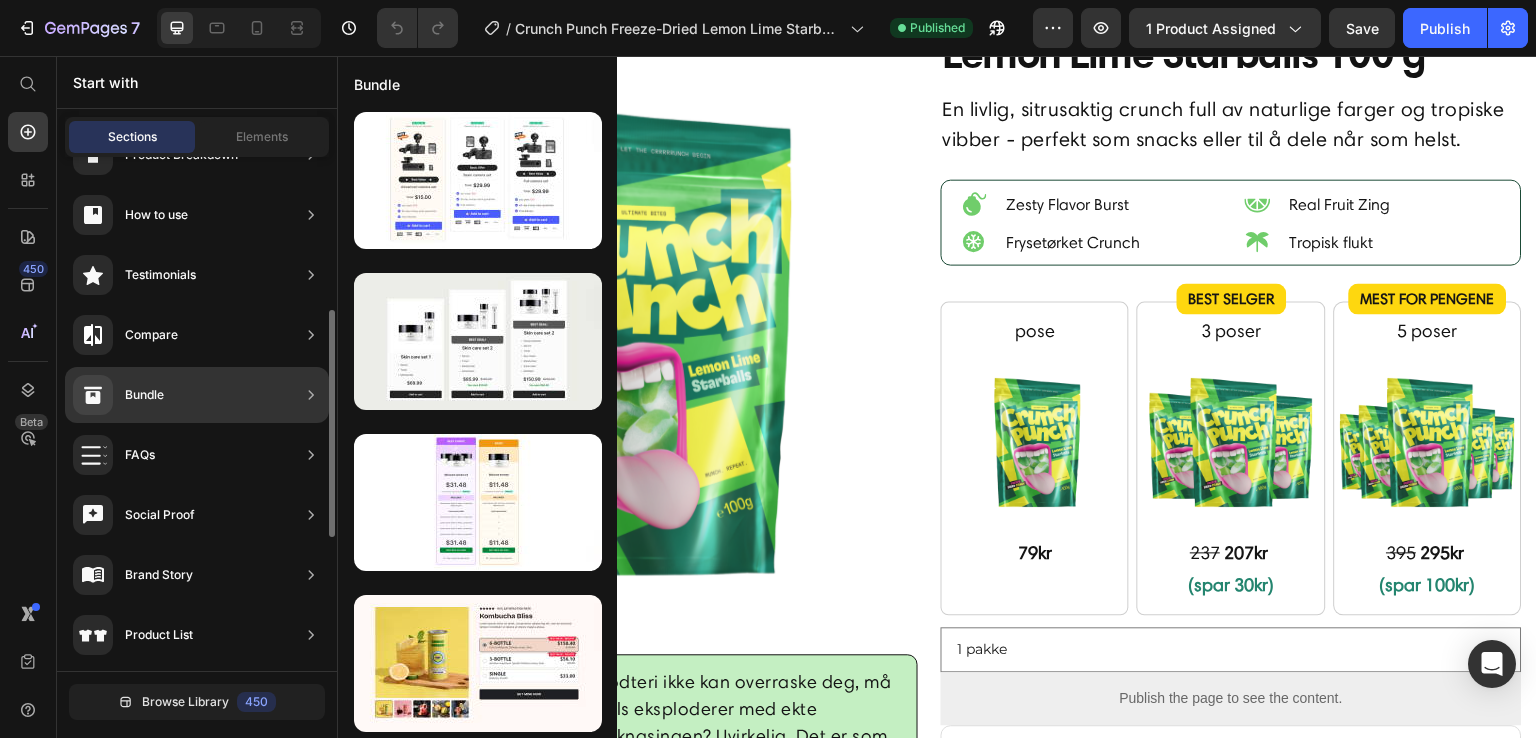 click on "Bundle" 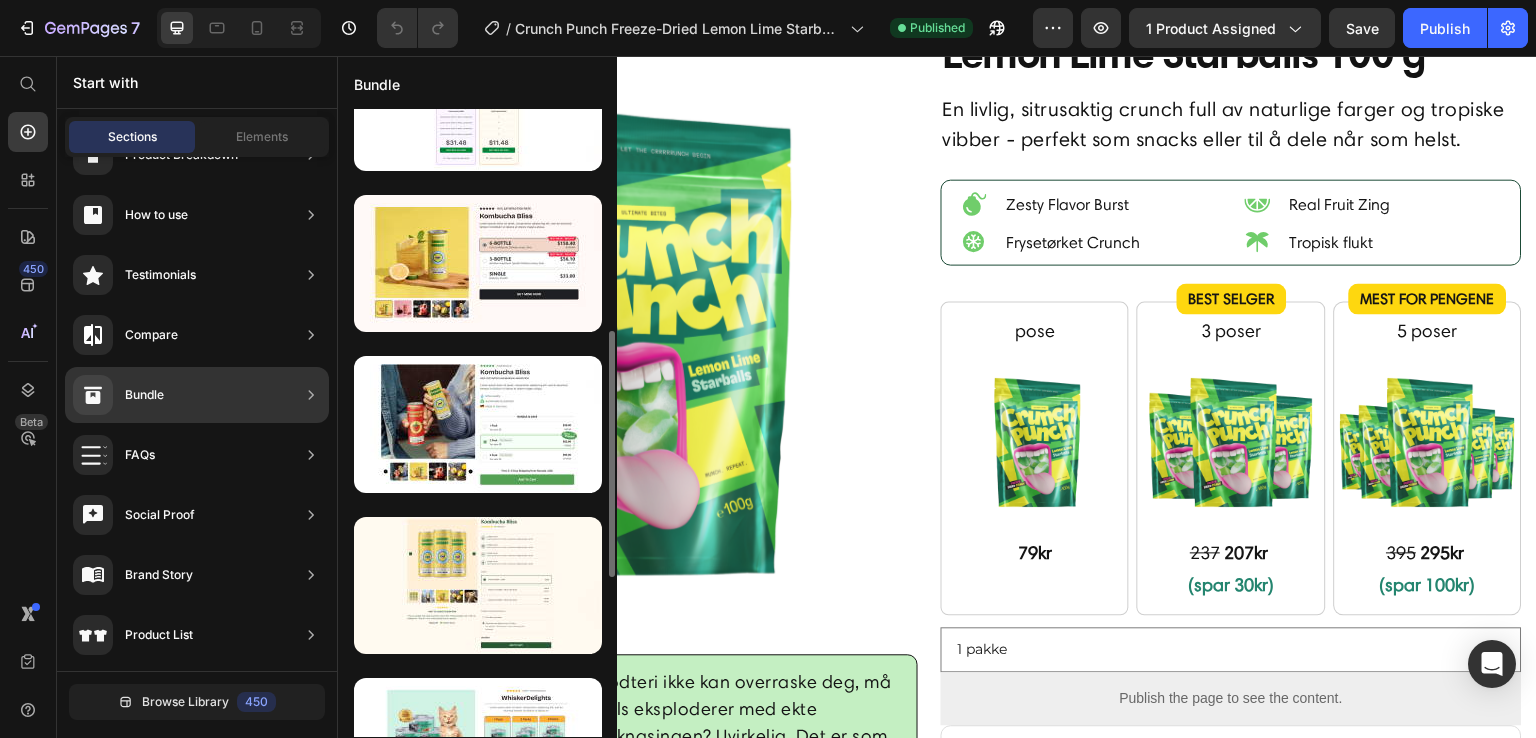scroll, scrollTop: 864, scrollLeft: 0, axis: vertical 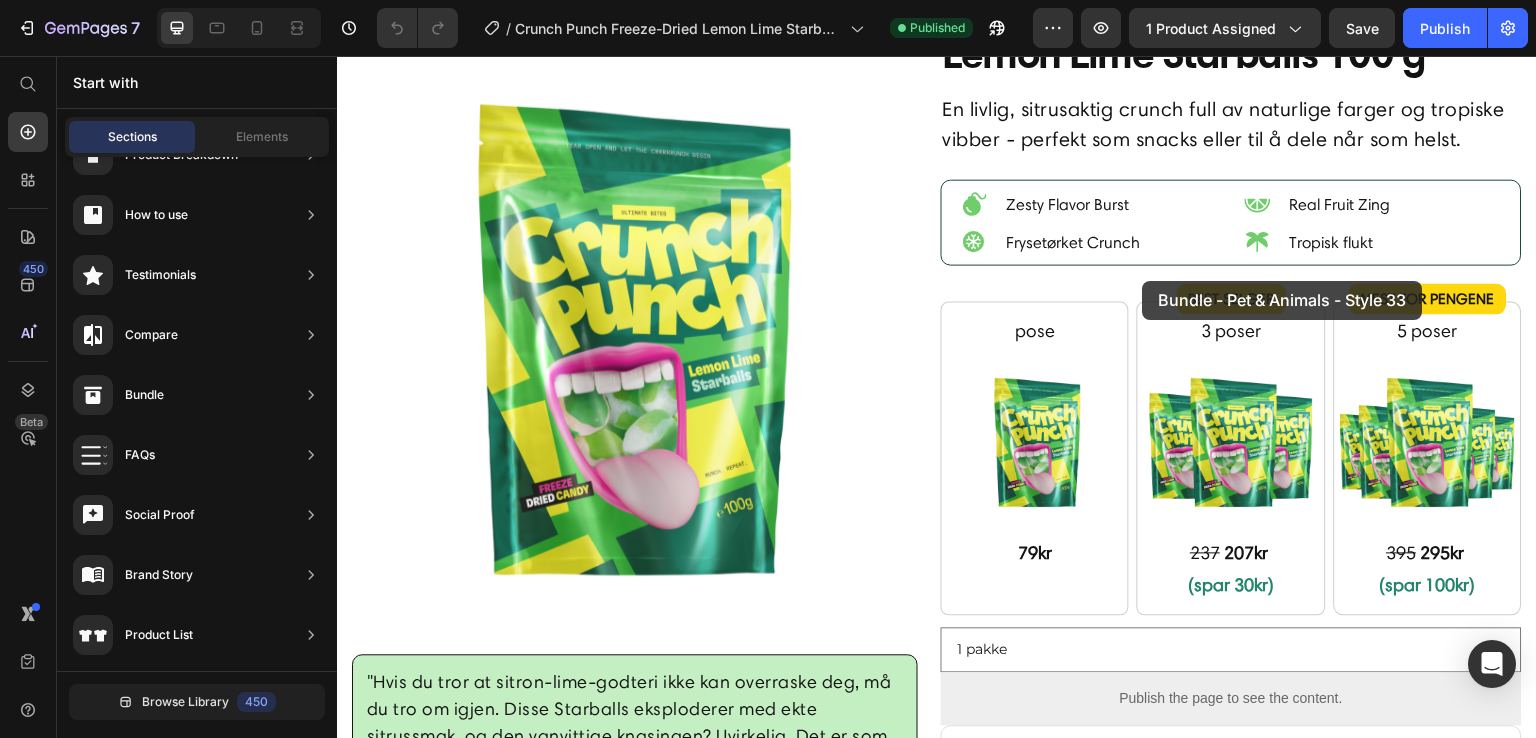 drag, startPoint x: 815, startPoint y: 519, endPoint x: 1143, endPoint y: 281, distance: 405.25055 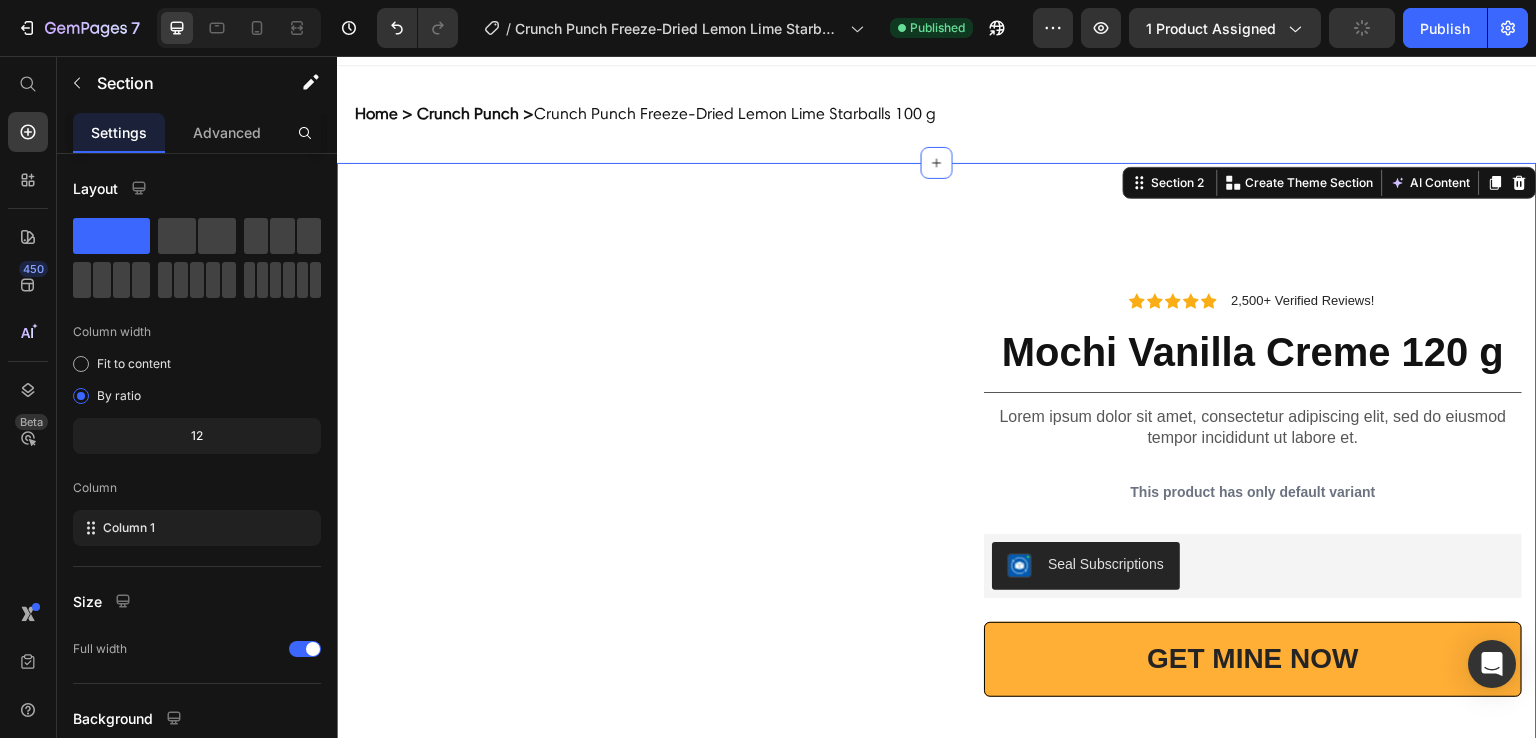 scroll, scrollTop: 0, scrollLeft: 0, axis: both 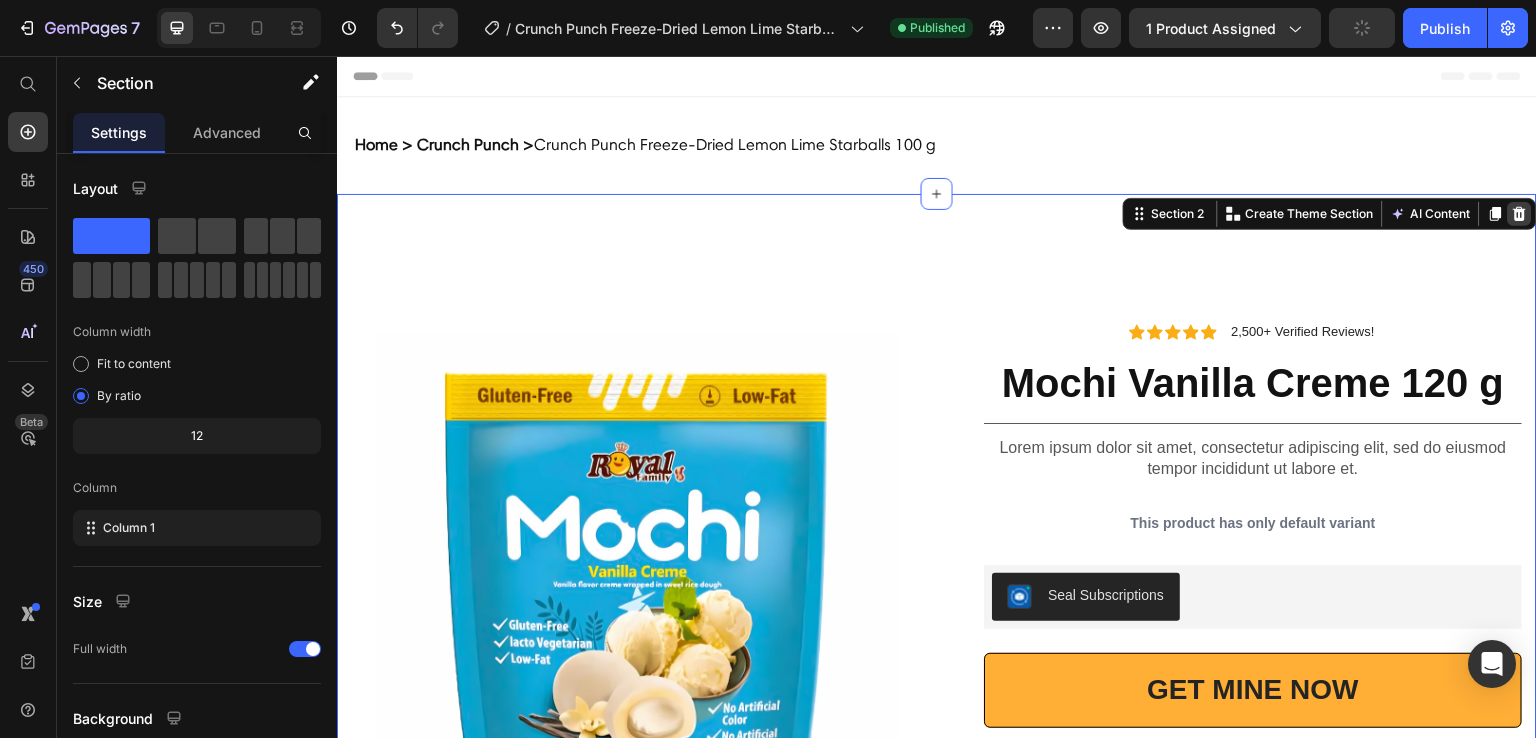 click 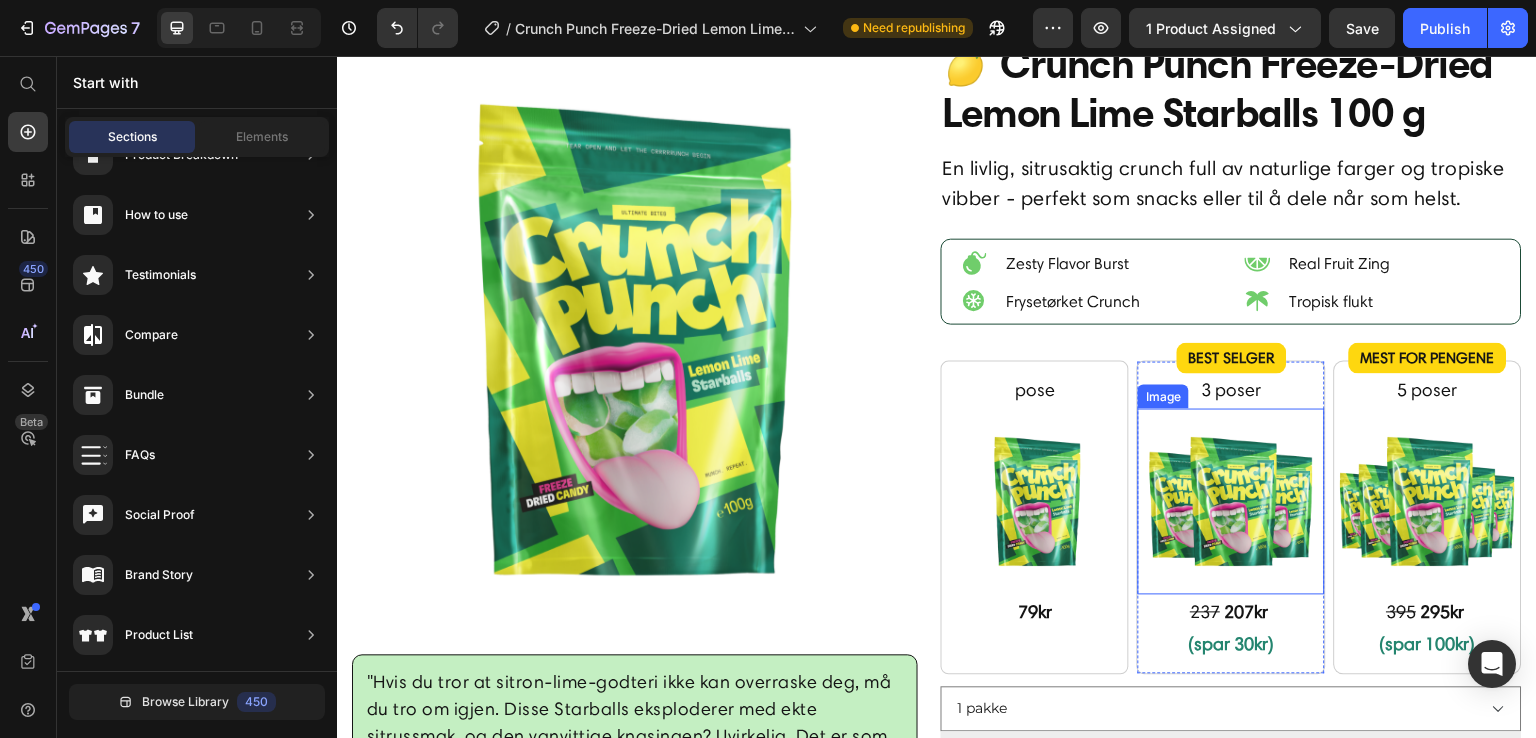 scroll, scrollTop: 500, scrollLeft: 0, axis: vertical 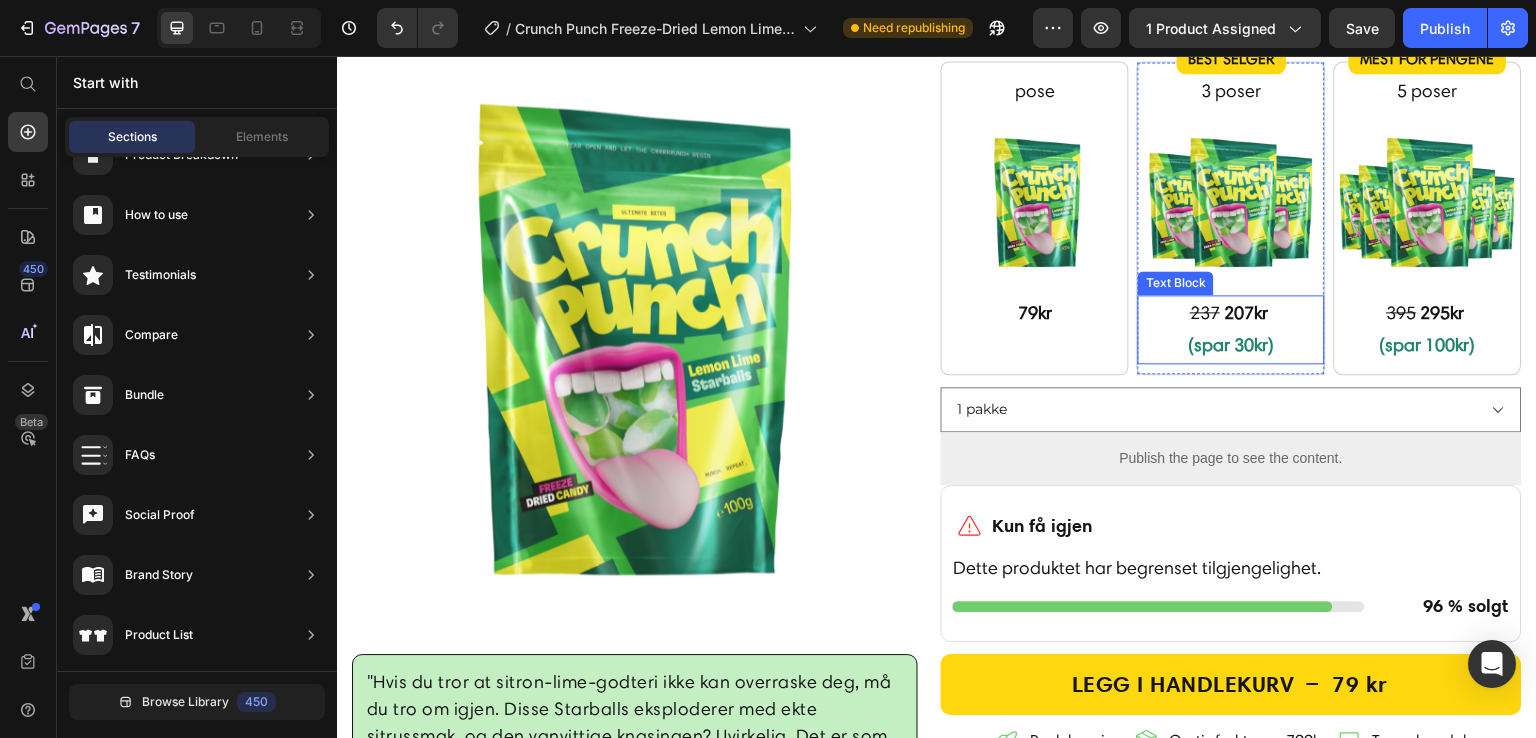 click at bounding box center [1231, 202] 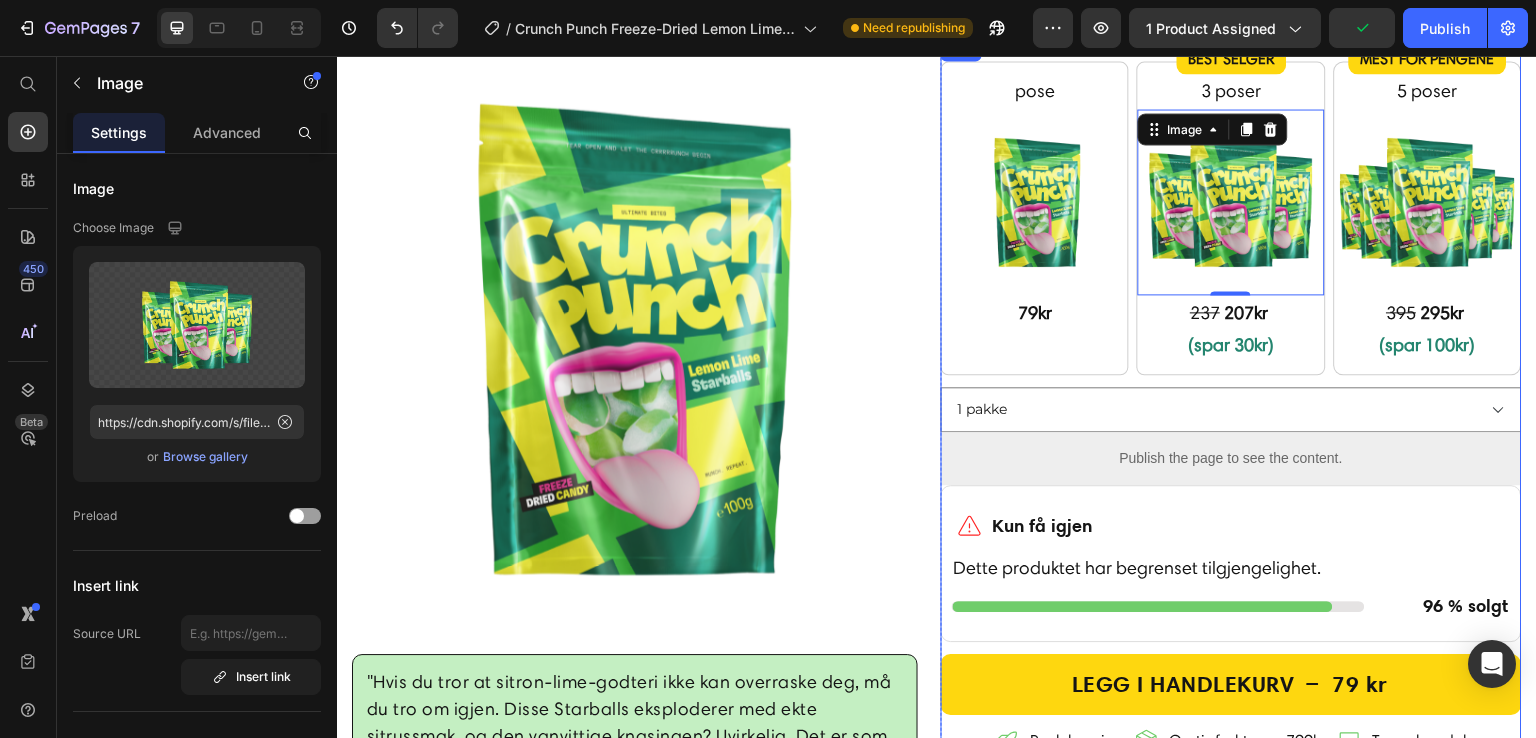 click on "pose Text Block Image 79kr Text Block Row BEST SELGER Product Badge 3 poser Text Block Image   0 237   207kr   (spar 30kr) Text Block Row 5 poser Text Block Image 395   295kr   (spar 100kr) Text Block Mest for pengene Product Badge Row Row 1 pakke 3 pakker 5 pakker Product Variants & Swatches
Publish the page to see the content.
Custom Code
Icon Kun få igjen Heading Row Dette produktet har begrenset tilgjengelighet. Heading                Title Line Row Row 96 % solgt Heading Row Row "Hvis du tror at sitron-lime-godteri ikke kan overraske deg, må du tro om igjen. Disse Starballs eksploderer med ekte sitrussmak, og den vanvittige knasingen? Uvirkelig. Det er som å bite i sommeren." - [FIRST] [LAST] Text block Row Row LEGG I HANDLEKURV
79 kr Product Cart Button
Icon Rask levering Heading
Icon Gratis frakt over 799kr Heading
Icon Trygg handel Heading Row
Ingredienser
Allergener" at bounding box center (1231, 499) 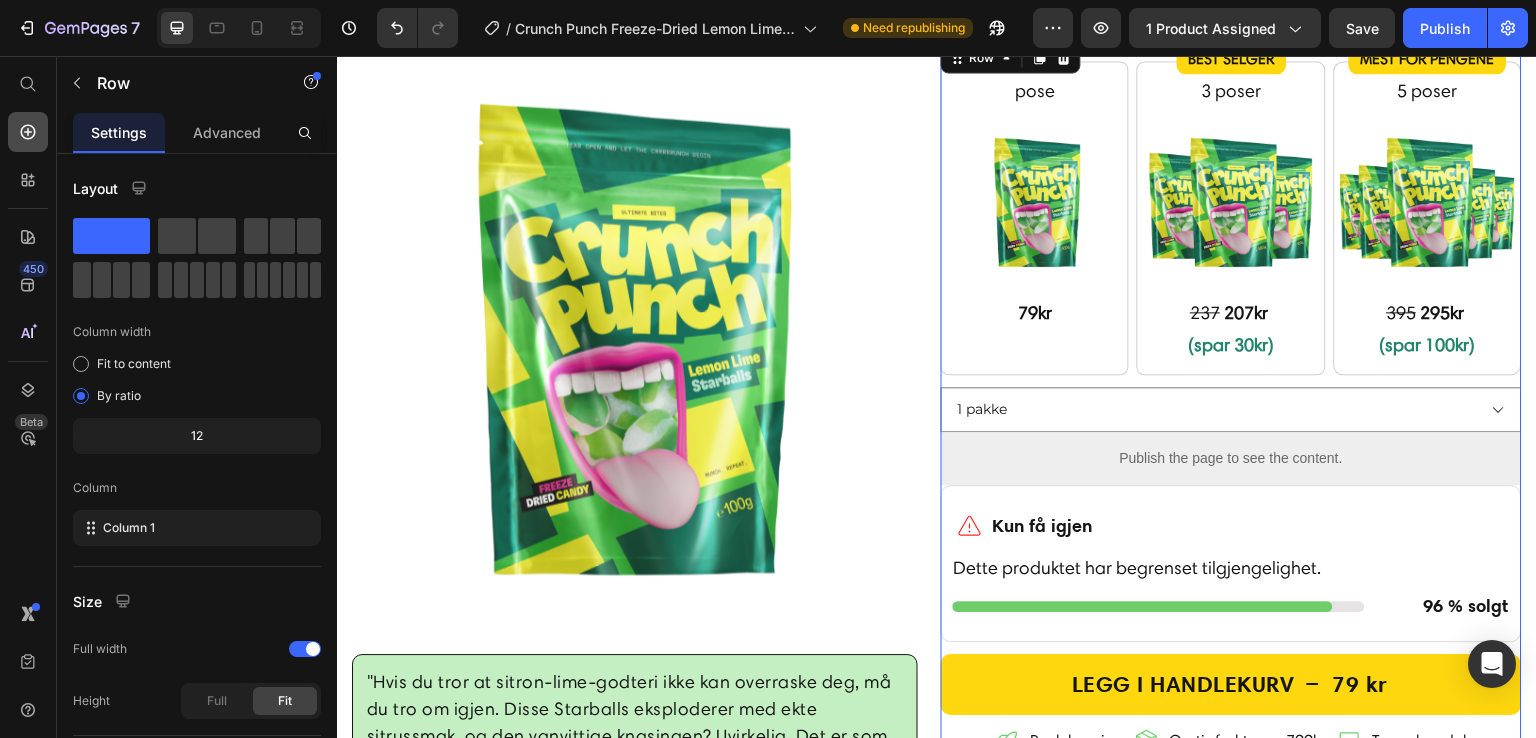 click 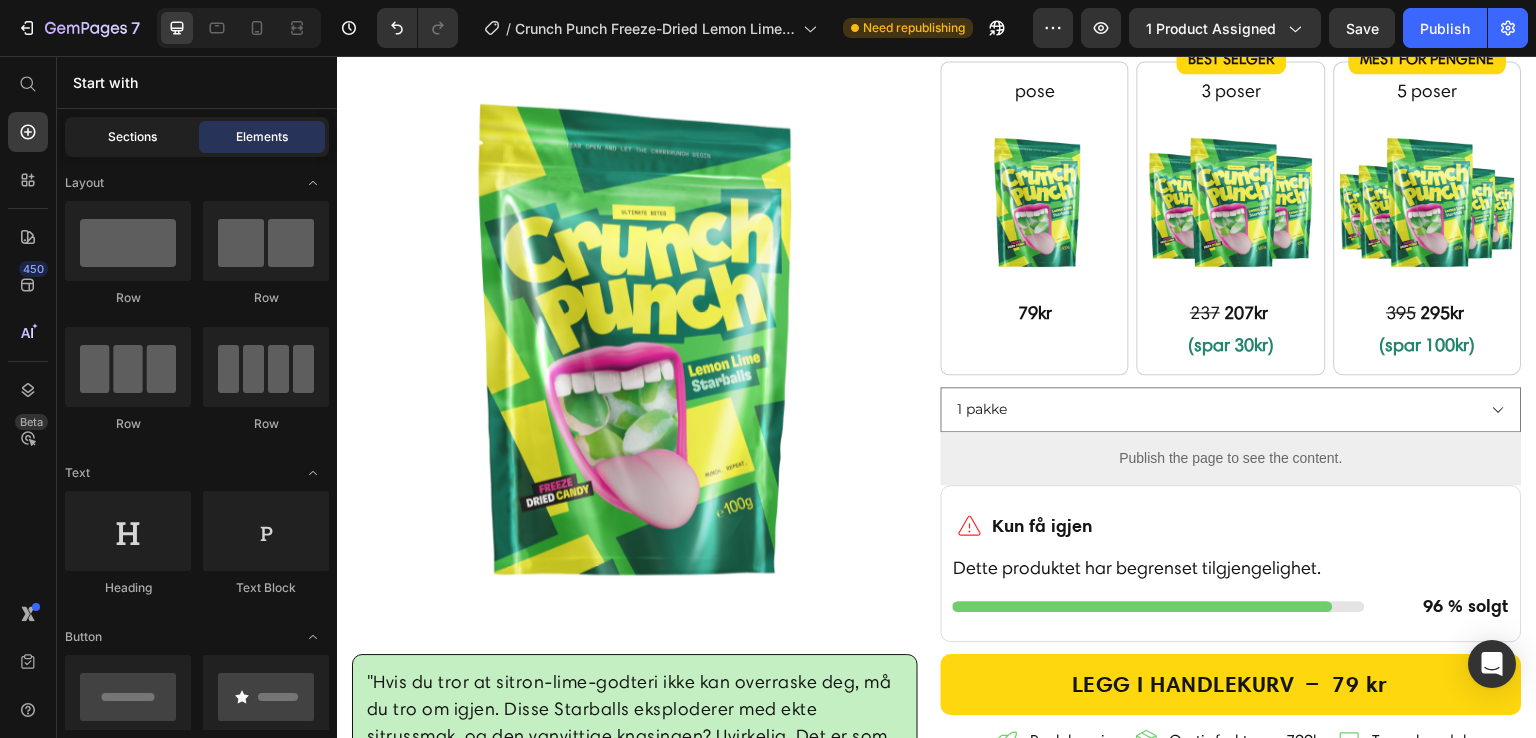 click on "Sections" at bounding box center [132, 137] 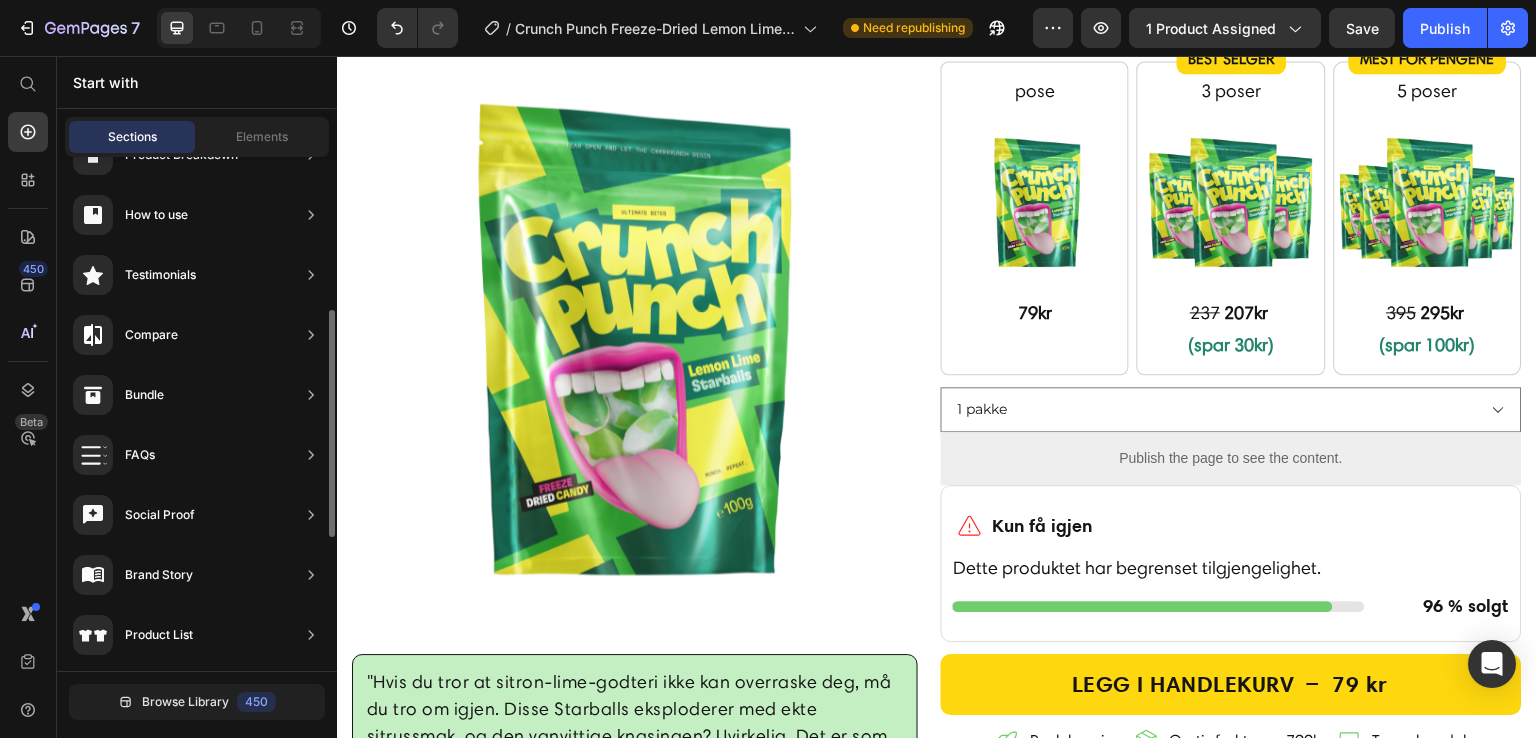scroll, scrollTop: 164, scrollLeft: 0, axis: vertical 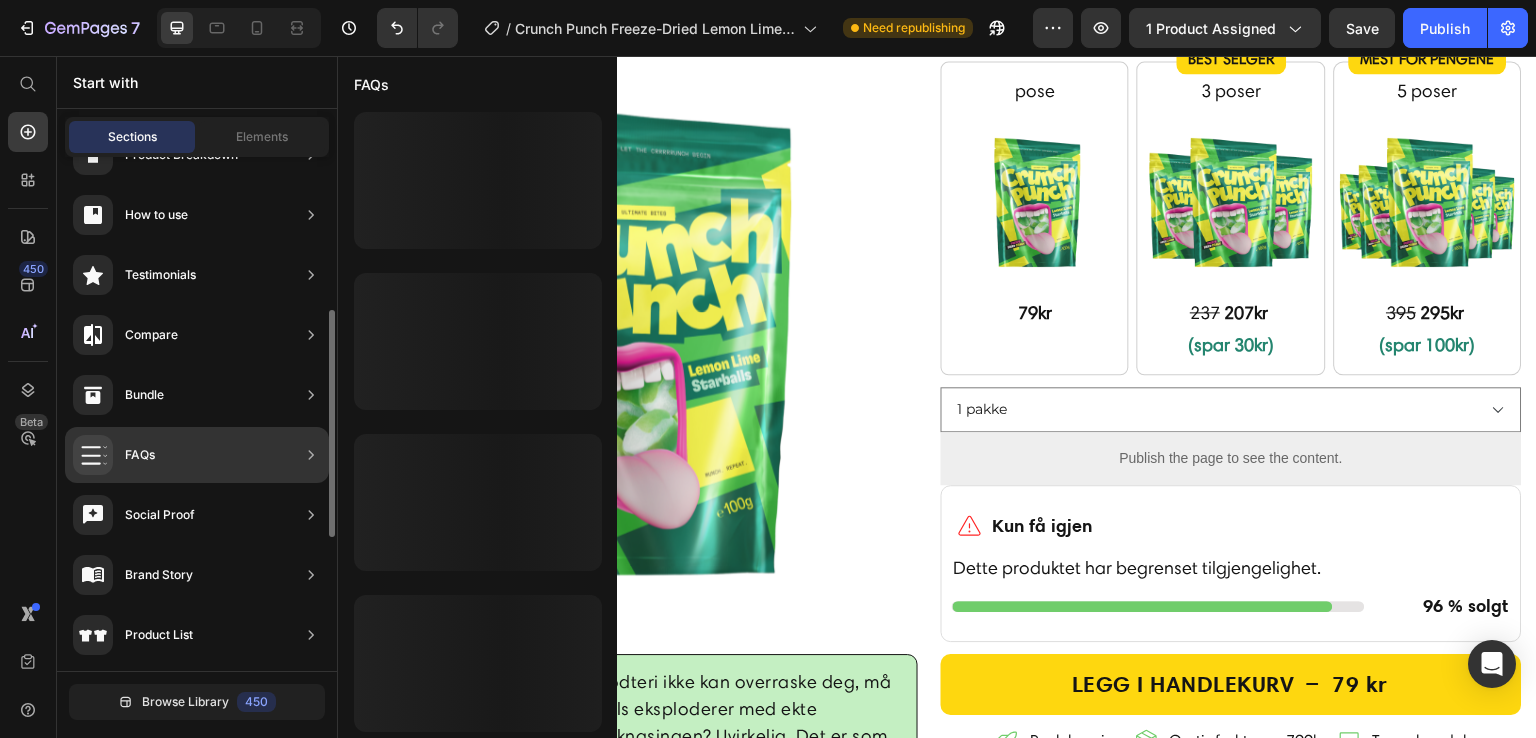 click on "Bundle" 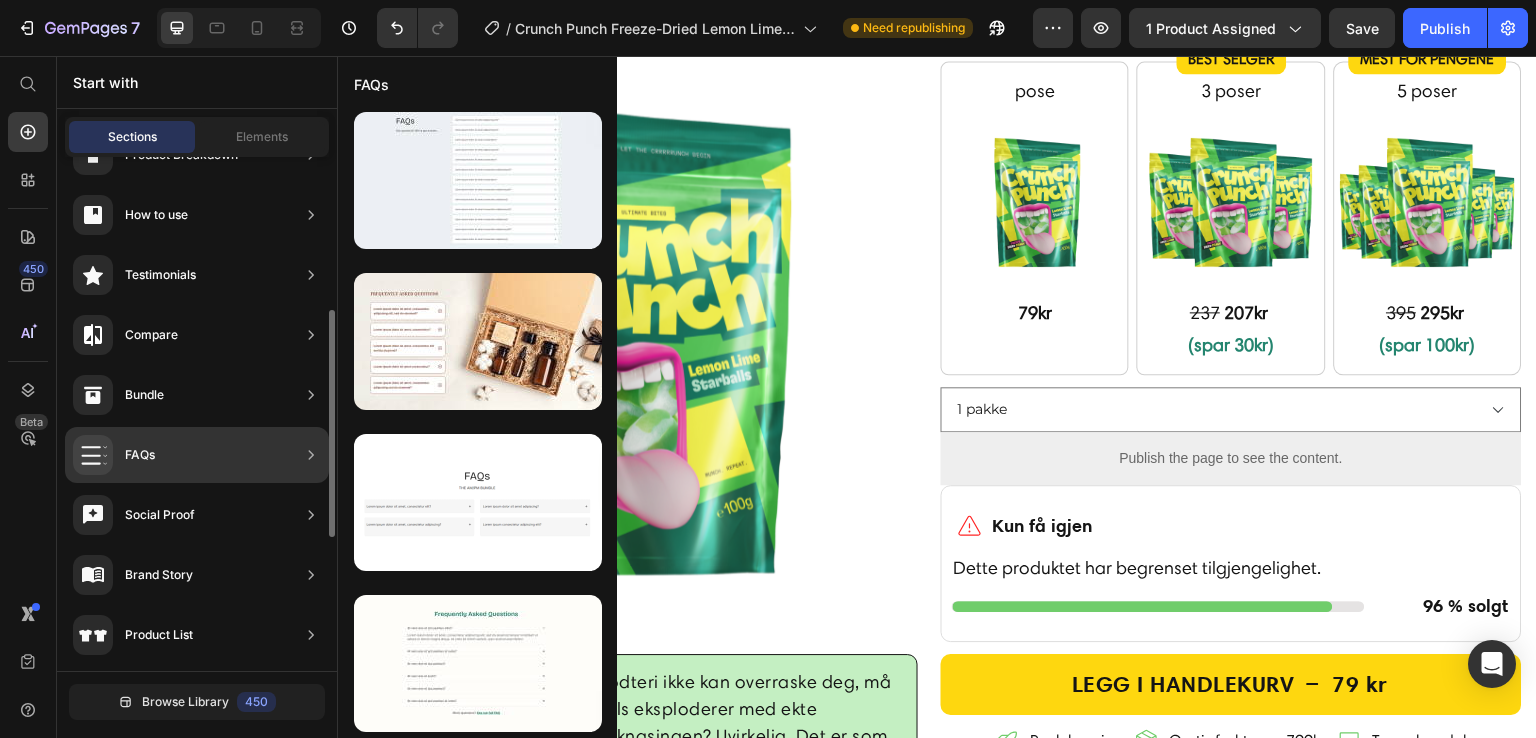 click on "Bundle" 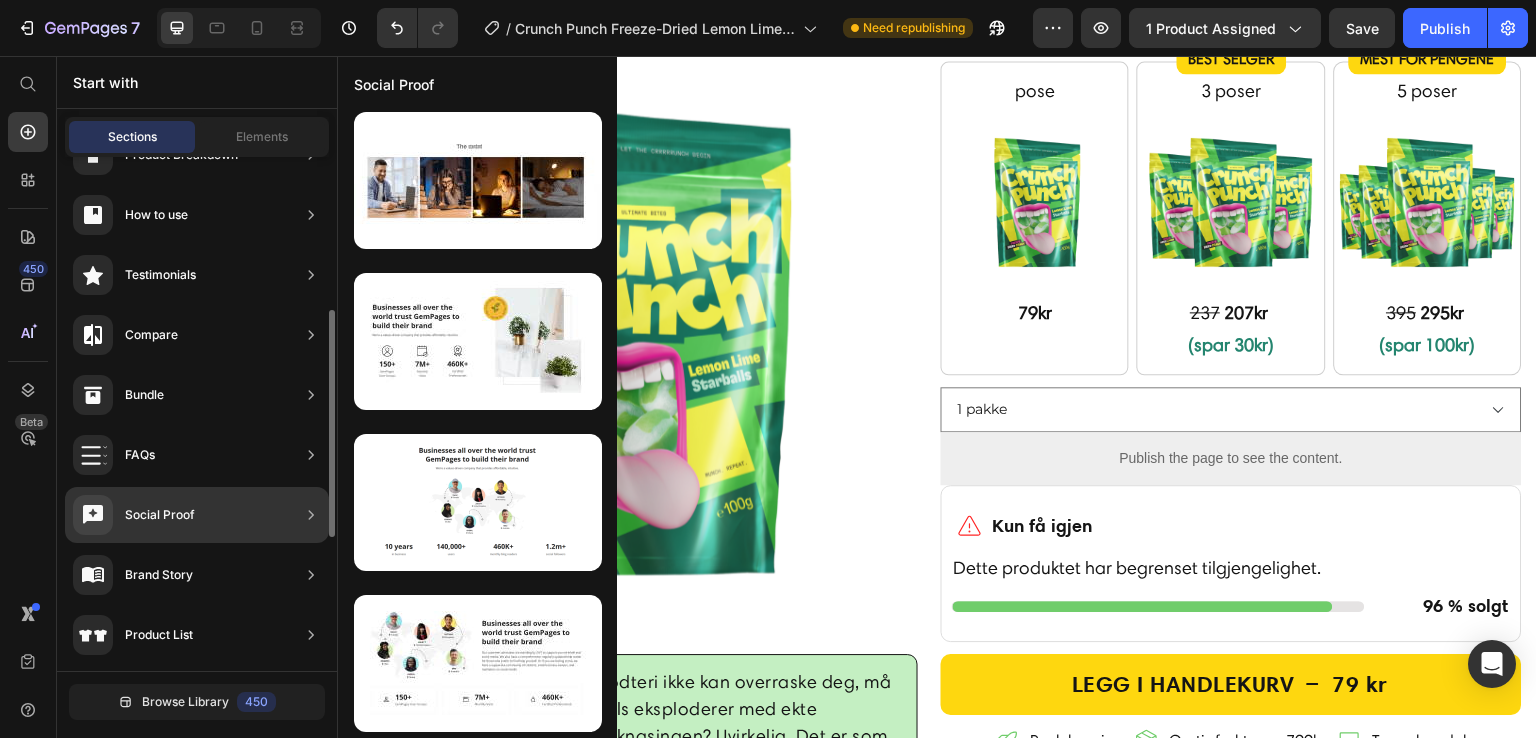 click 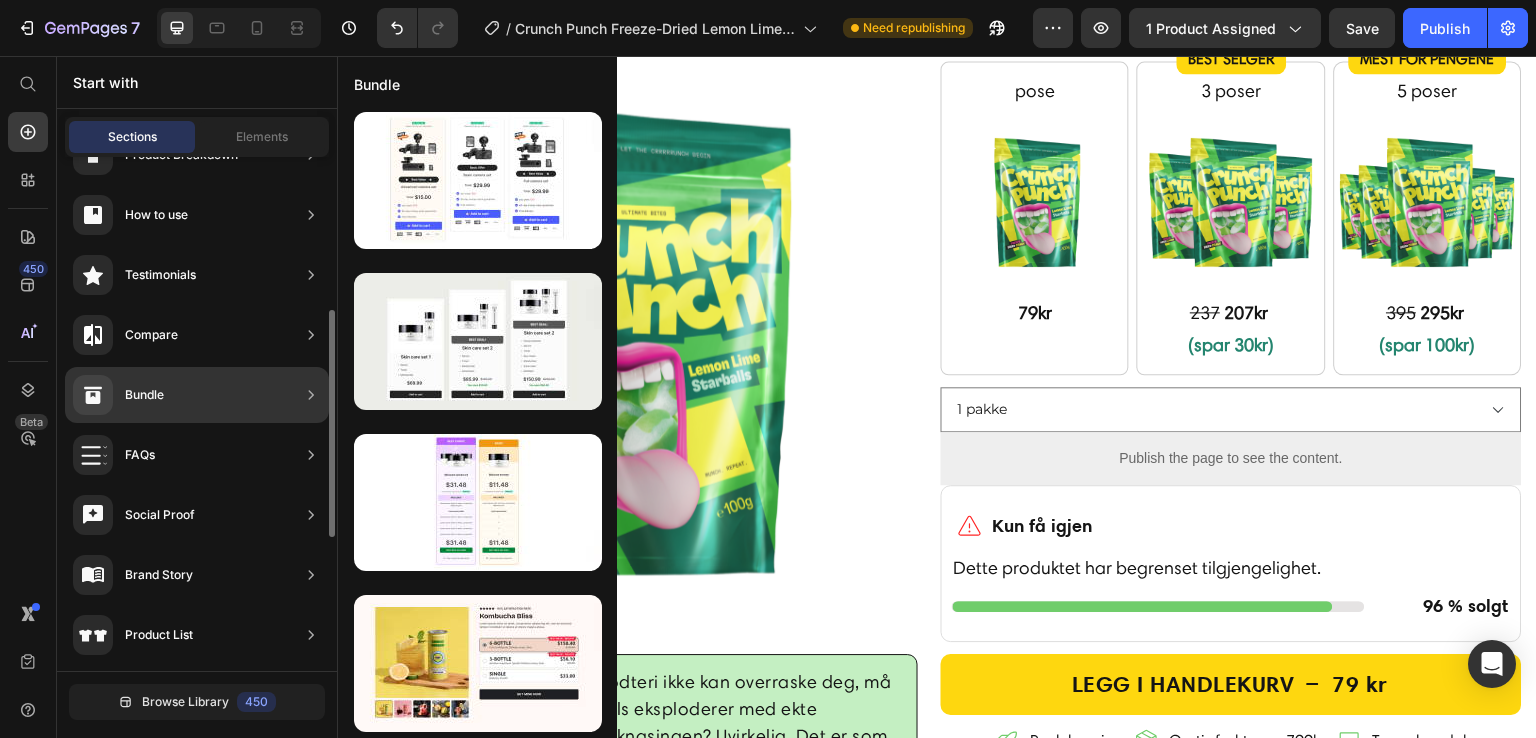 click 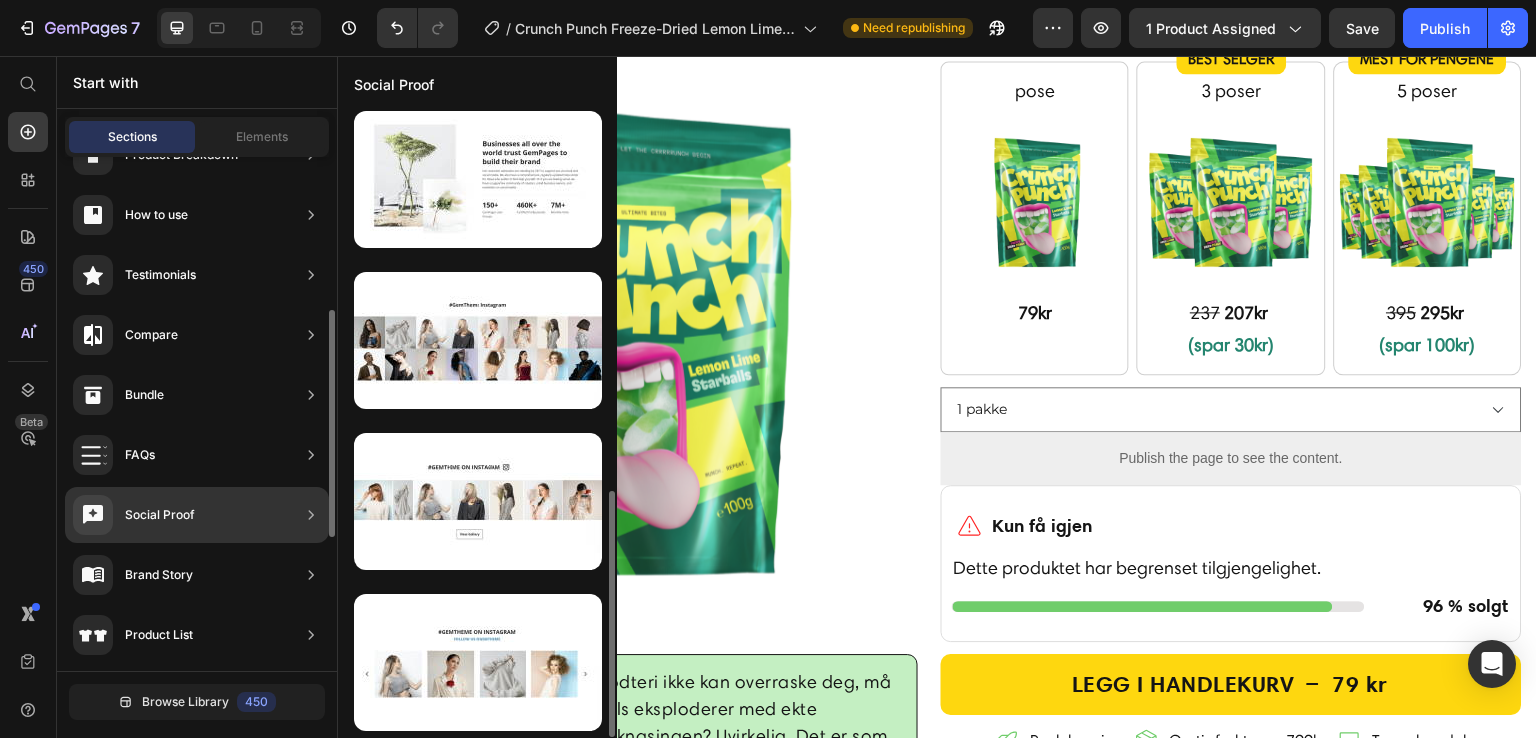 scroll, scrollTop: 970, scrollLeft: 0, axis: vertical 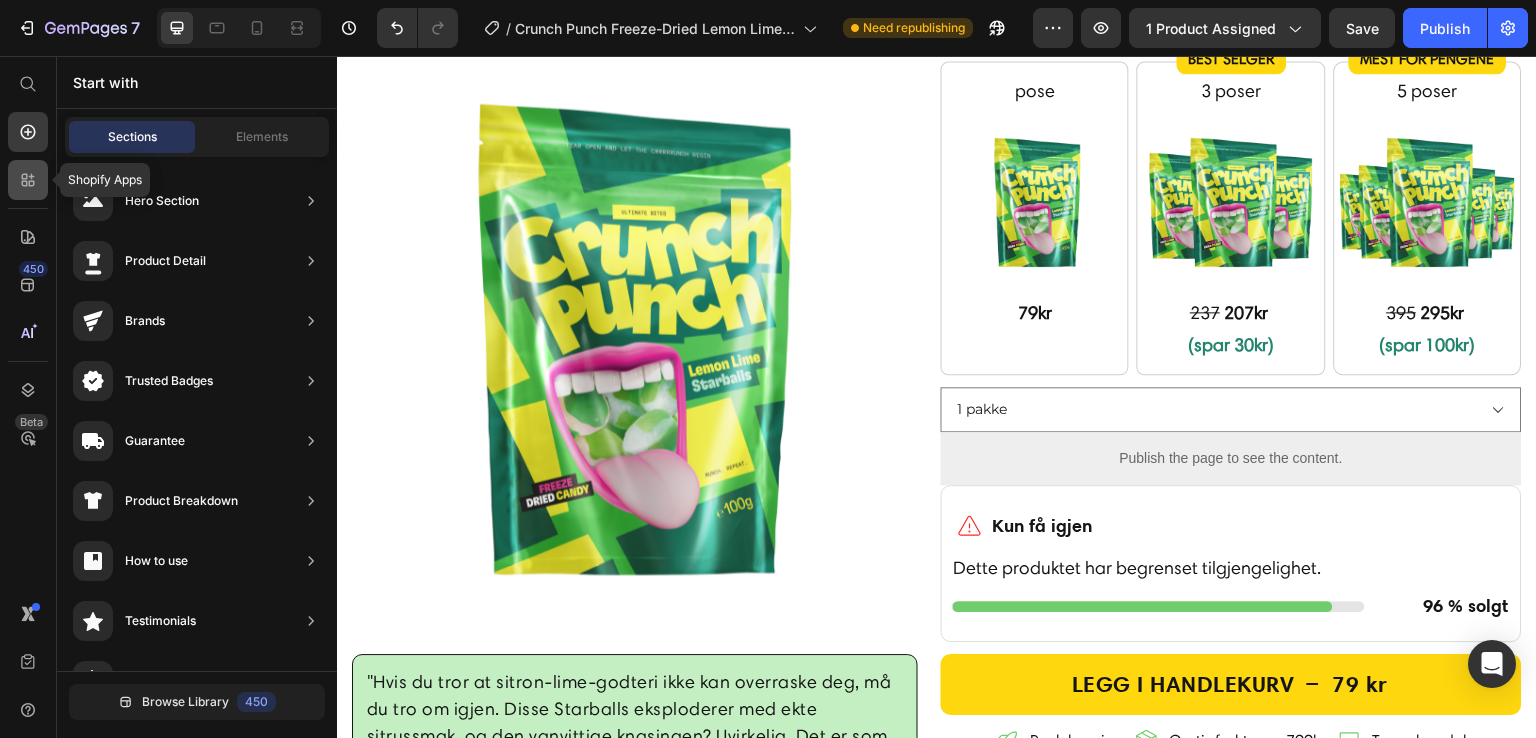 click 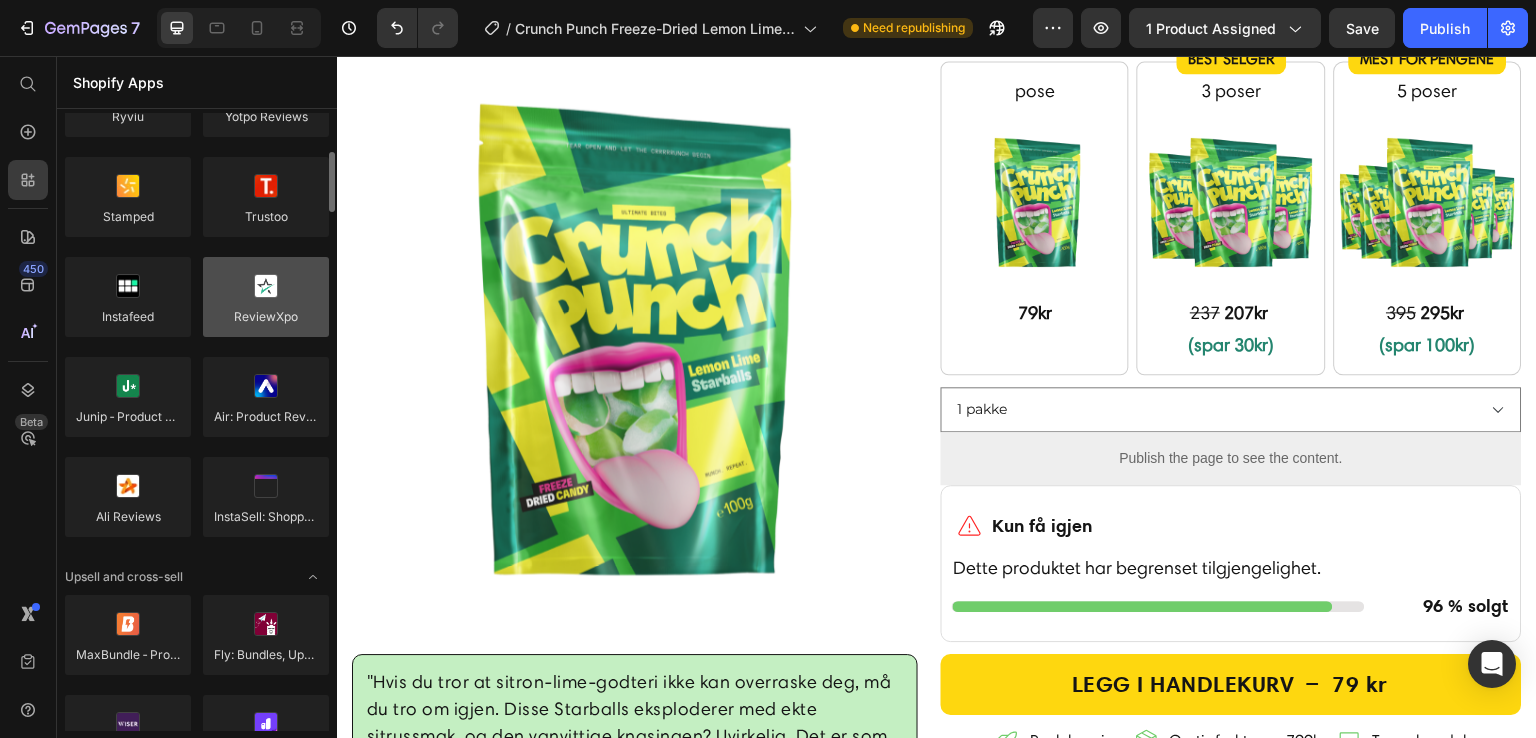 scroll, scrollTop: 600, scrollLeft: 0, axis: vertical 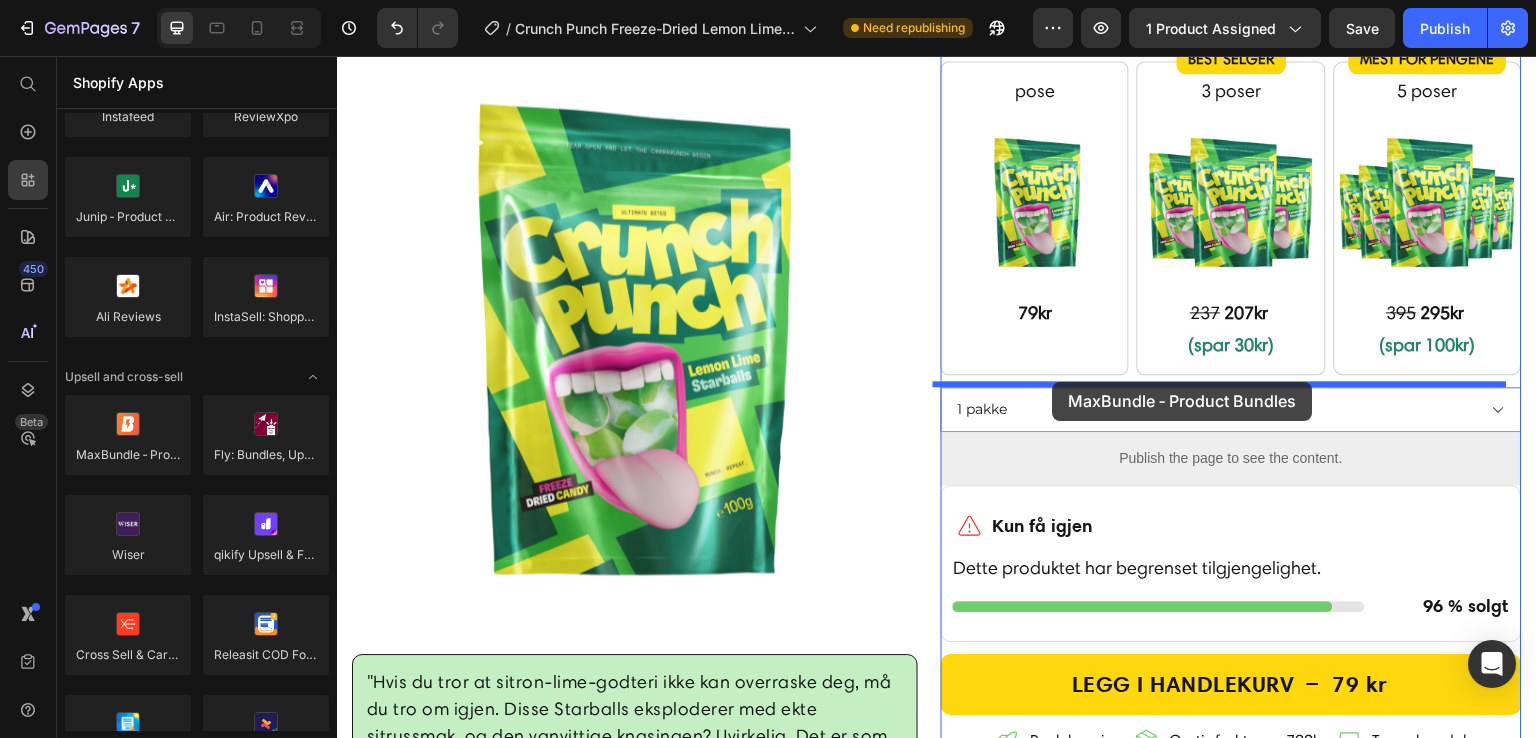drag, startPoint x: 497, startPoint y: 490, endPoint x: 1053, endPoint y: 382, distance: 566.3921 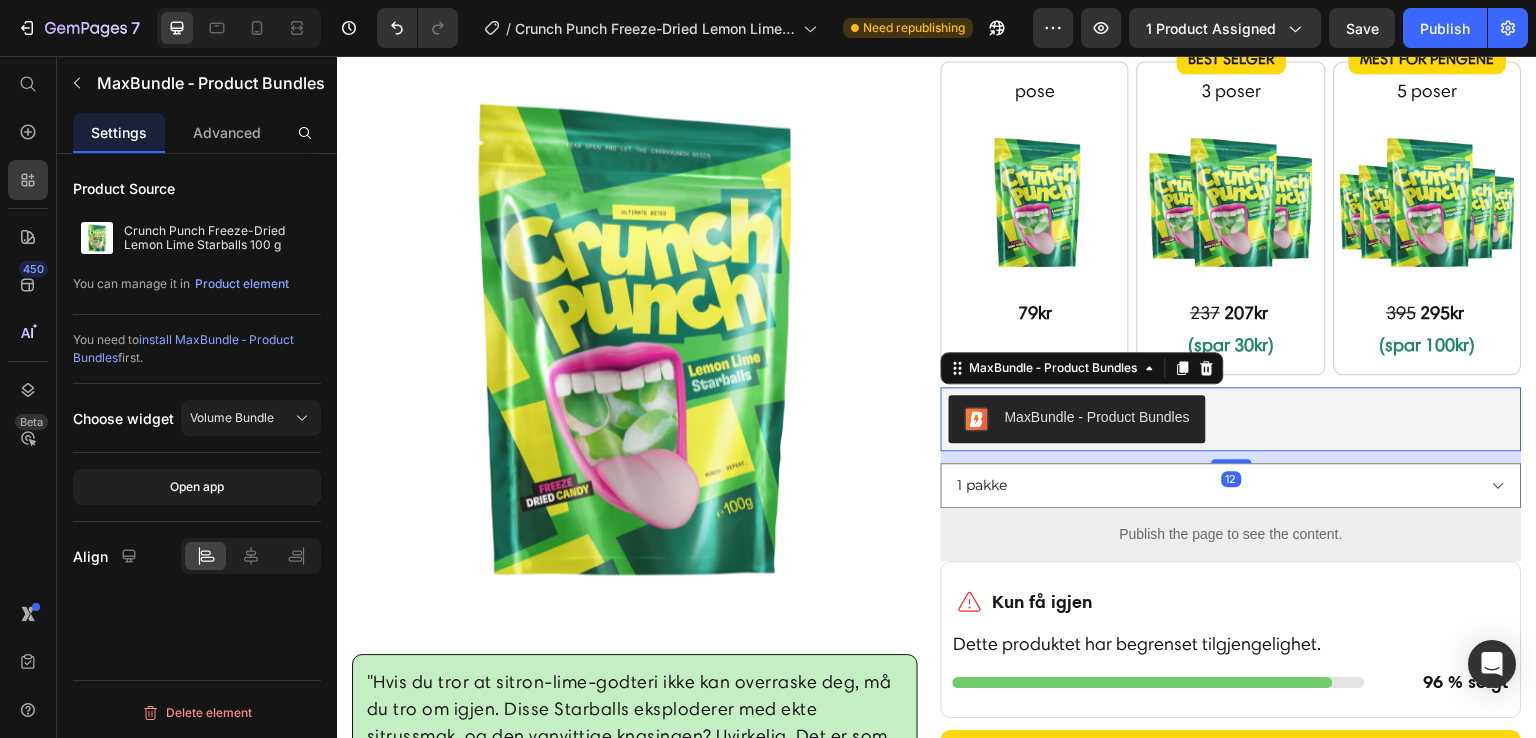 click on "MaxBundle ‑ Product Bundles" at bounding box center [1097, 417] 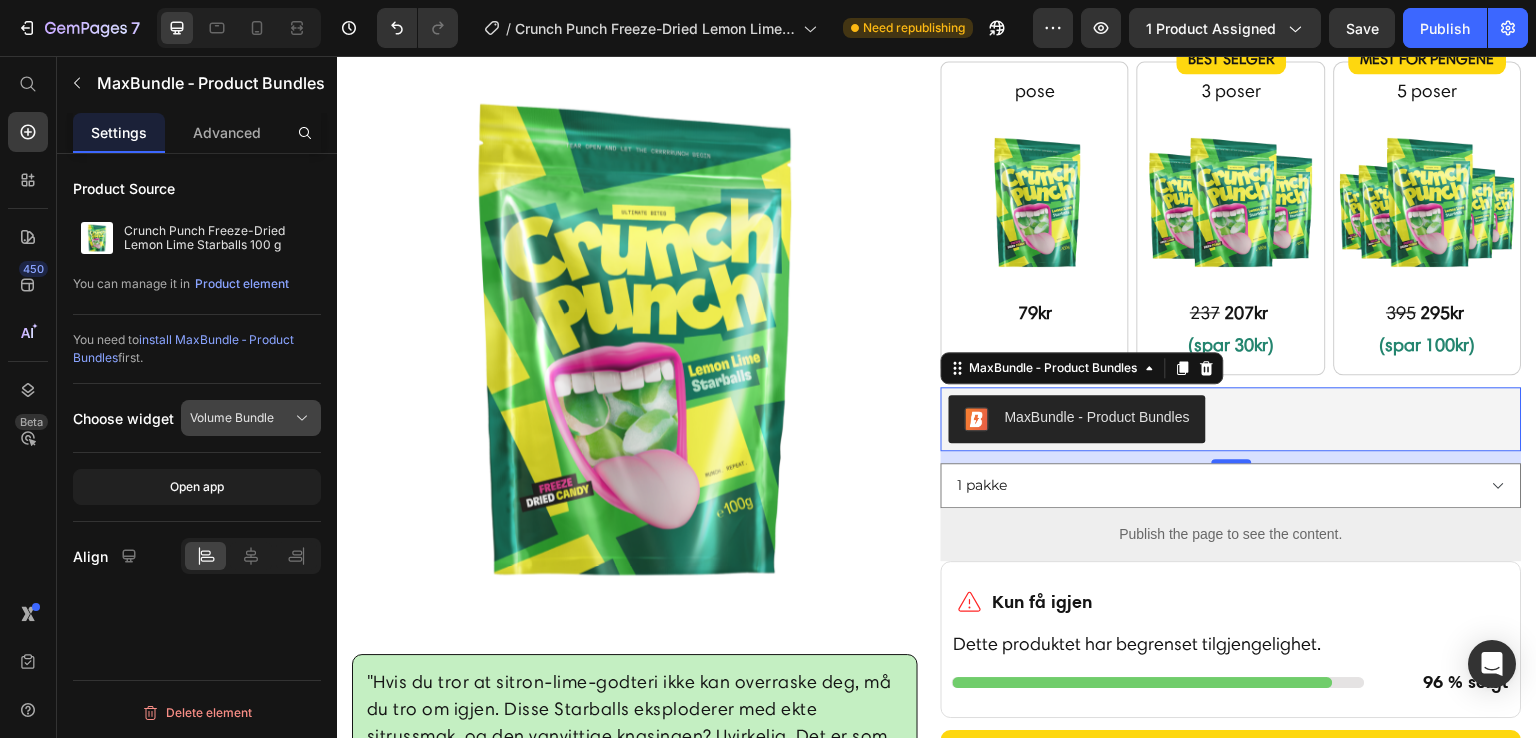 click on "Volume Bundle" at bounding box center [232, 418] 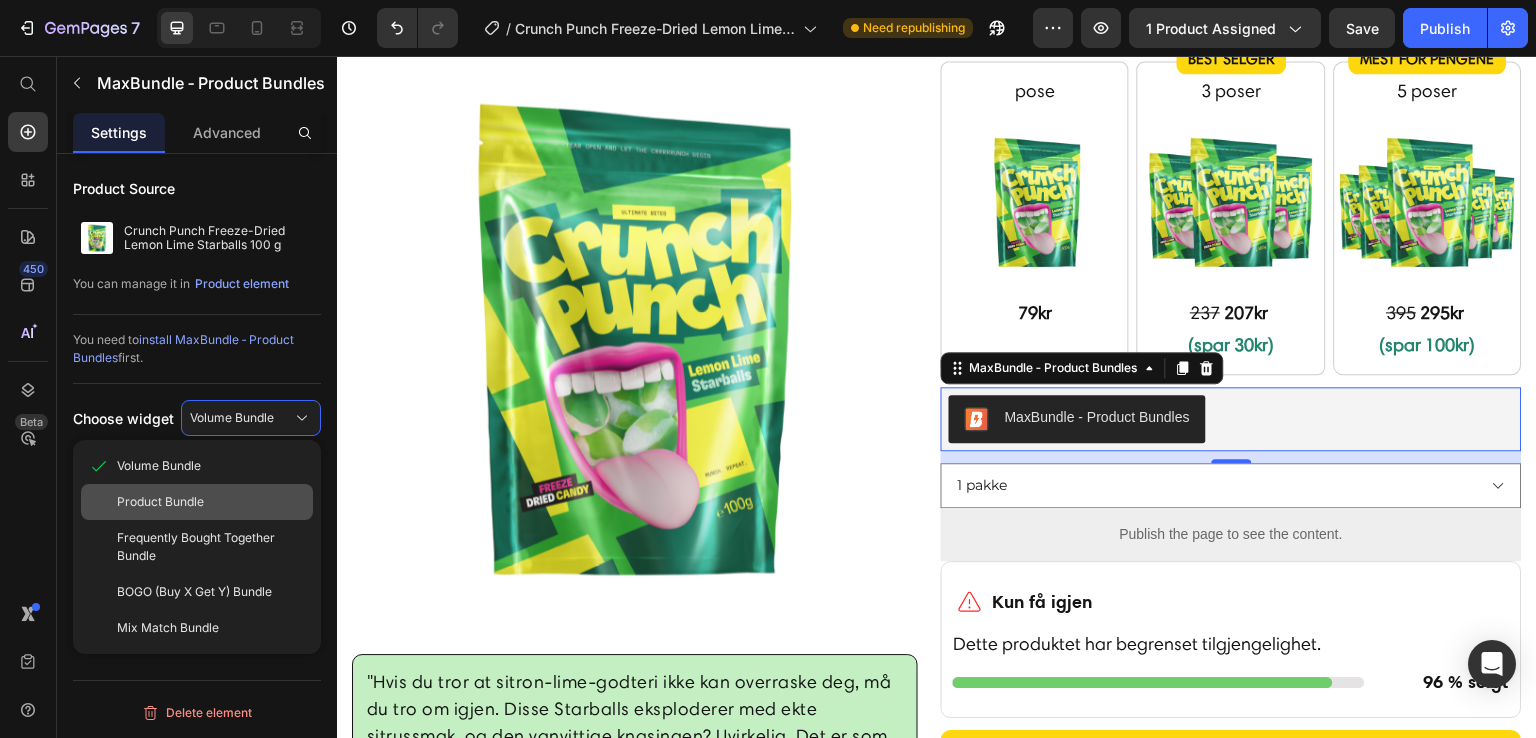 click on "Product Bundle" at bounding box center [211, 502] 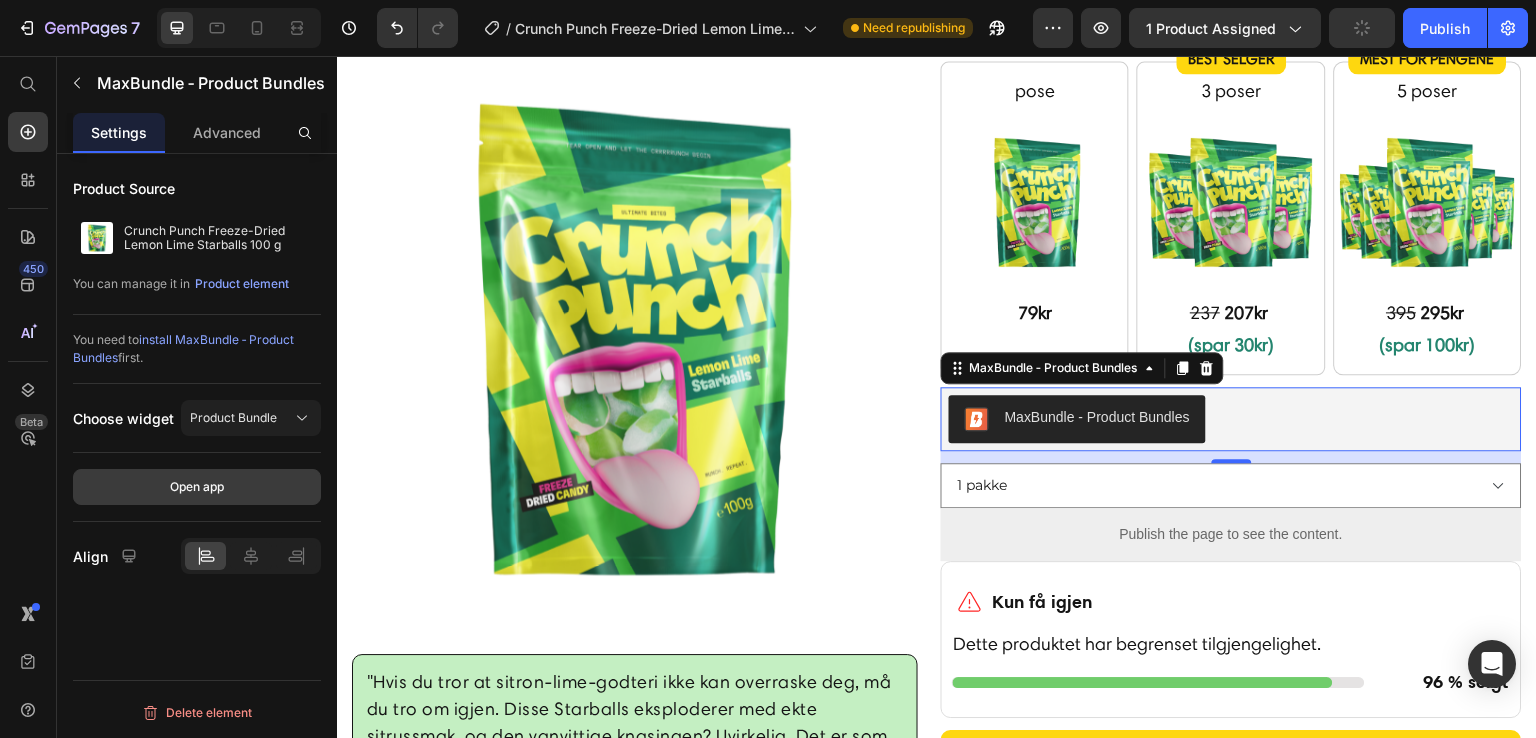 click on "Open app" at bounding box center (197, 487) 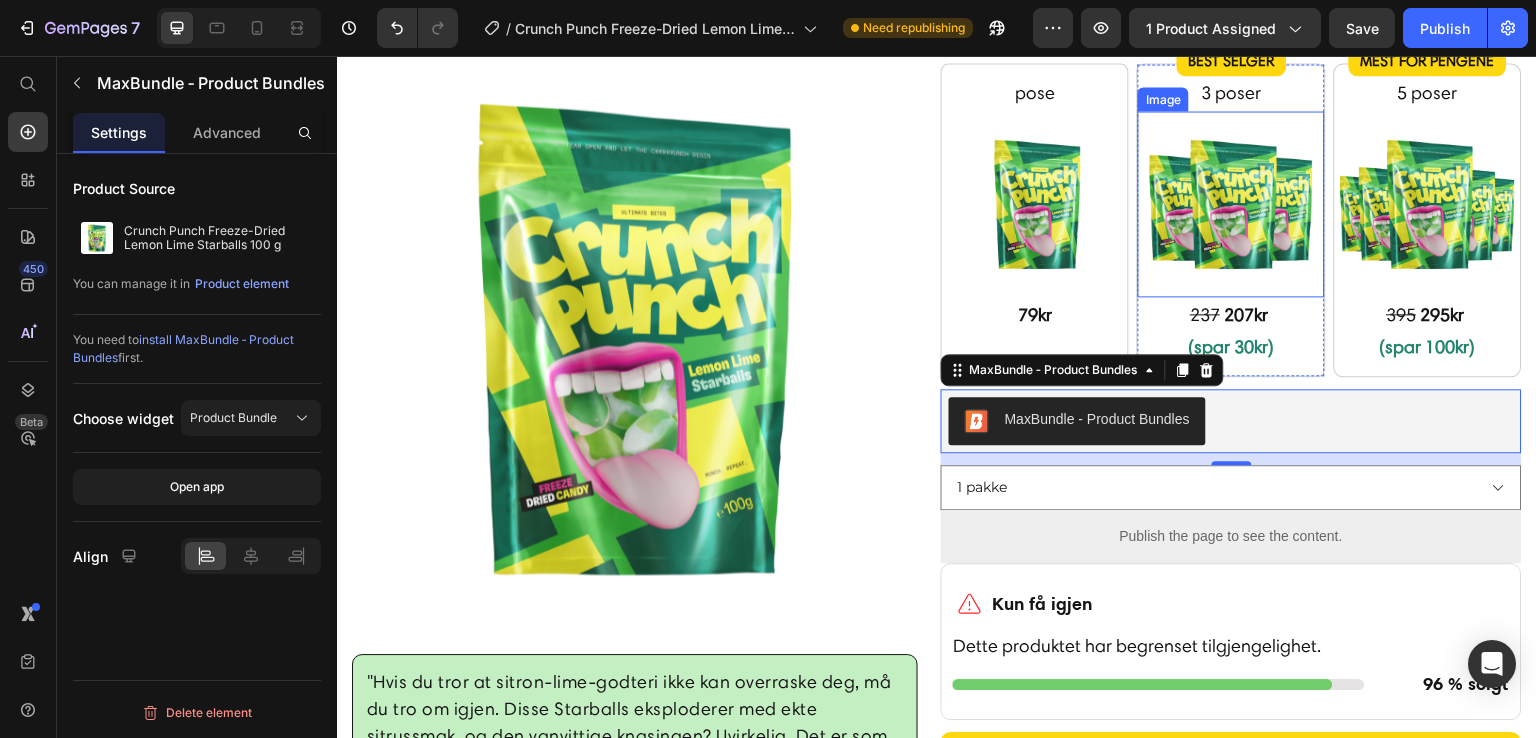 scroll, scrollTop: 300, scrollLeft: 0, axis: vertical 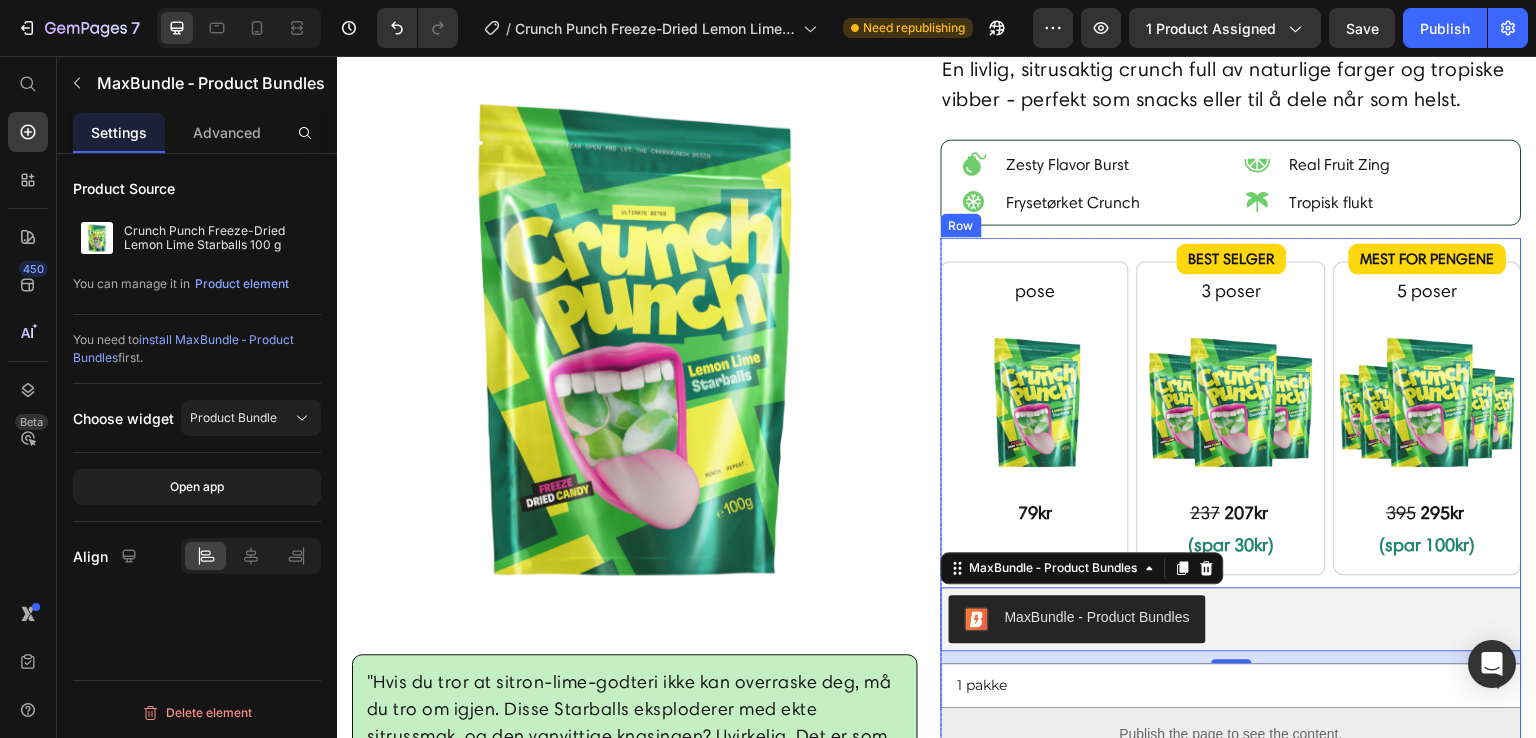 click on "pose Text Block Image 79kr Text Block Row BEST SELGER Product Badge 3 poser Text Block Image 237   207kr   (spar 30kr) Text Block Row 5 poser Text Block Image 395   295kr   (spar 100kr) Text Block Mest for pengene Product Badge Row Row MaxBundle ‑ Product Bundles MaxBundle ‑ Product Bundles   12 1 pakke 3 pakker 5 pakker Product Variants & Swatches
Publish the page to see the content.
Custom Code
Icon Kun få igjen Heading Row Dette produktet har begrenset tilgjengelighet. Heading                Title Line Row Row 96 % solgt Heading Row Row "Hvis du tror at sitron-lime-godteri ikke kan overraske deg, må du tro om igjen. Disse Starballs eksploderer med ekte sitrussmak, og den vanvittige knasingen? Uvirkelig. Det er som å bite i sommeren." - [FIRST] [LAST] Text block Row Row LEGG I HANDLEKURV
79 kr Product Cart Button
Icon Rask levering Heading
Icon Gratis frakt over 799kr Heading
Icon Trygg handel Heading Row Ingredienser" at bounding box center [1231, 737] 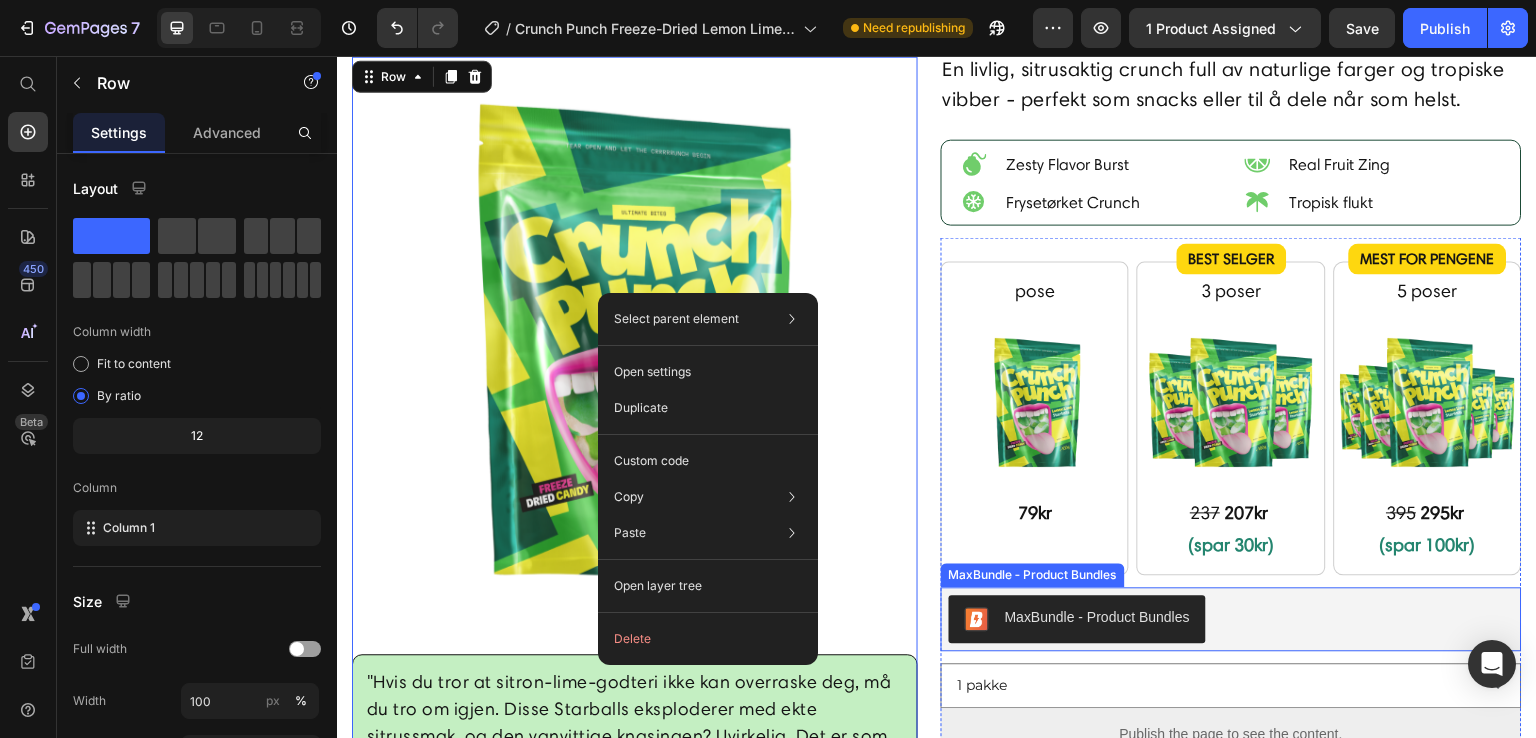 click on "MaxBundle ‑ Product Bundles" at bounding box center [1077, 619] 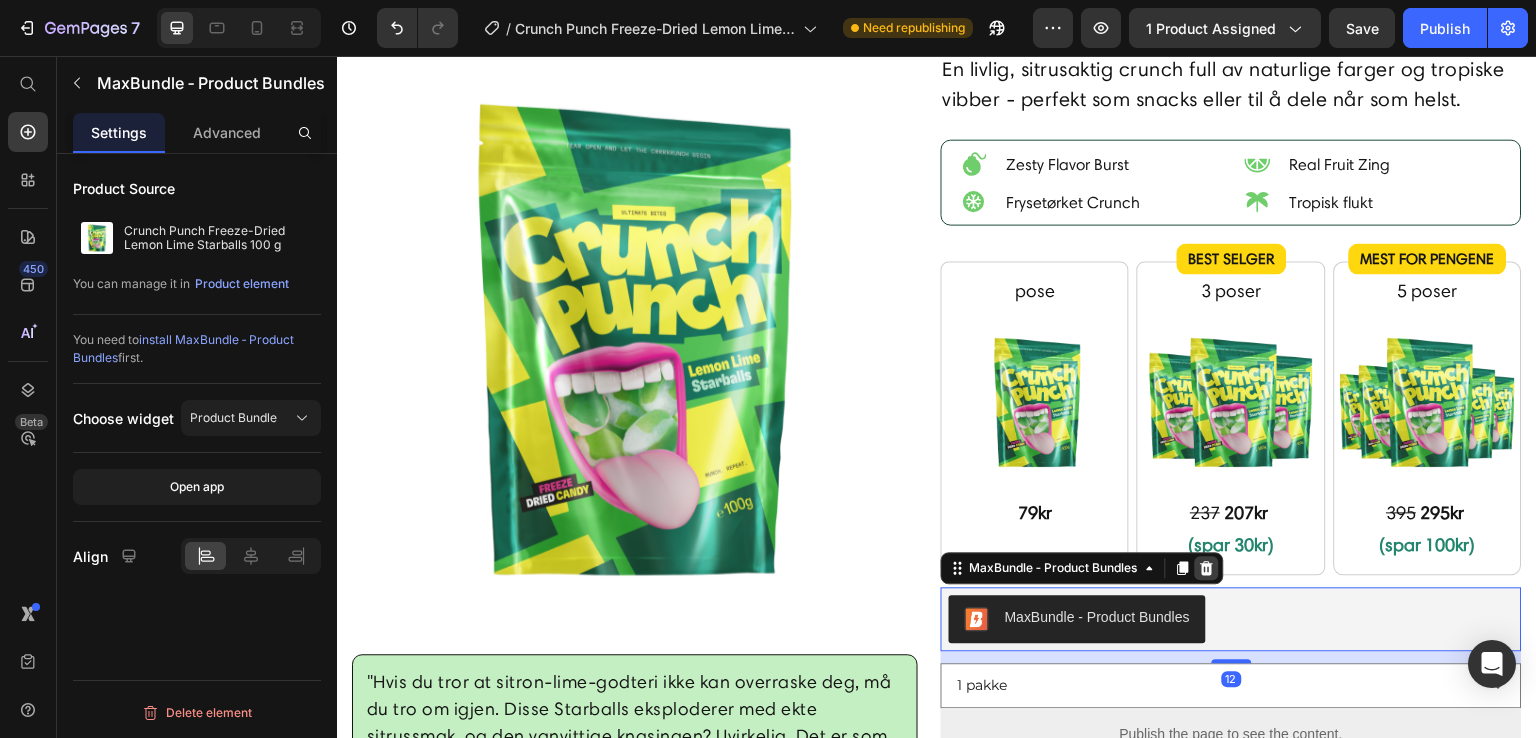 click 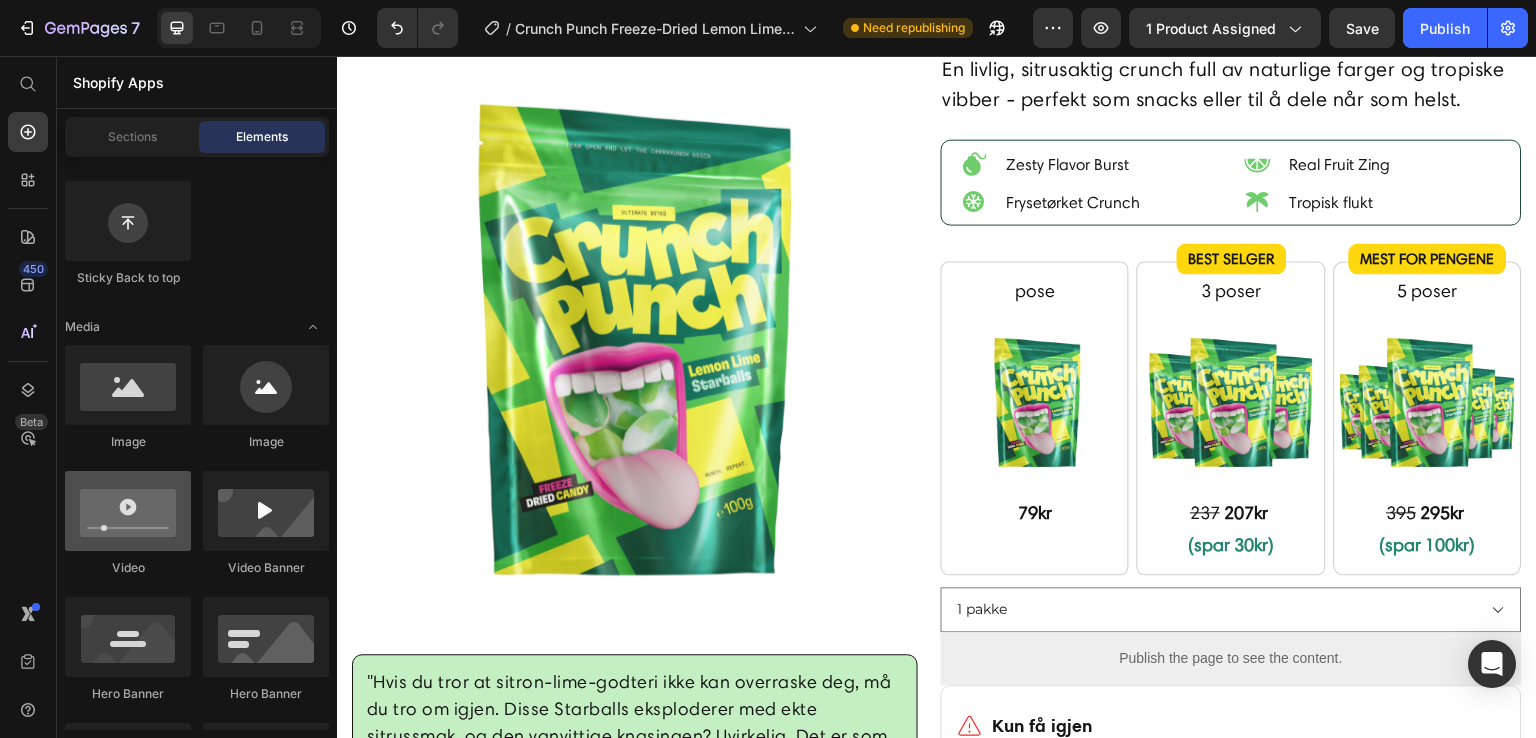scroll, scrollTop: 1100, scrollLeft: 0, axis: vertical 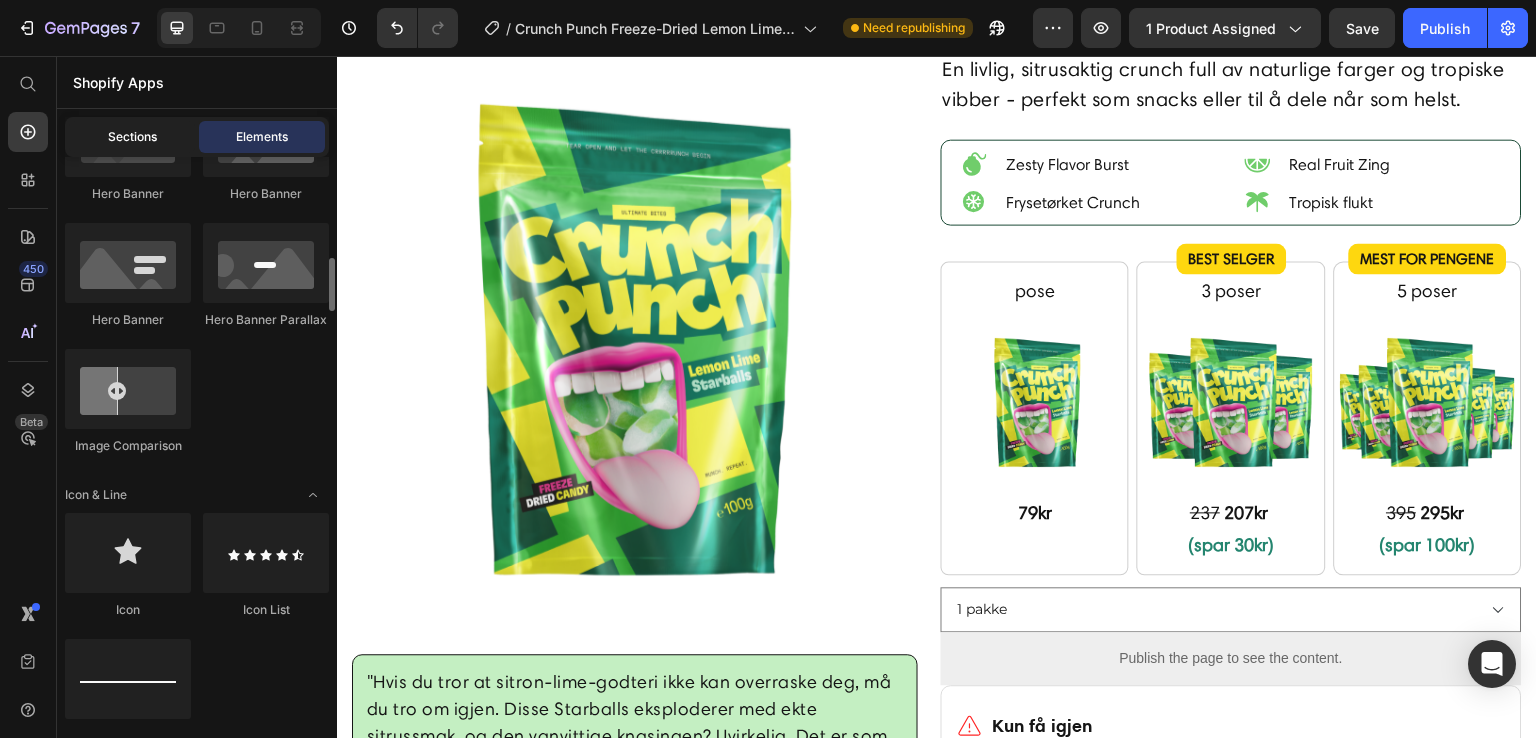click on "Sections" 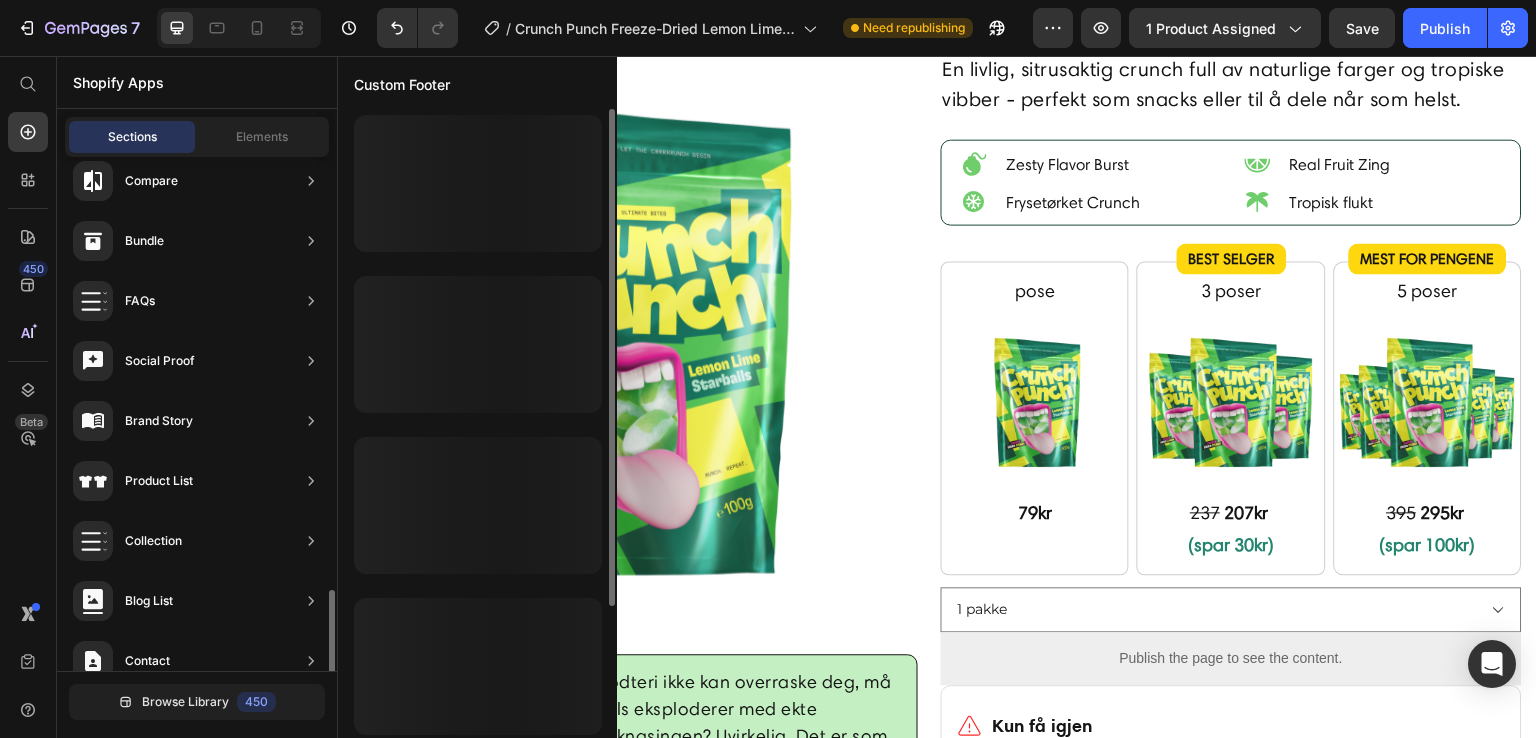 scroll, scrollTop: 646, scrollLeft: 0, axis: vertical 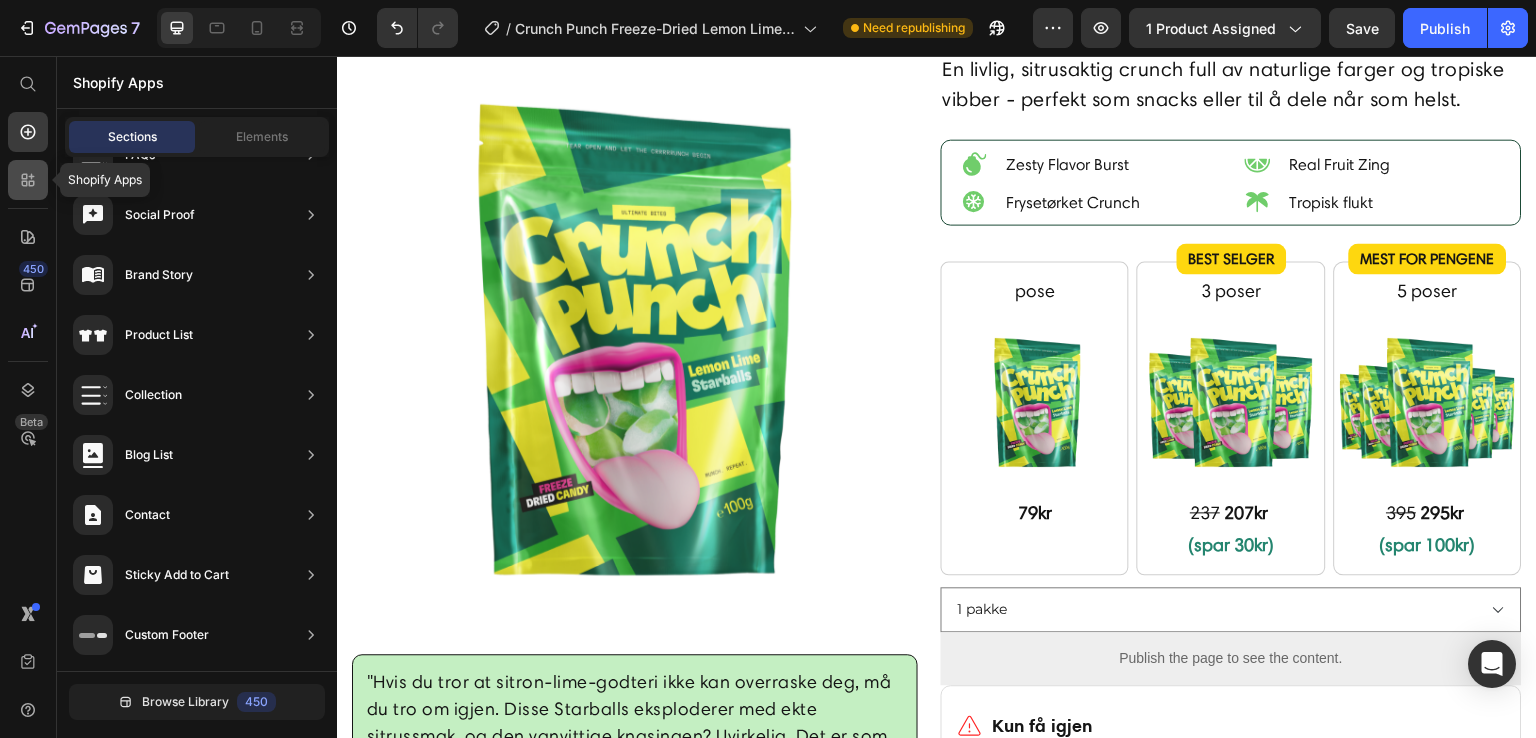 click 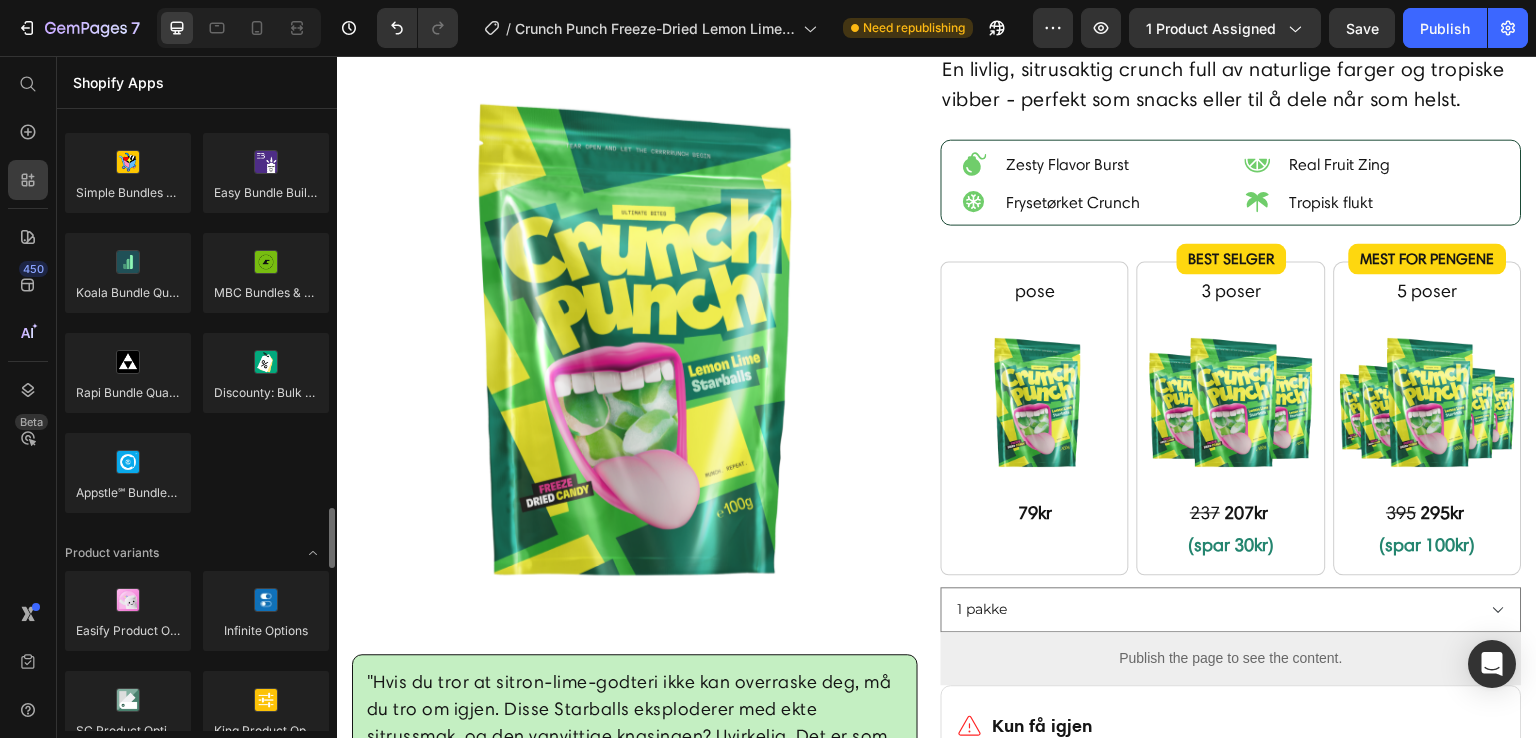 scroll, scrollTop: 2000, scrollLeft: 0, axis: vertical 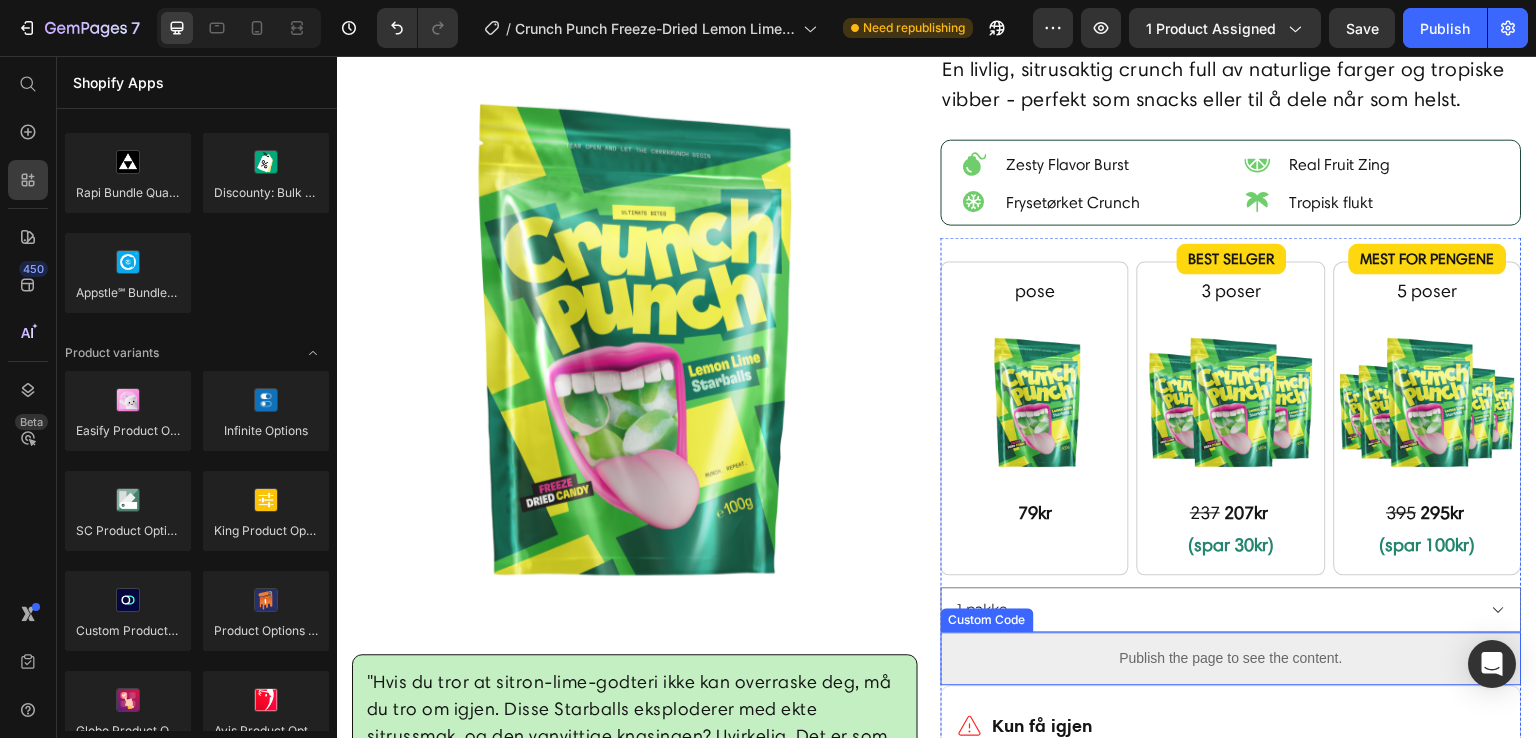click on "Publish the page to see the content." at bounding box center (1231, 658) 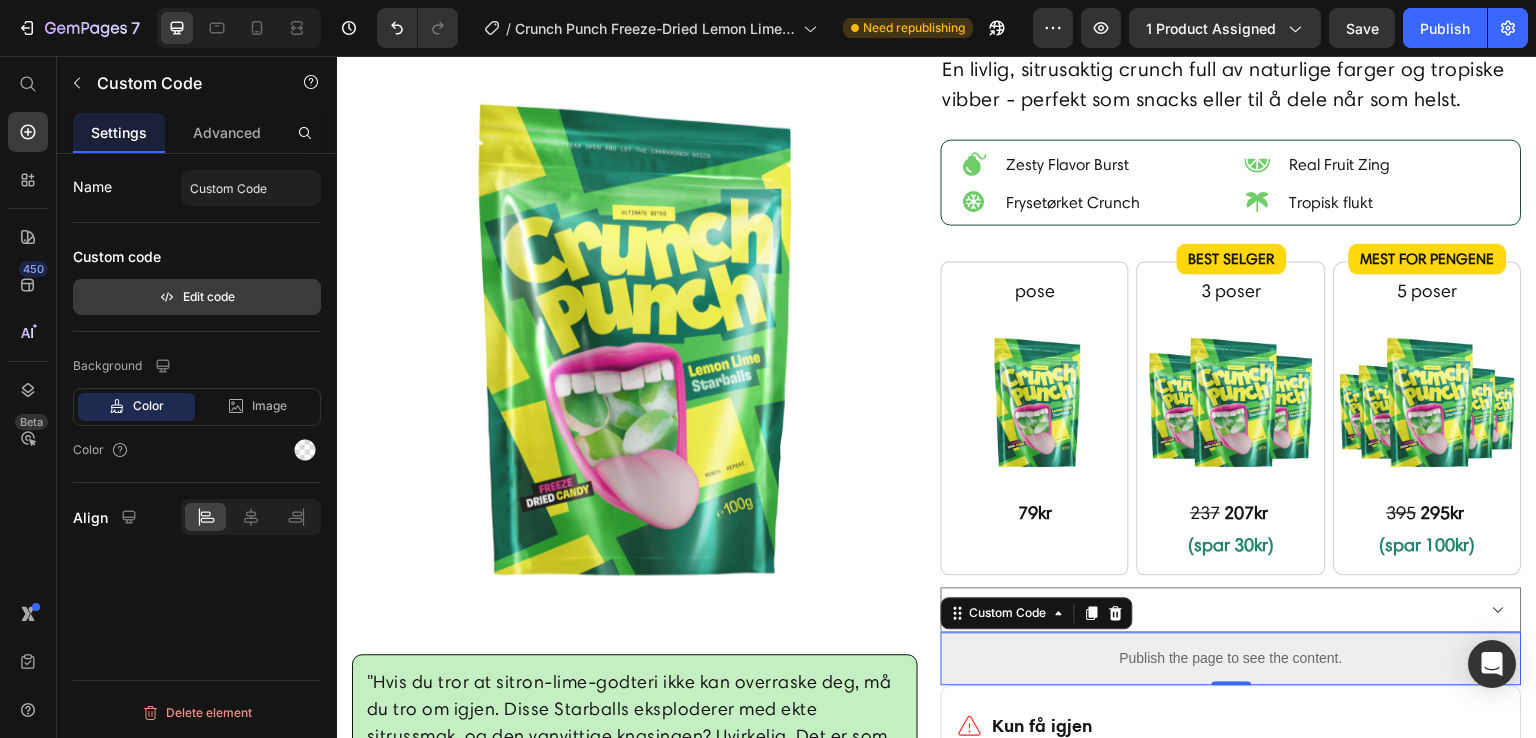 click on "Edit code" at bounding box center [197, 297] 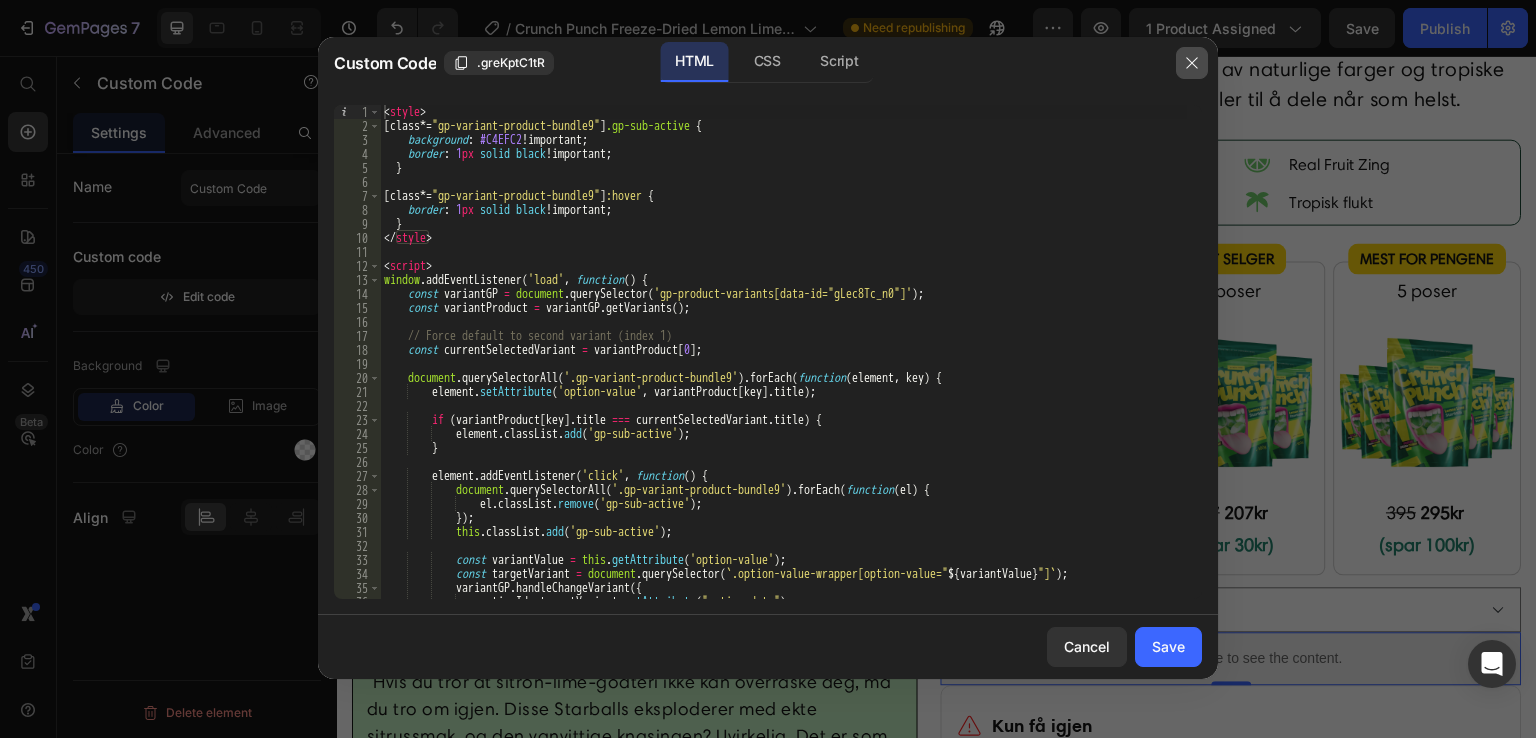 click 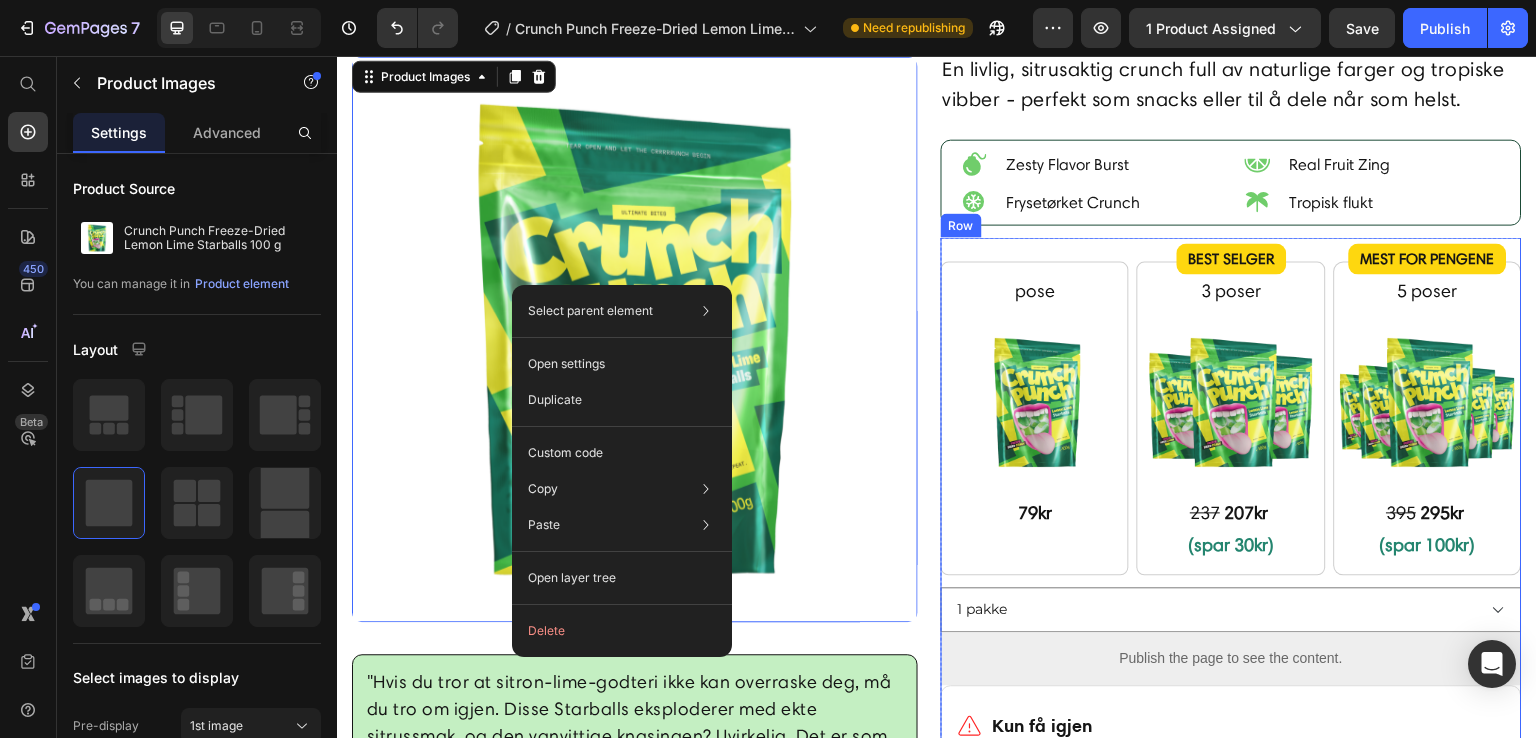 click on "pose Text Block Image 79kr Text Block Row BEST SELGER Product Badge 3 poser Text Block Image 237   207kr   (spar 30kr) Text Block Row 5 poser Text Block Image 395   295kr   (spar 100kr) Text Block Mest for pengene Product Badge Row Row 1 pakke 3 pakker 5 pakker Product Variants & Swatches
Publish the page to see the content.
Custom Code
Icon Kun få igjen Heading Row Dette produktet har begrenset tilgjengelighet. Heading                Title Line Row Row 96 % solgt Heading Row Row "Hvis du tror at sitron-lime-godteri ikke kan overraske deg, må du tro om igjen. Disse Starballs eksploderer med ekte sitrussmak, og den vanvittige knasingen? Uvirkelig. Det er som å bite i sommeren." - [FIRST] [LAST] Text block Row Row LEGG I HANDLEKURV
79 kr Product Cart Button
Icon Rask levering Heading
Icon Gratis frakt over 799kr Heading
Icon Trygg handel Heading Row
Ingredienser
Allergener" at bounding box center (1231, 699) 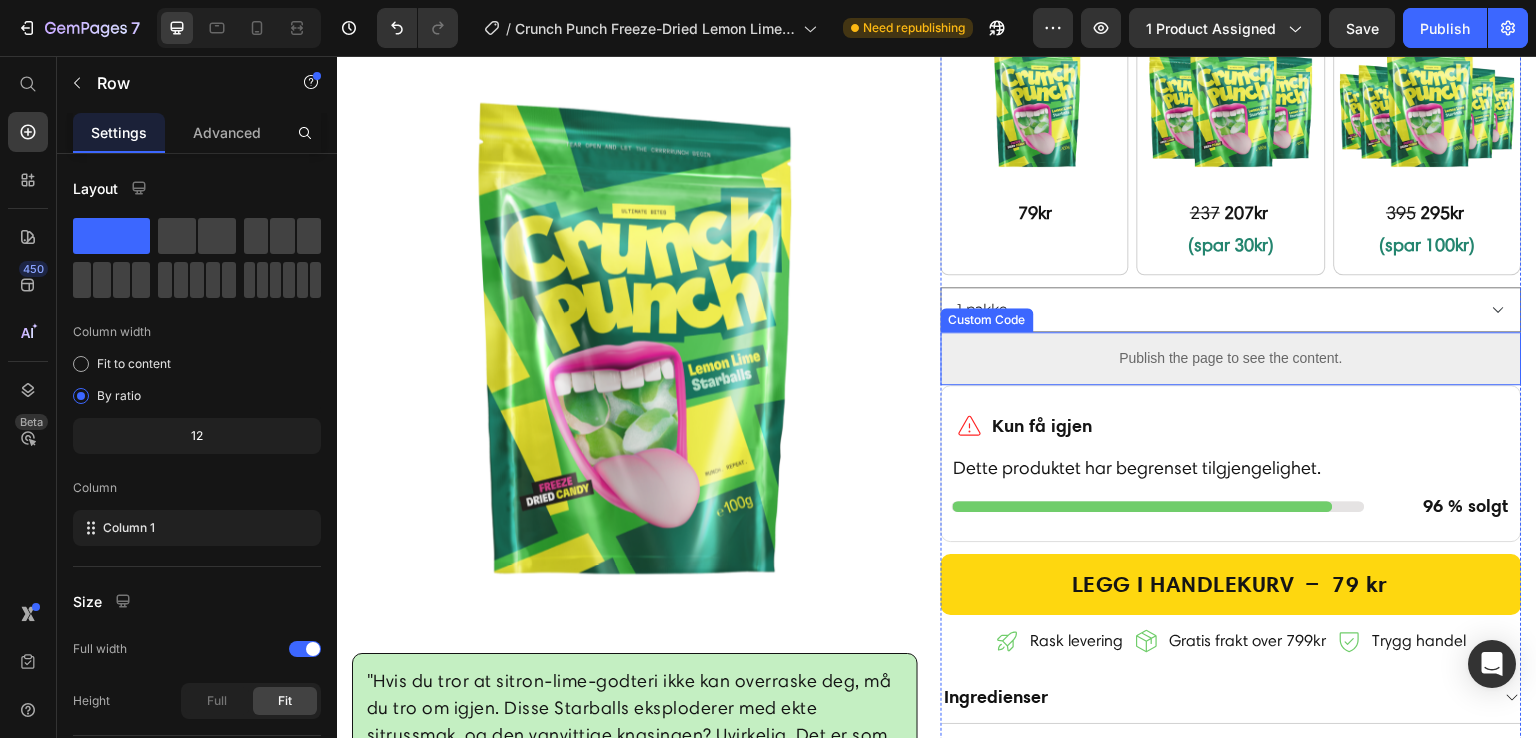 scroll, scrollTop: 800, scrollLeft: 0, axis: vertical 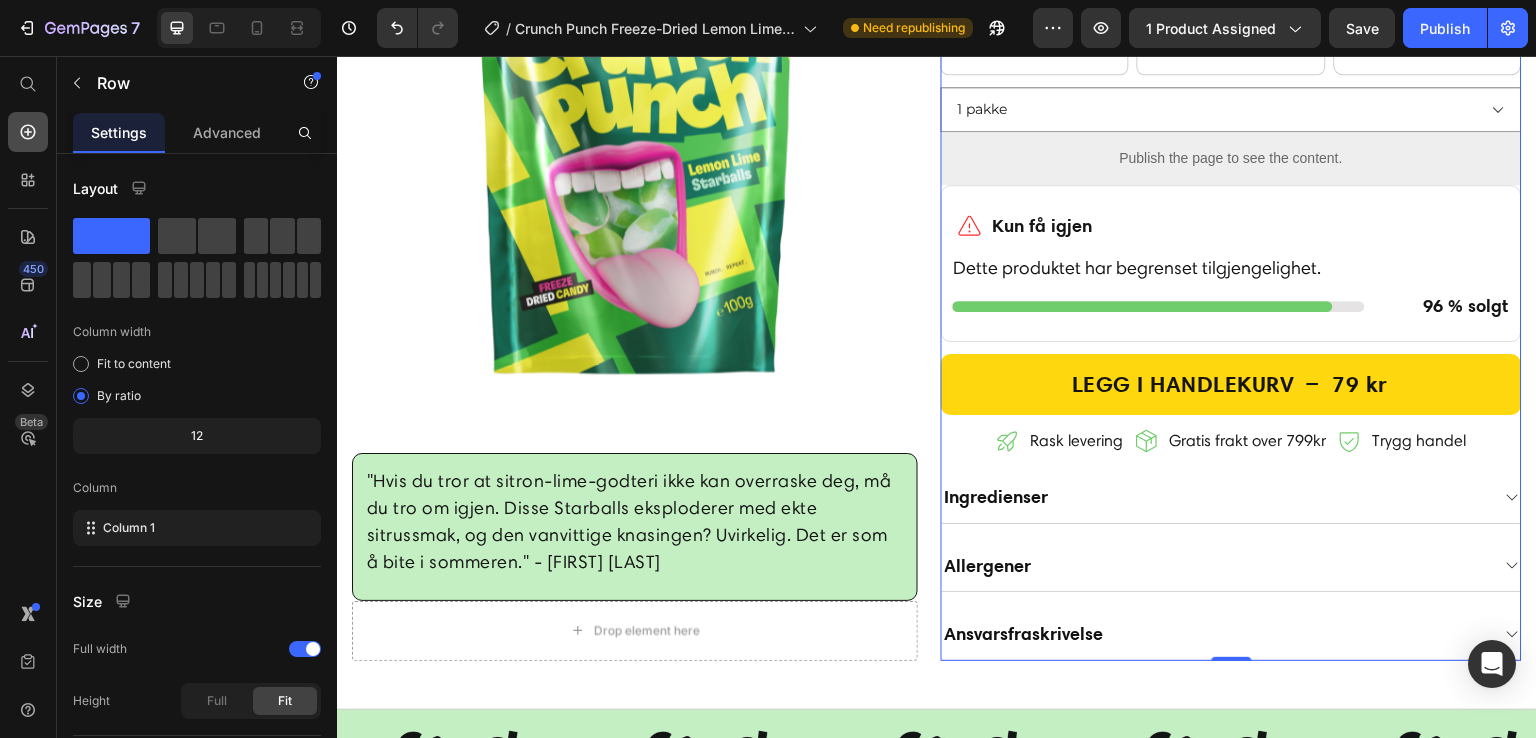 click 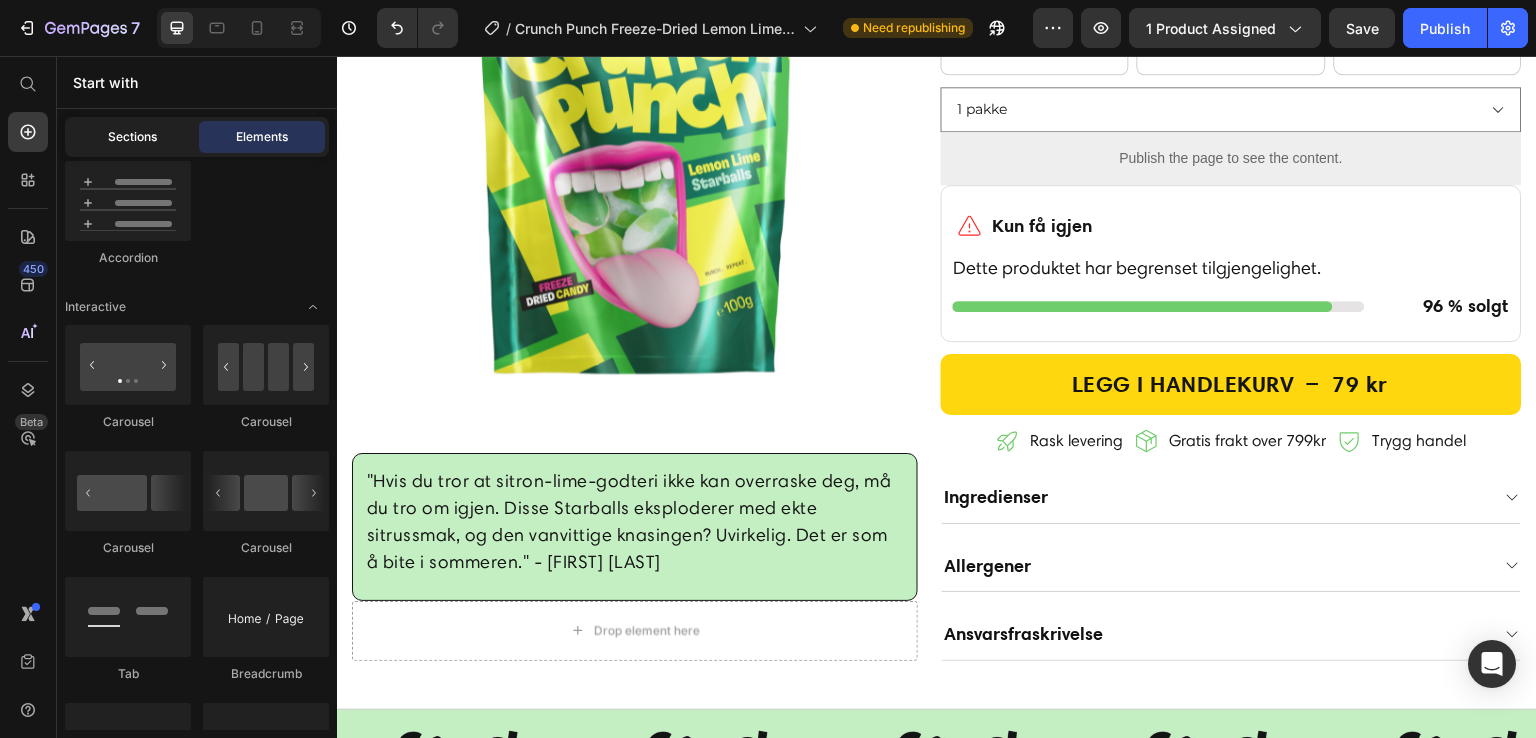 click on "Sections" at bounding box center (132, 137) 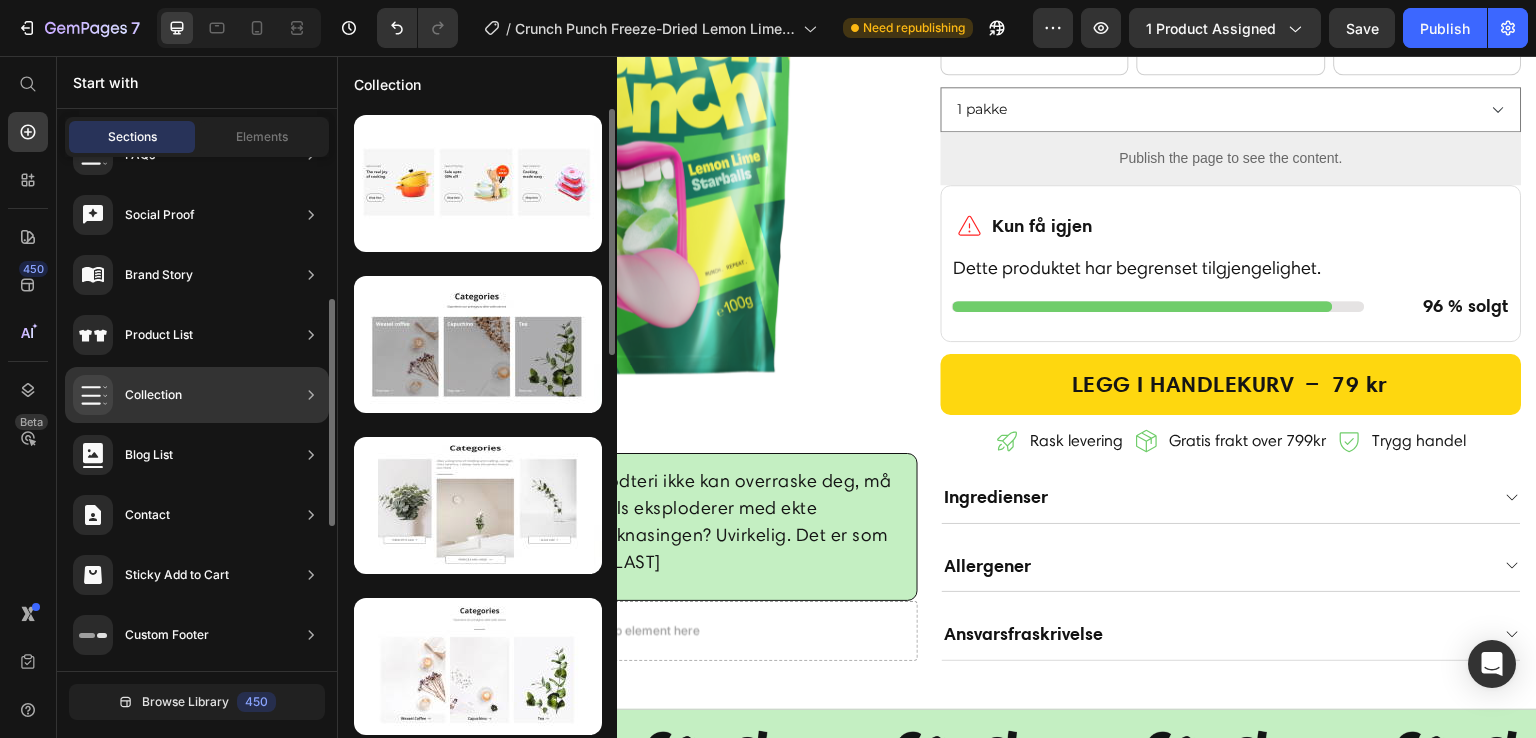 scroll, scrollTop: 446, scrollLeft: 0, axis: vertical 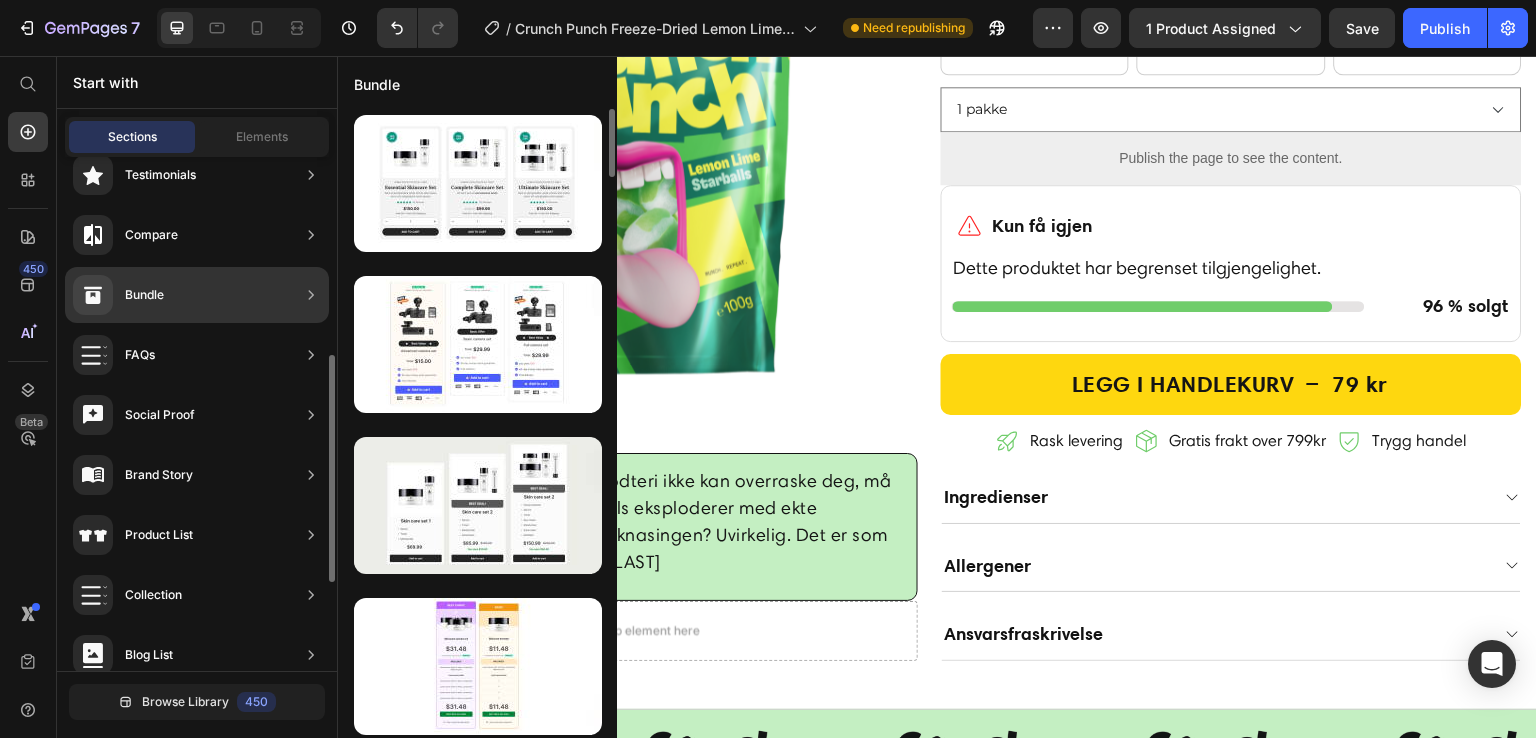 click on "Bundle" 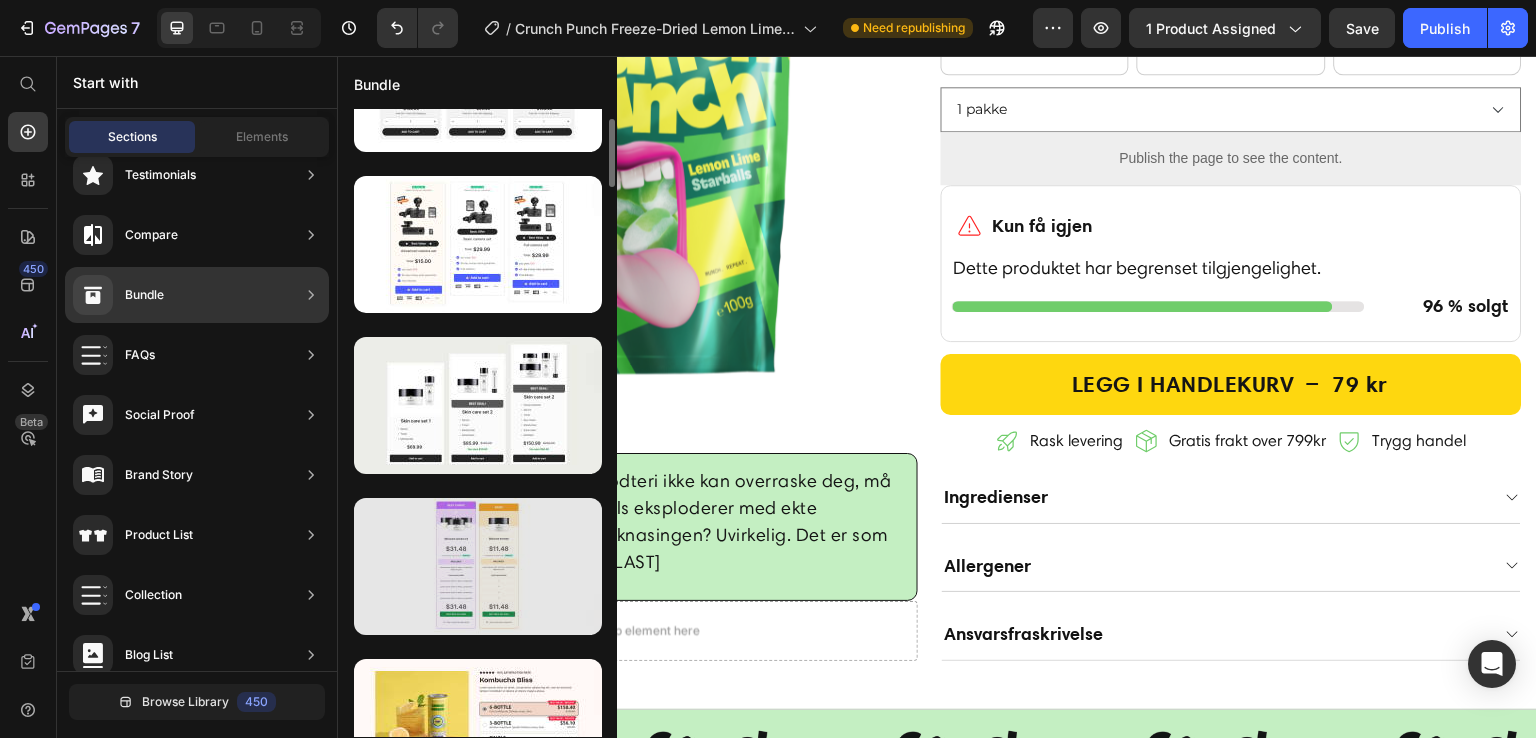 scroll, scrollTop: 300, scrollLeft: 0, axis: vertical 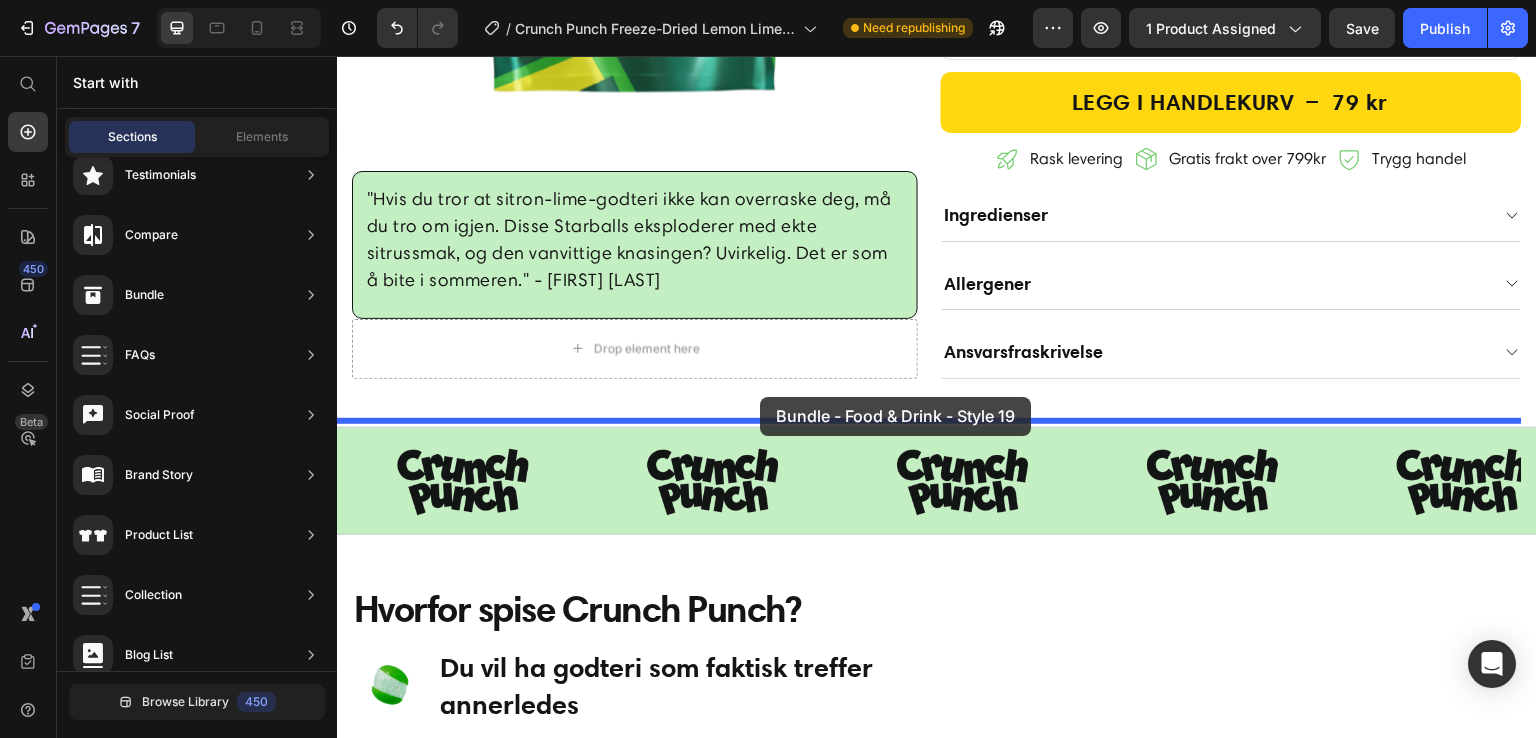 drag, startPoint x: 849, startPoint y: 613, endPoint x: 760, endPoint y: 397, distance: 233.6172 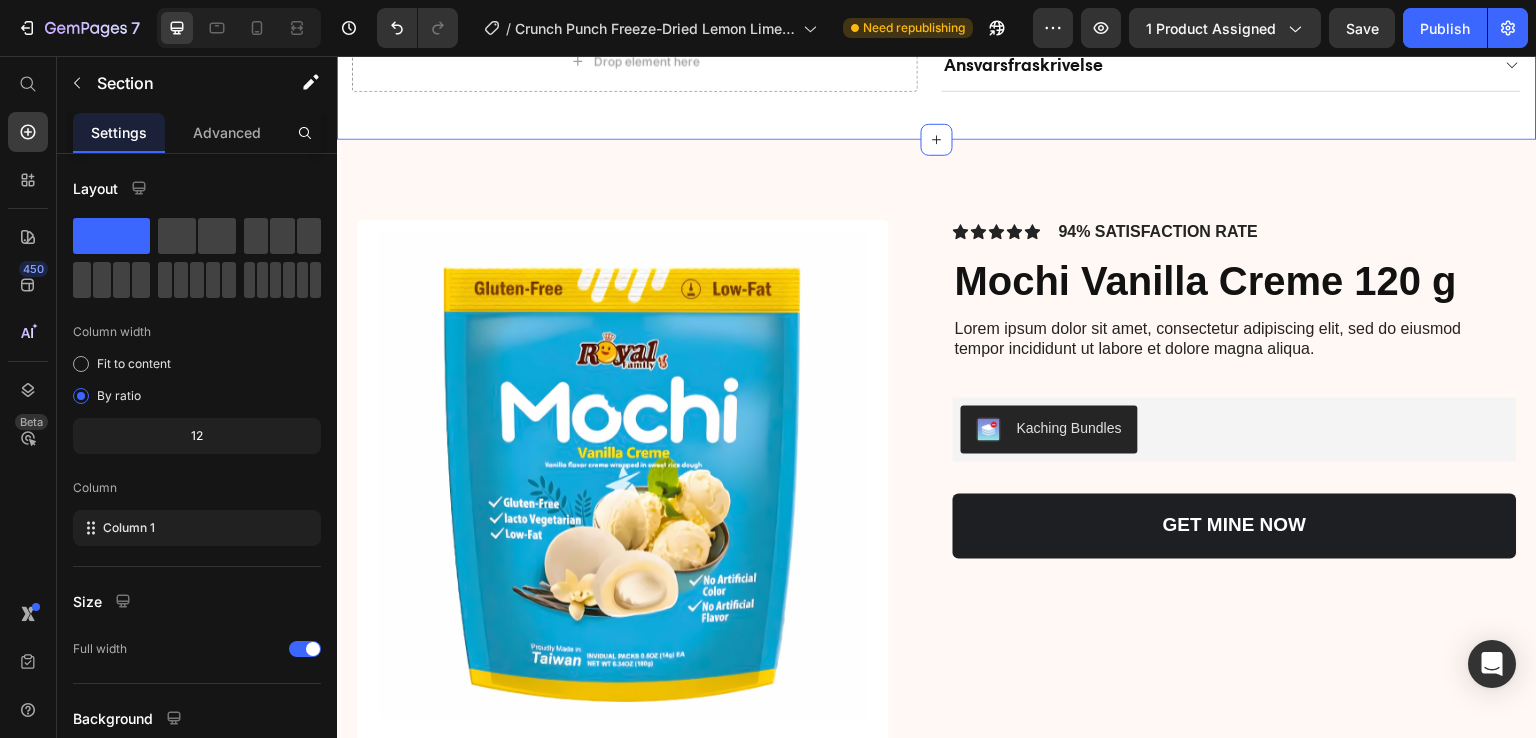 scroll, scrollTop: 1377, scrollLeft: 0, axis: vertical 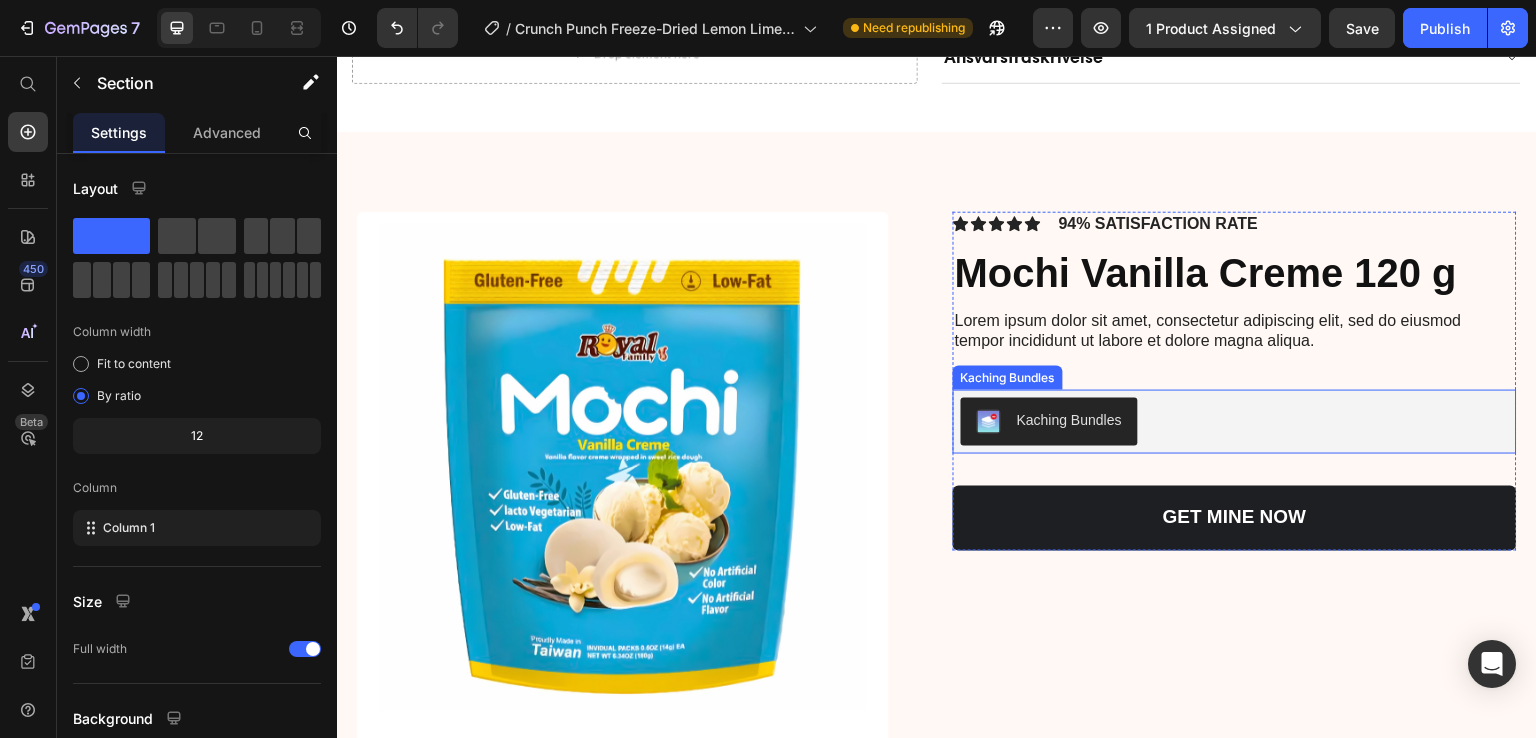 click on "Kaching Bundles" at bounding box center [1069, 420] 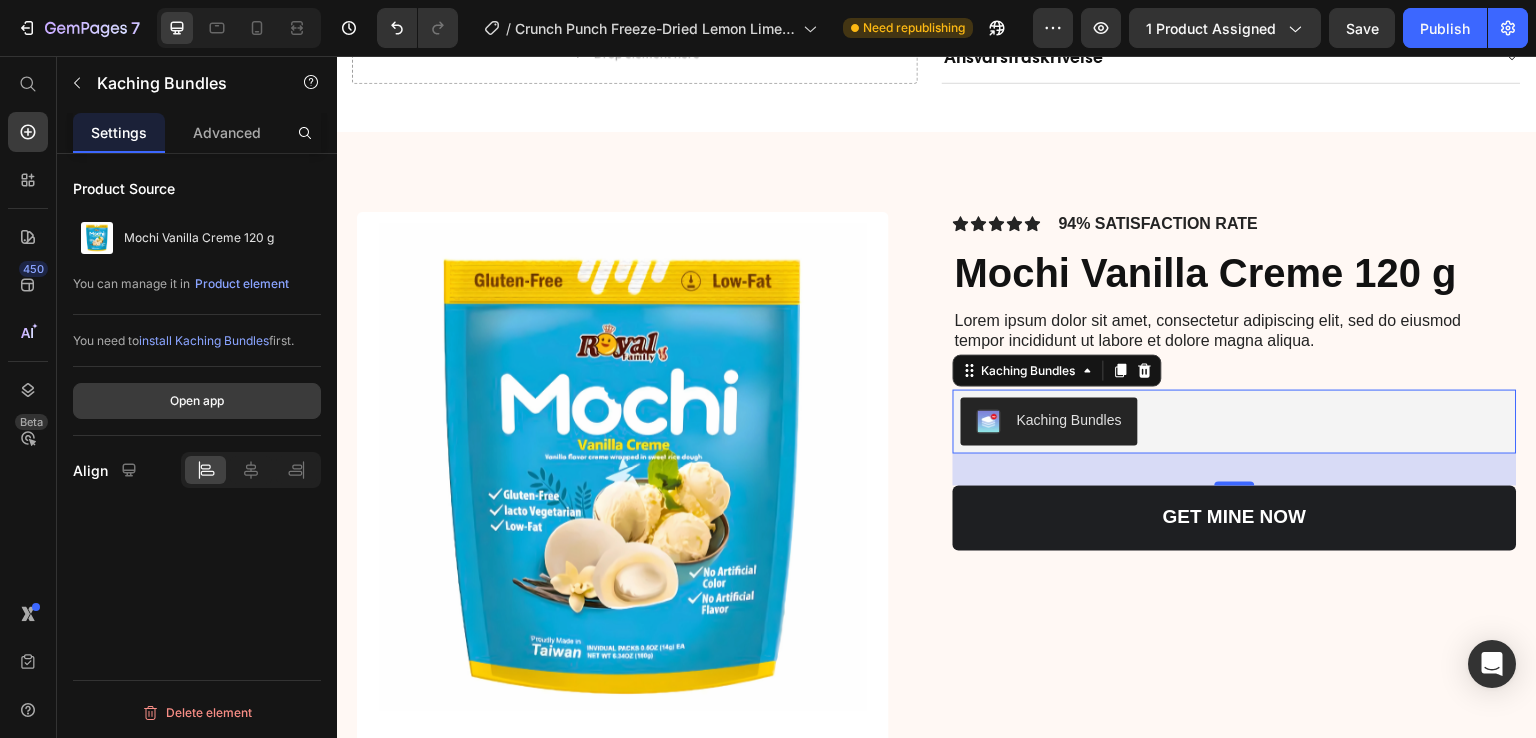 click on "Open app" at bounding box center [197, 401] 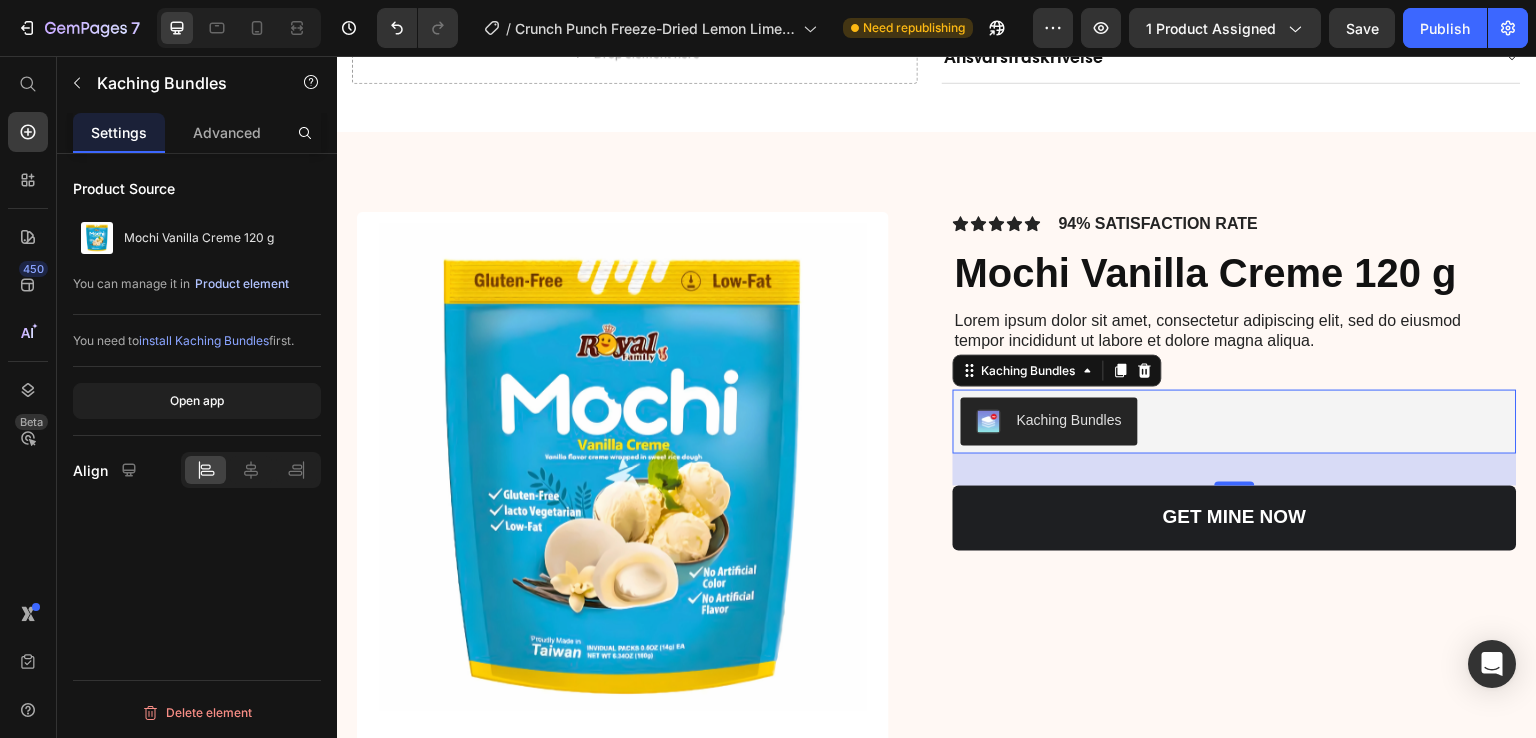 click on "Product element" at bounding box center [242, 284] 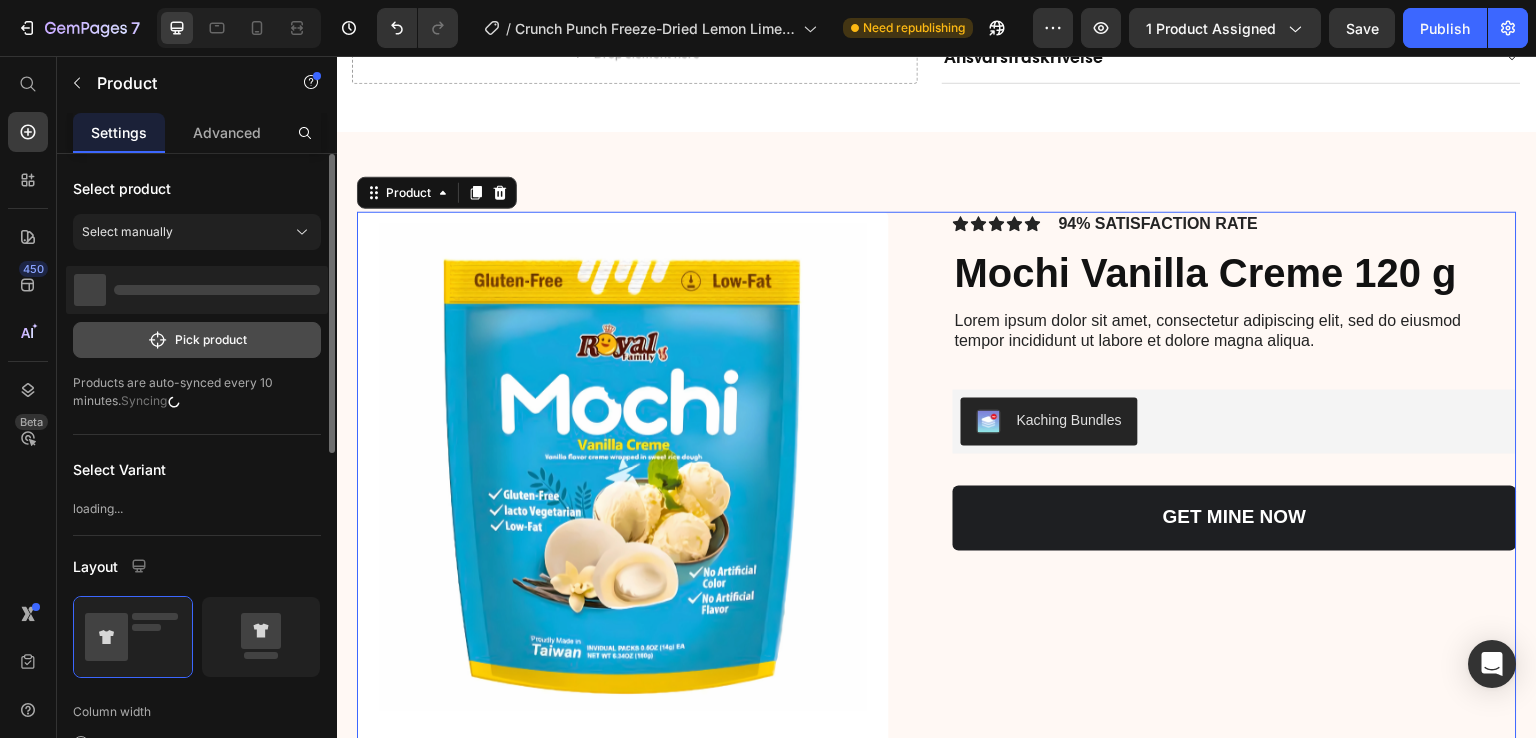 click on "Pick product" at bounding box center [197, 340] 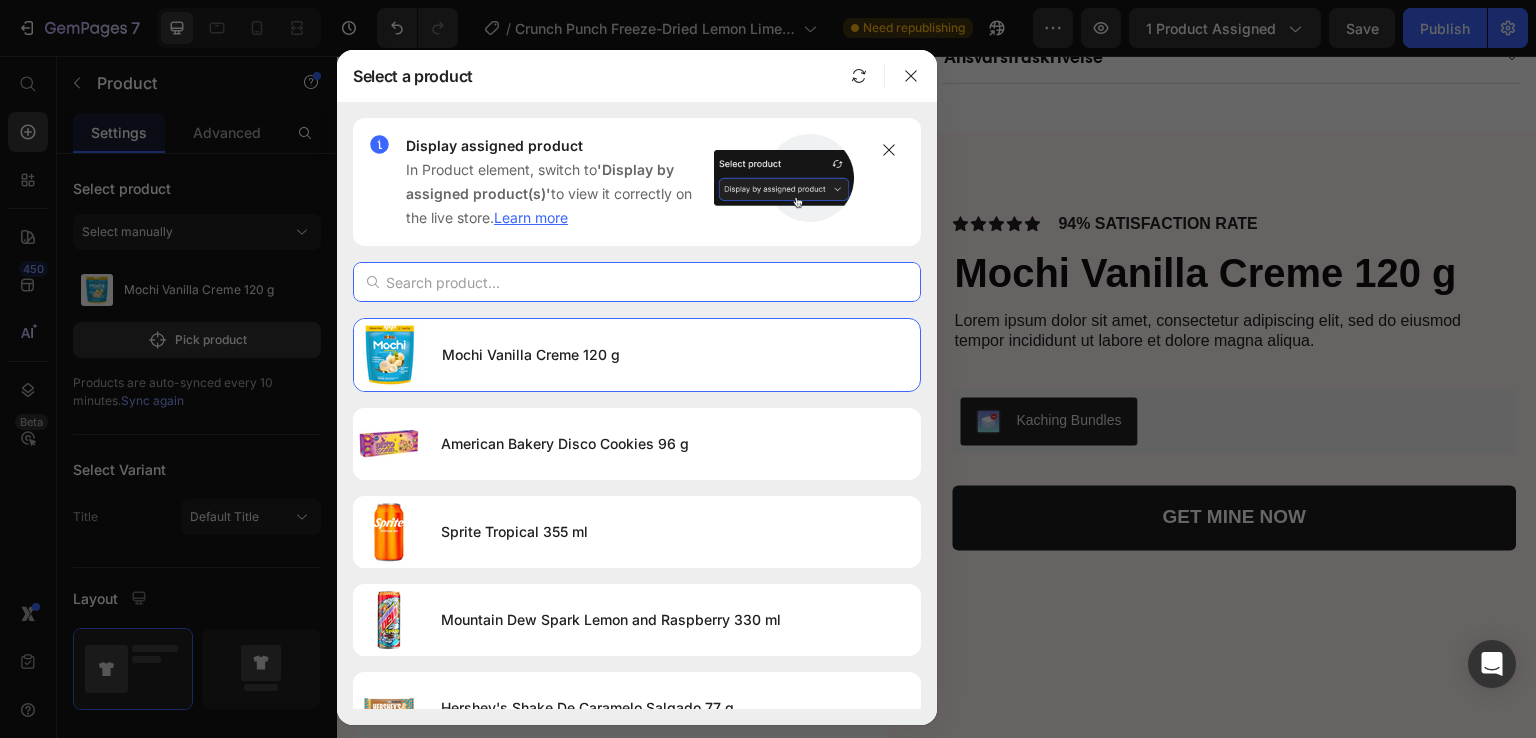 click at bounding box center (637, 282) 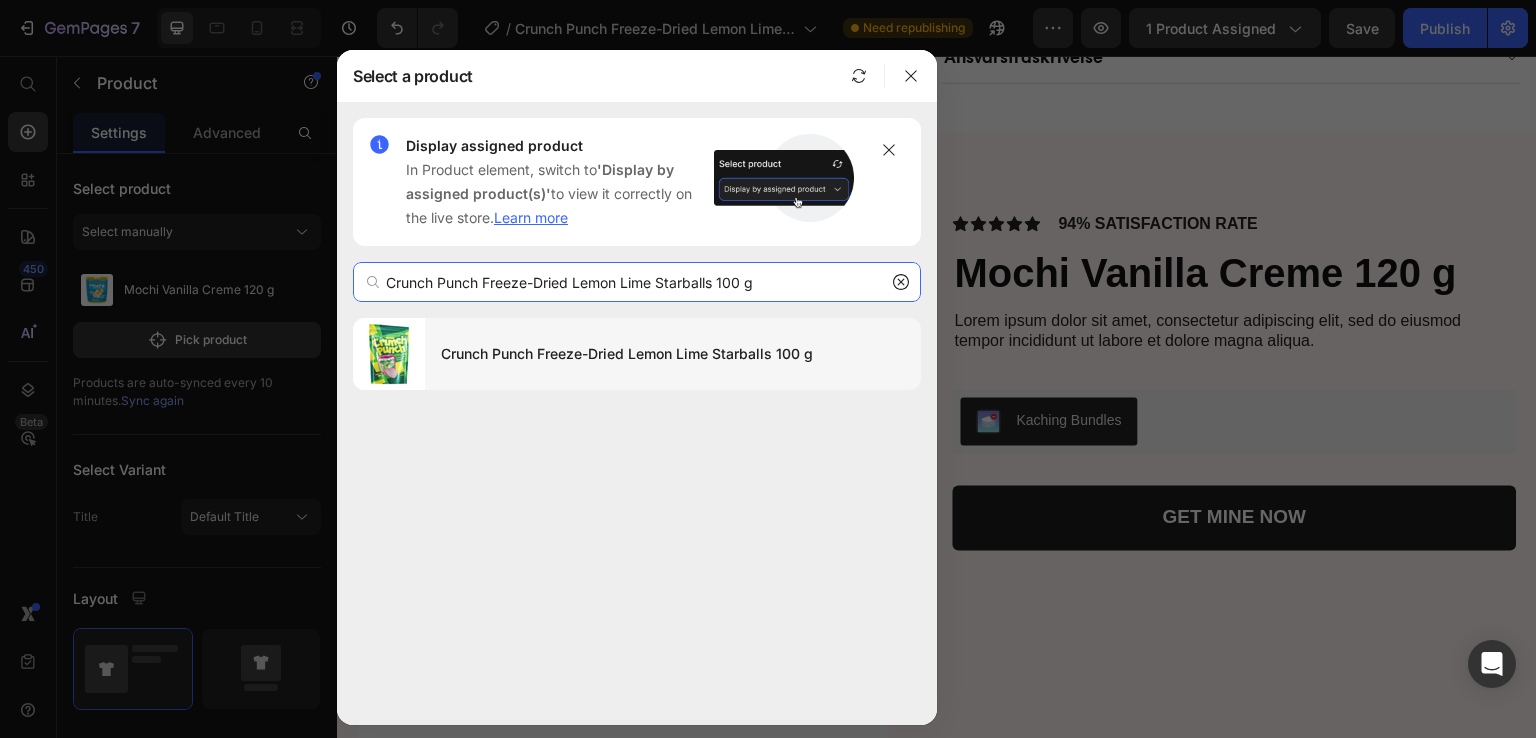 type on "Crunch Punch Freeze-Dried Lemon Lime Starballs 100 g" 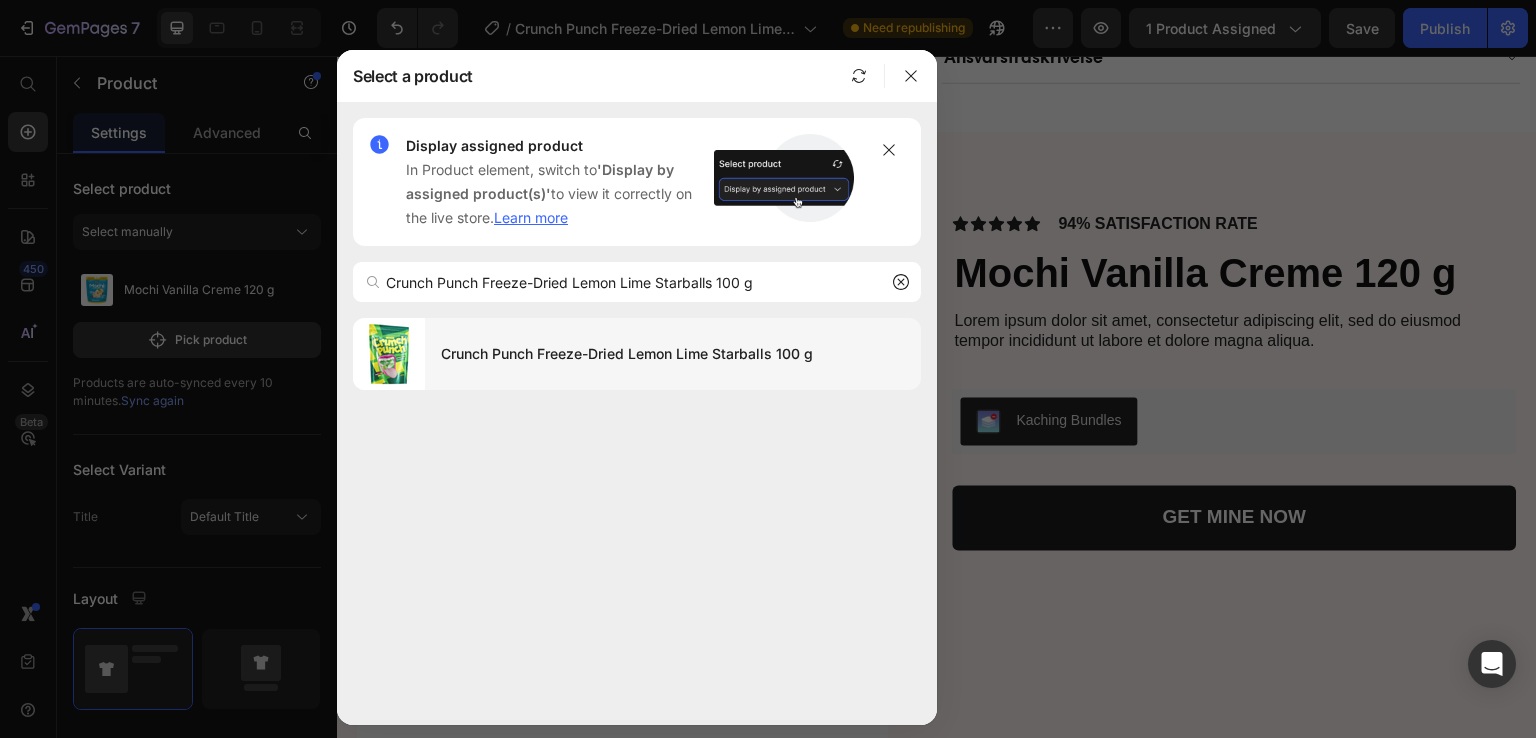 click on "Crunch Punch Freeze-Dried Lemon Lime Starballs 100 g" at bounding box center [673, 354] 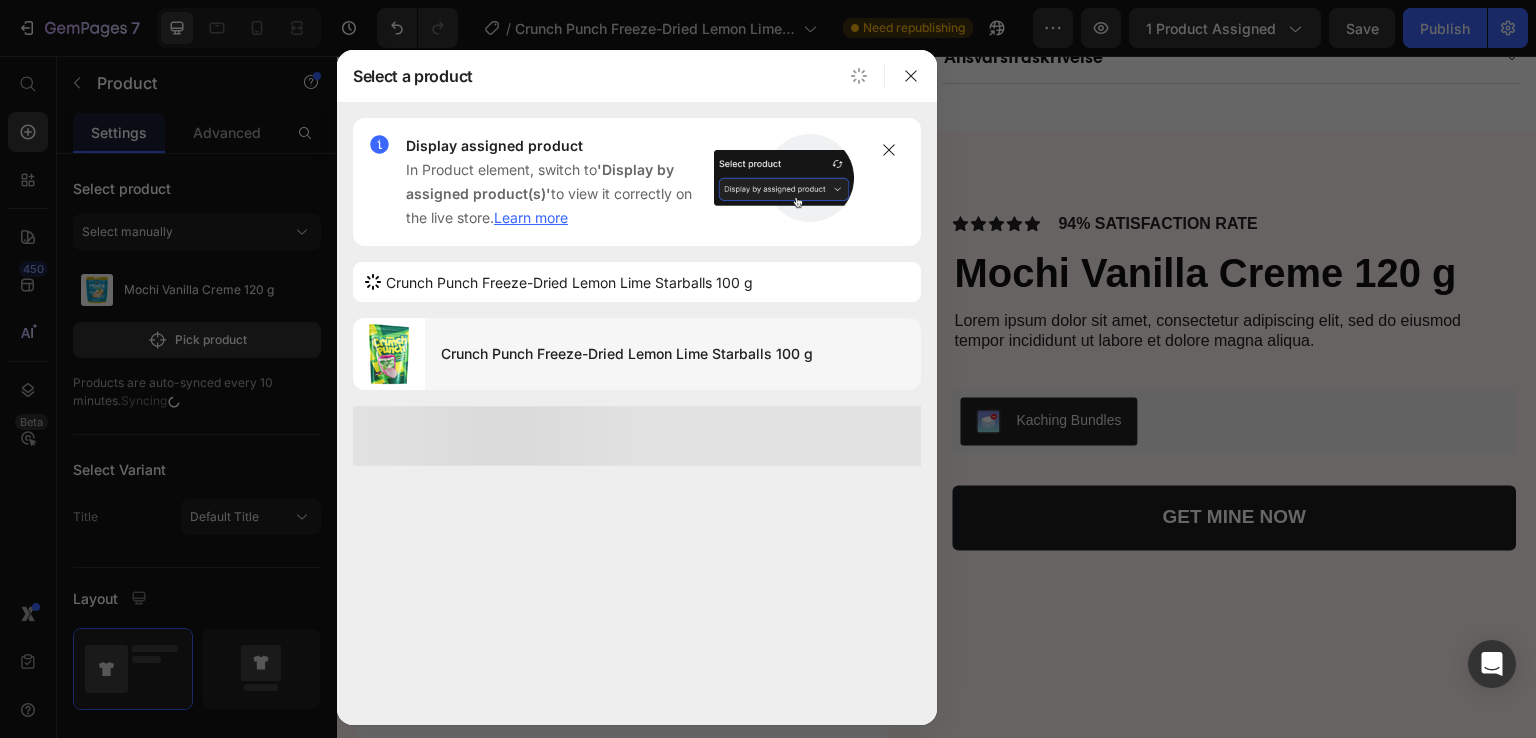 type 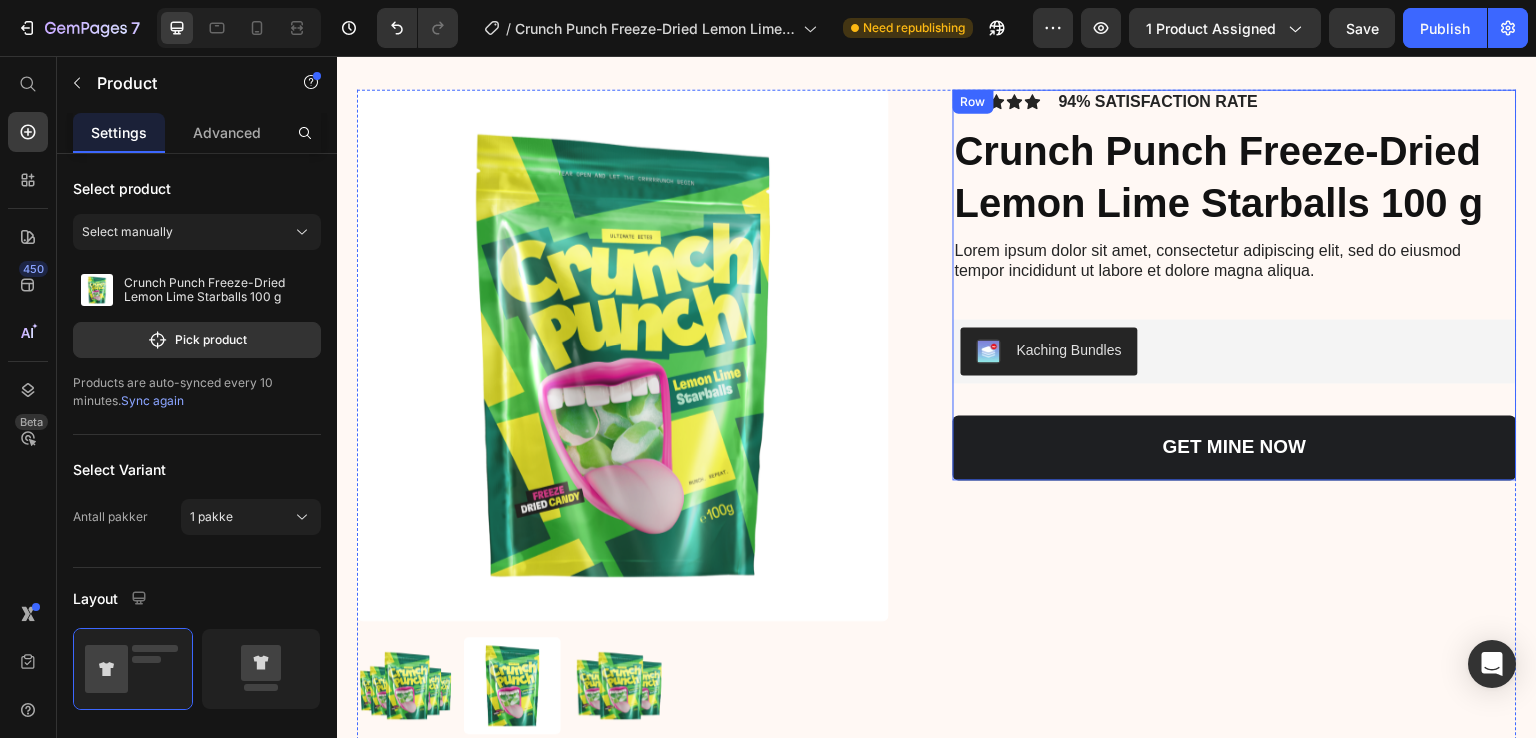 scroll, scrollTop: 800, scrollLeft: 0, axis: vertical 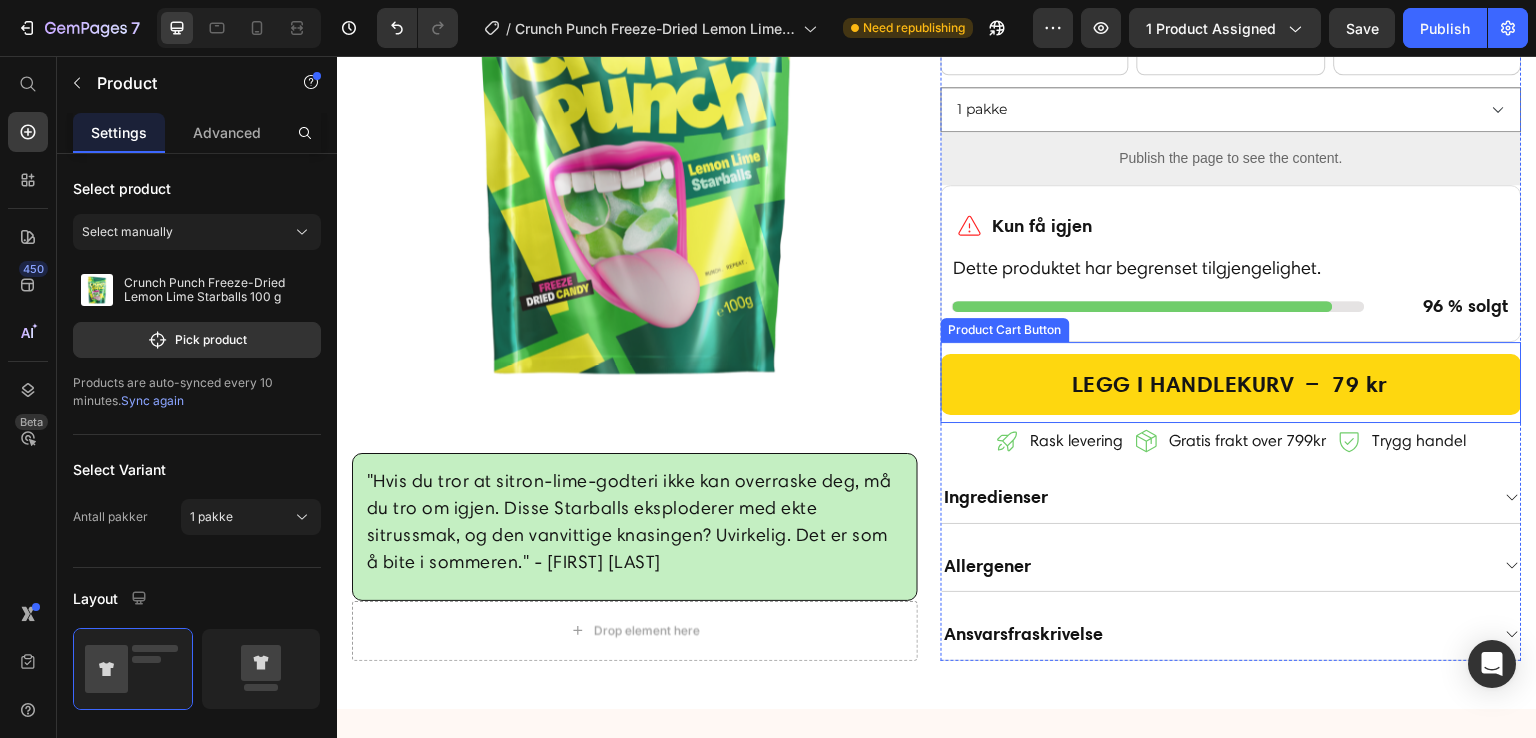 click on "Product Cart Button" at bounding box center [1005, 330] 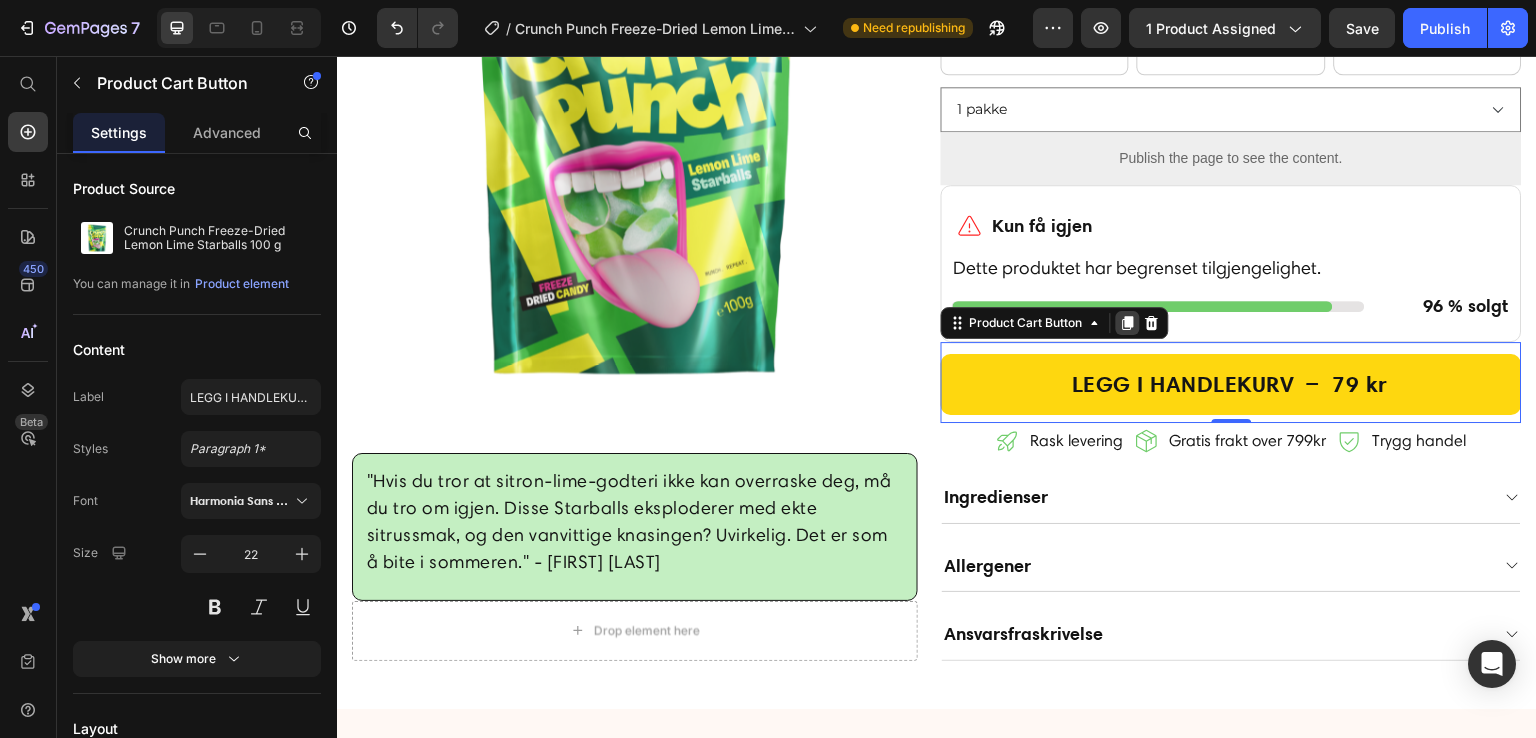 click 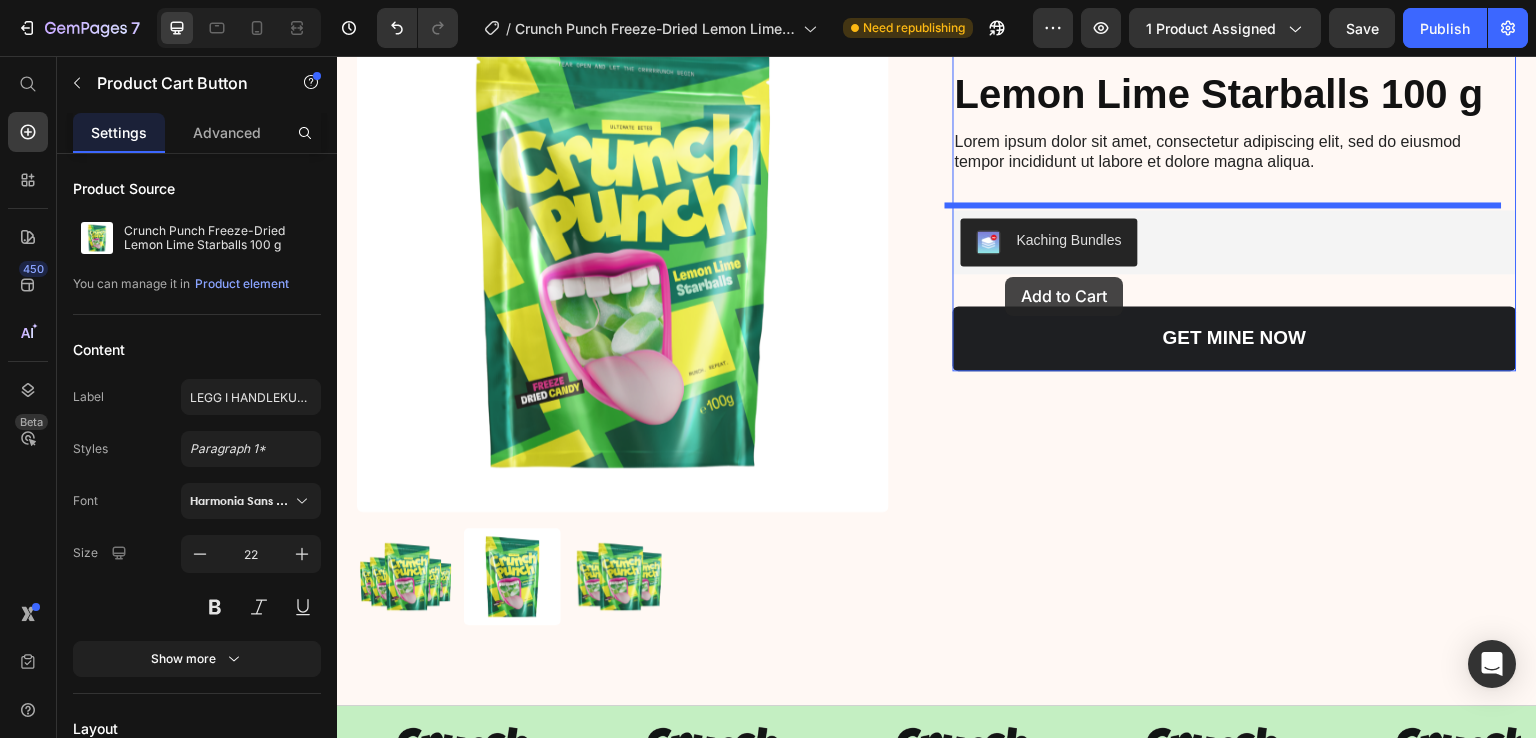 scroll, scrollTop: 1616, scrollLeft: 0, axis: vertical 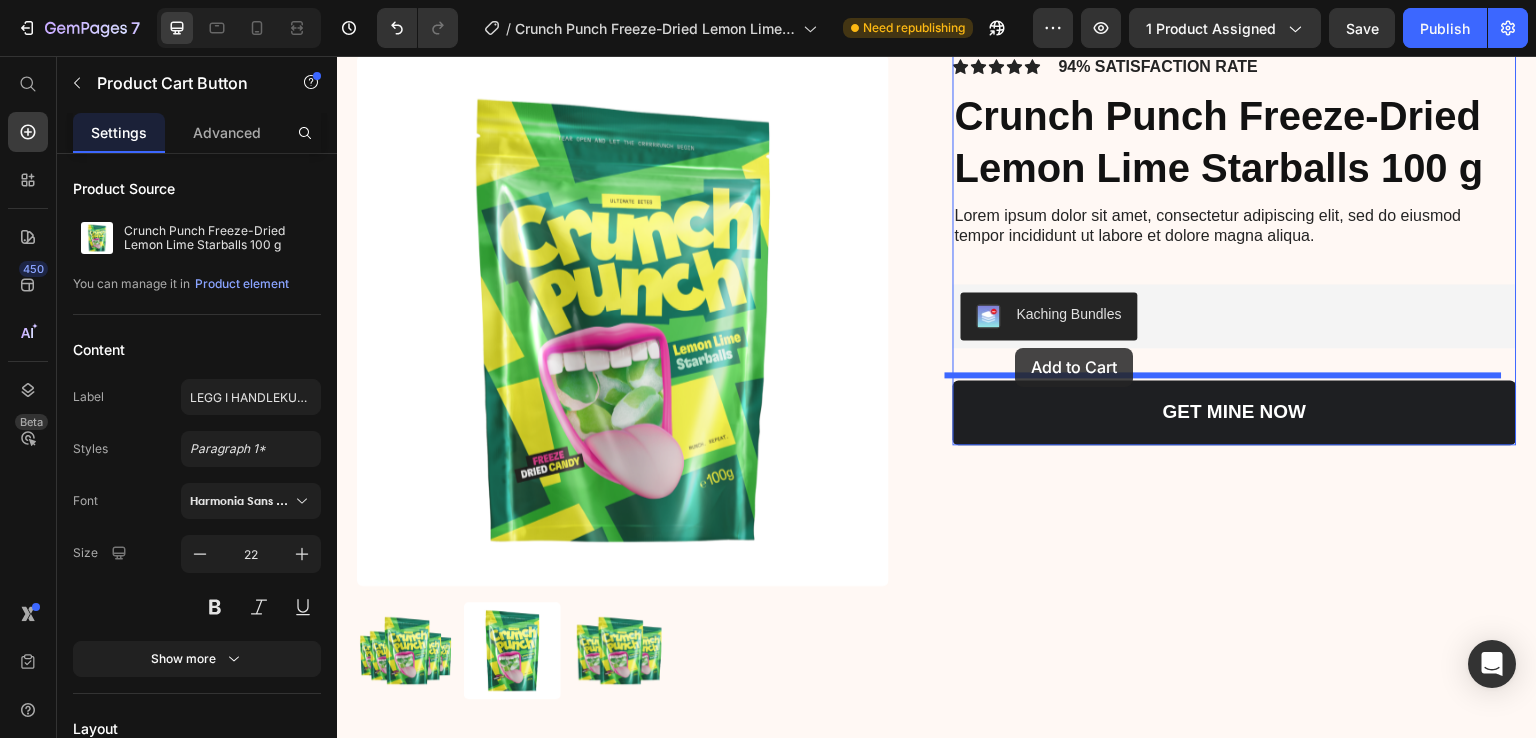 drag, startPoint x: 951, startPoint y: 402, endPoint x: 1016, endPoint y: 350, distance: 83.240616 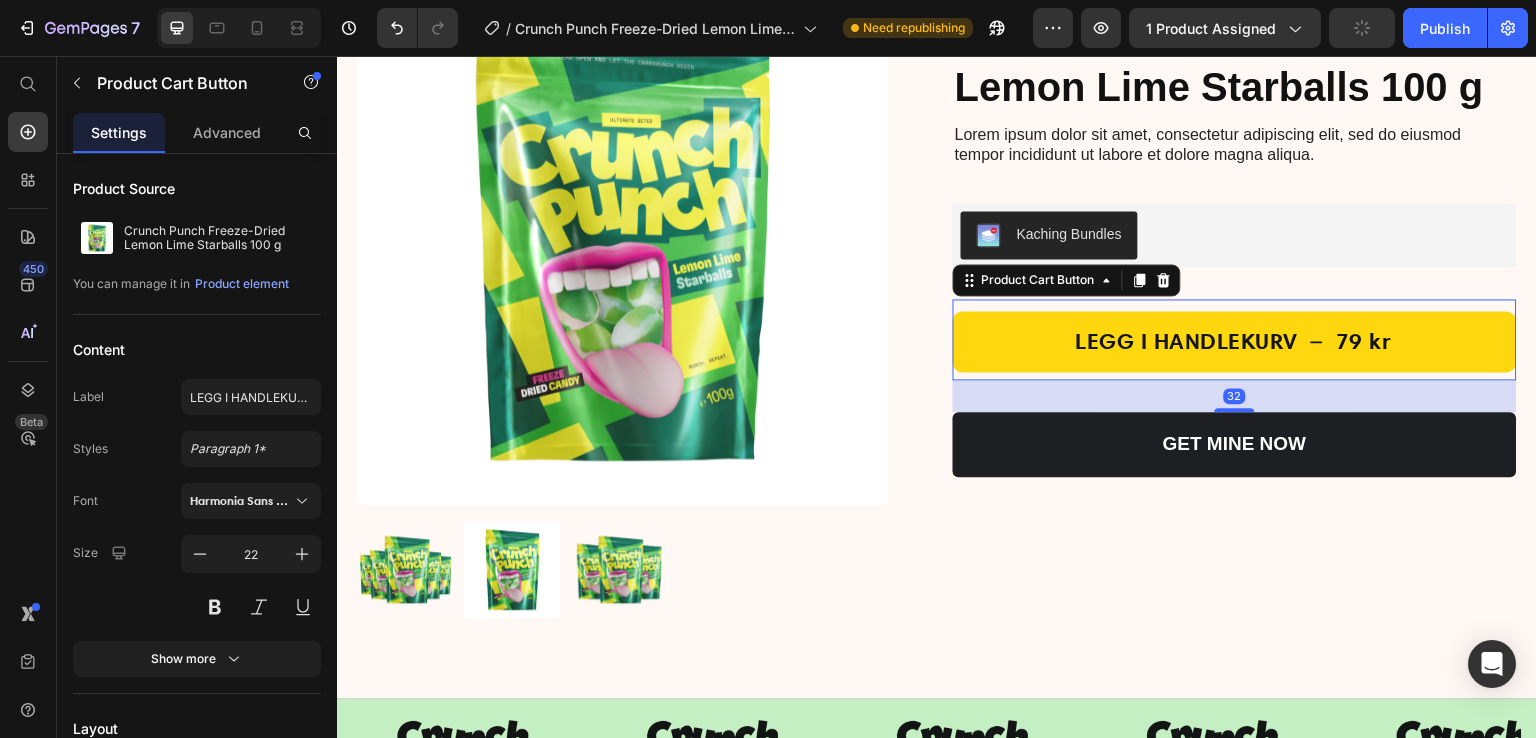 scroll, scrollTop: 1535, scrollLeft: 0, axis: vertical 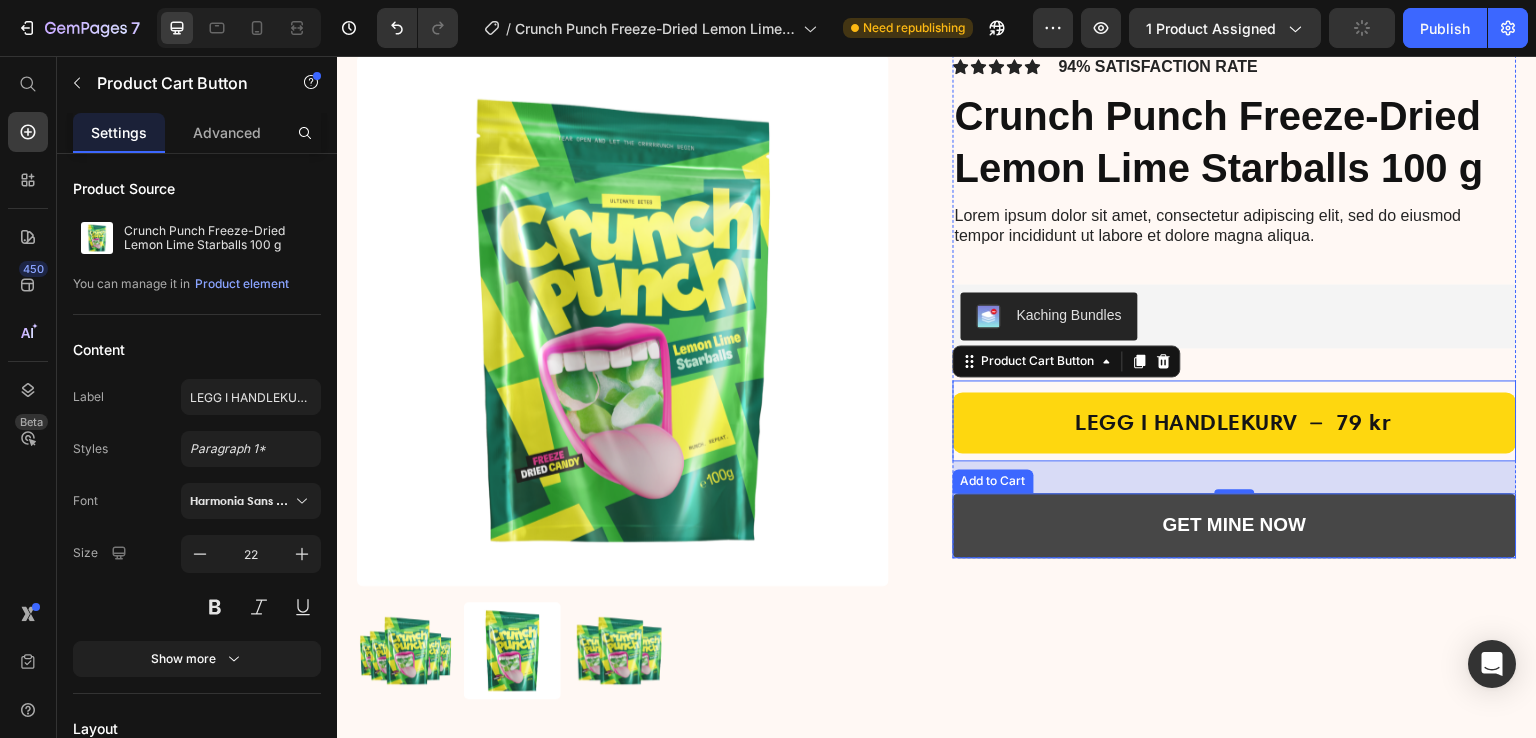 click on "GET MINE NOW" at bounding box center (1235, 525) 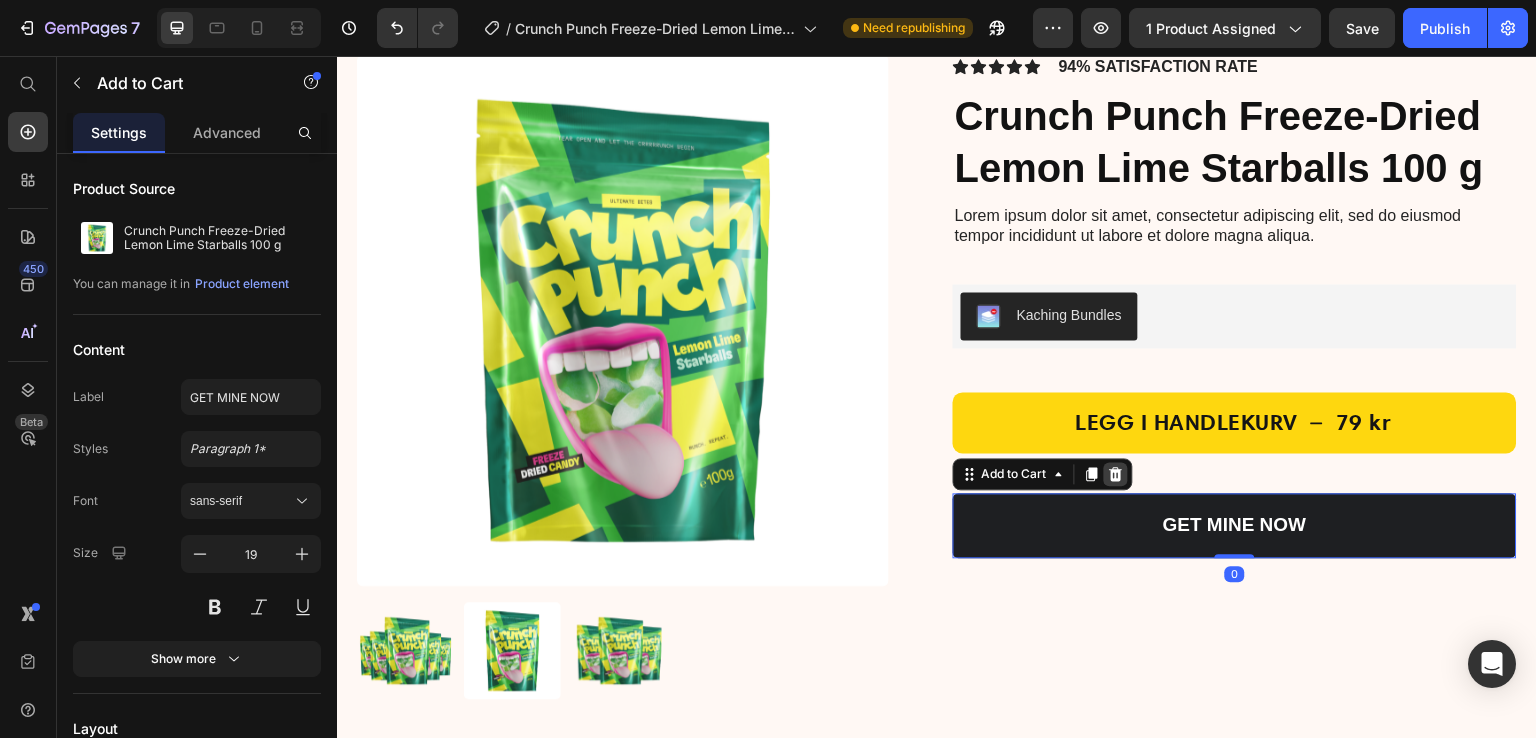 click 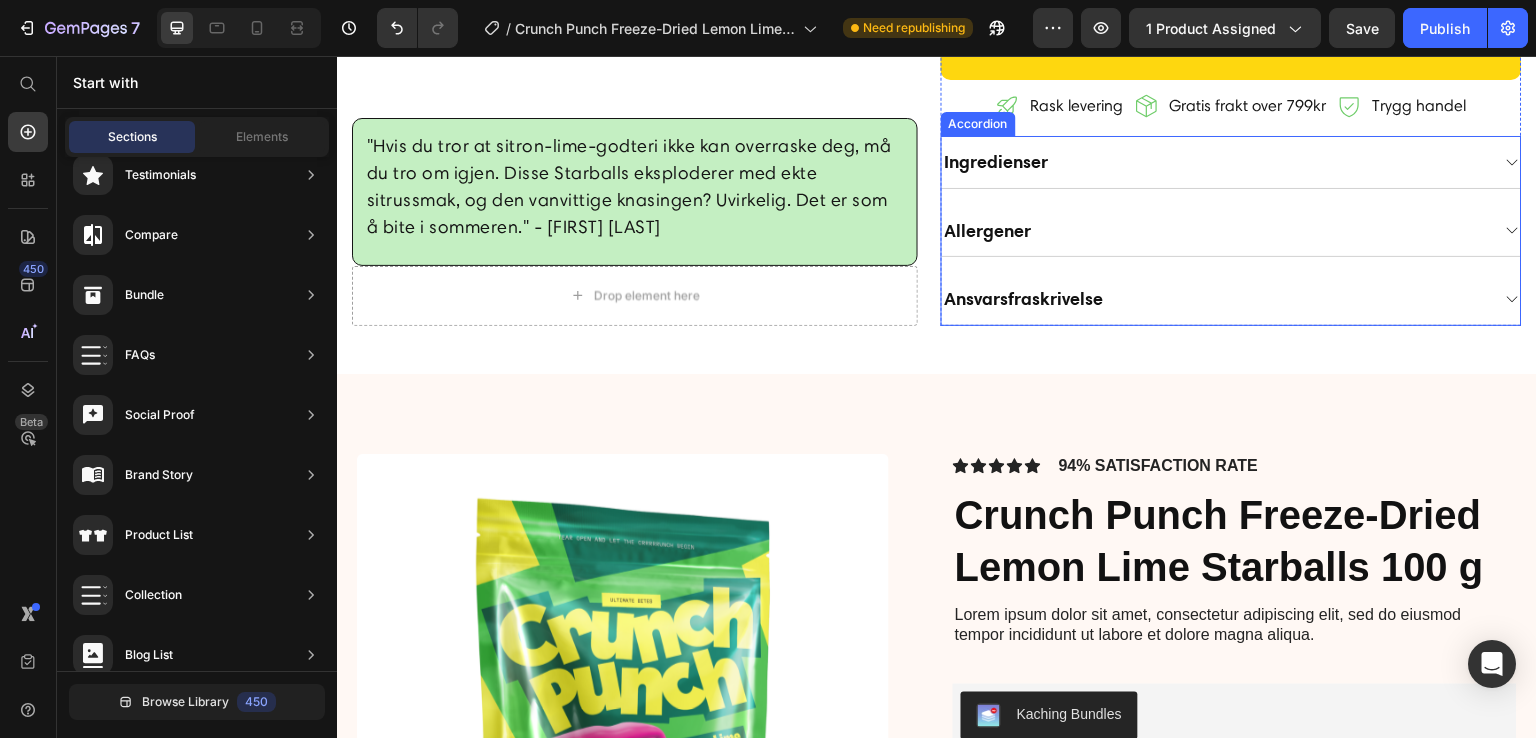 scroll, scrollTop: 935, scrollLeft: 0, axis: vertical 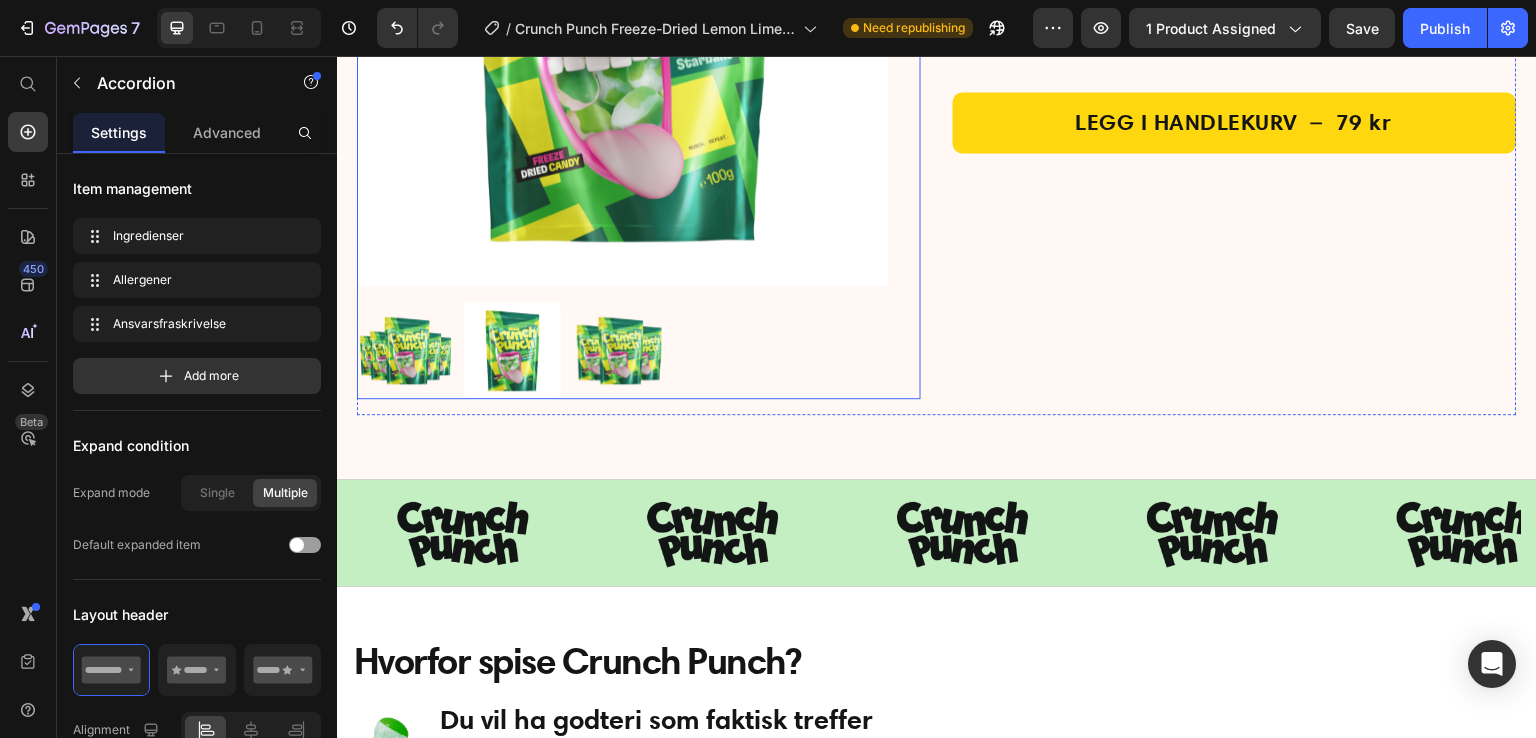 click at bounding box center (623, 350) 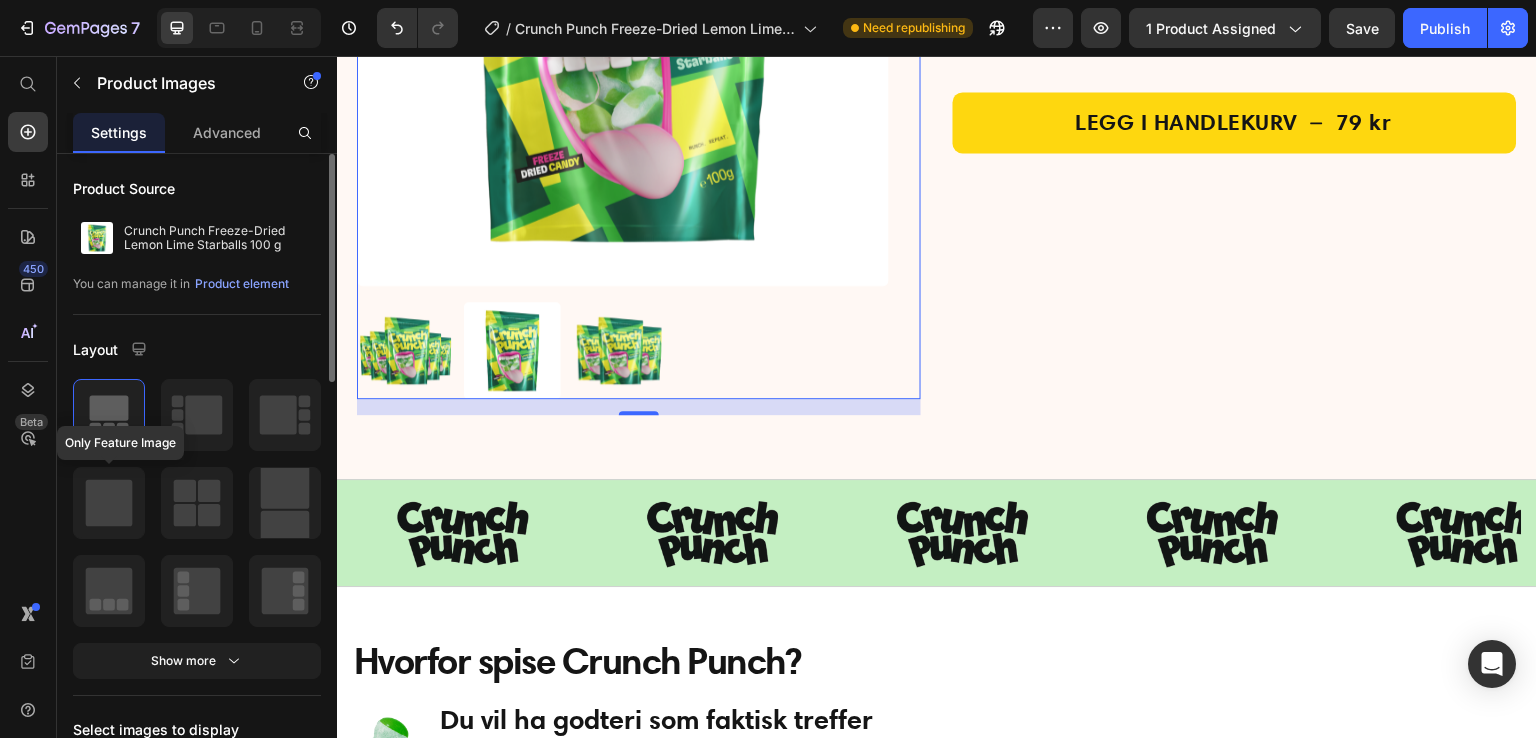 click 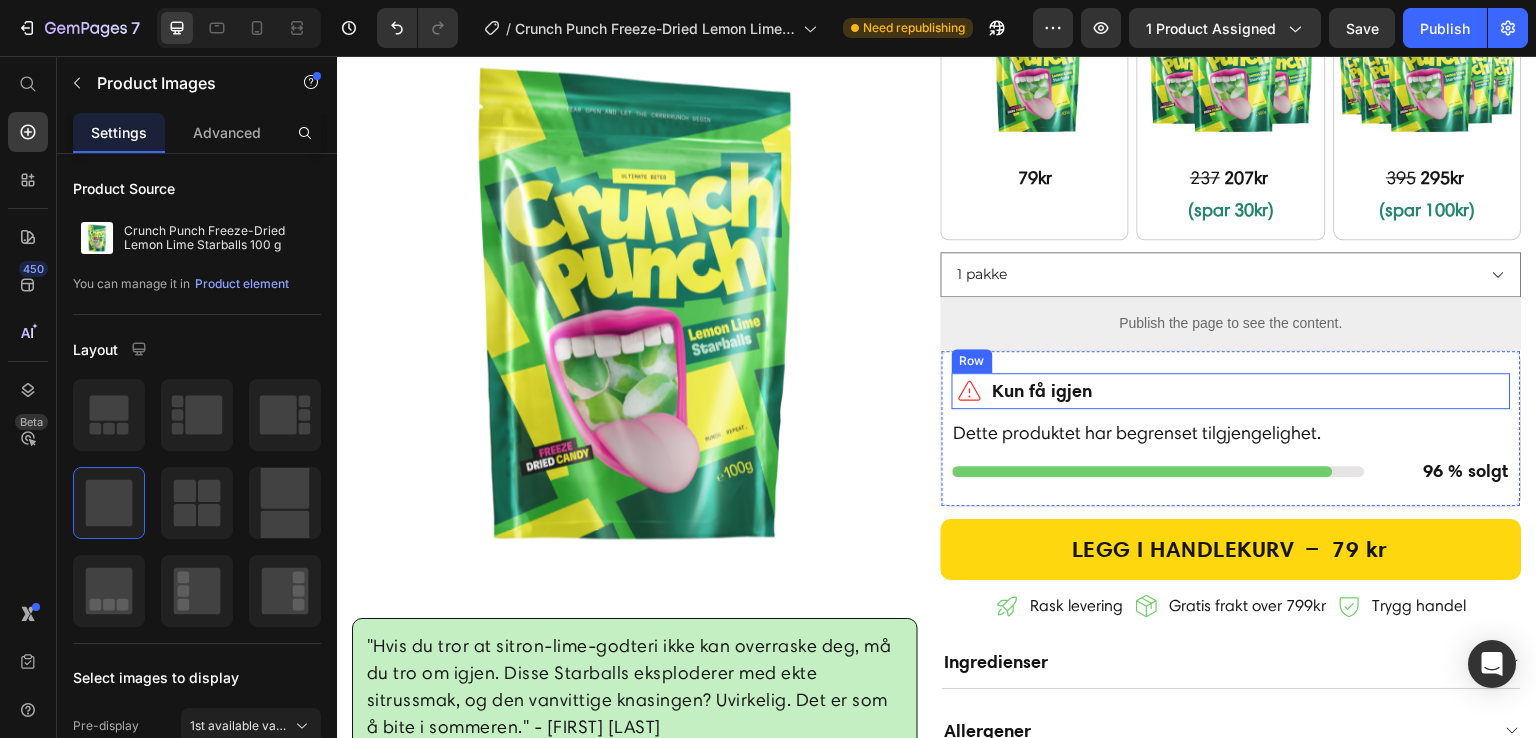scroll, scrollTop: 835, scrollLeft: 0, axis: vertical 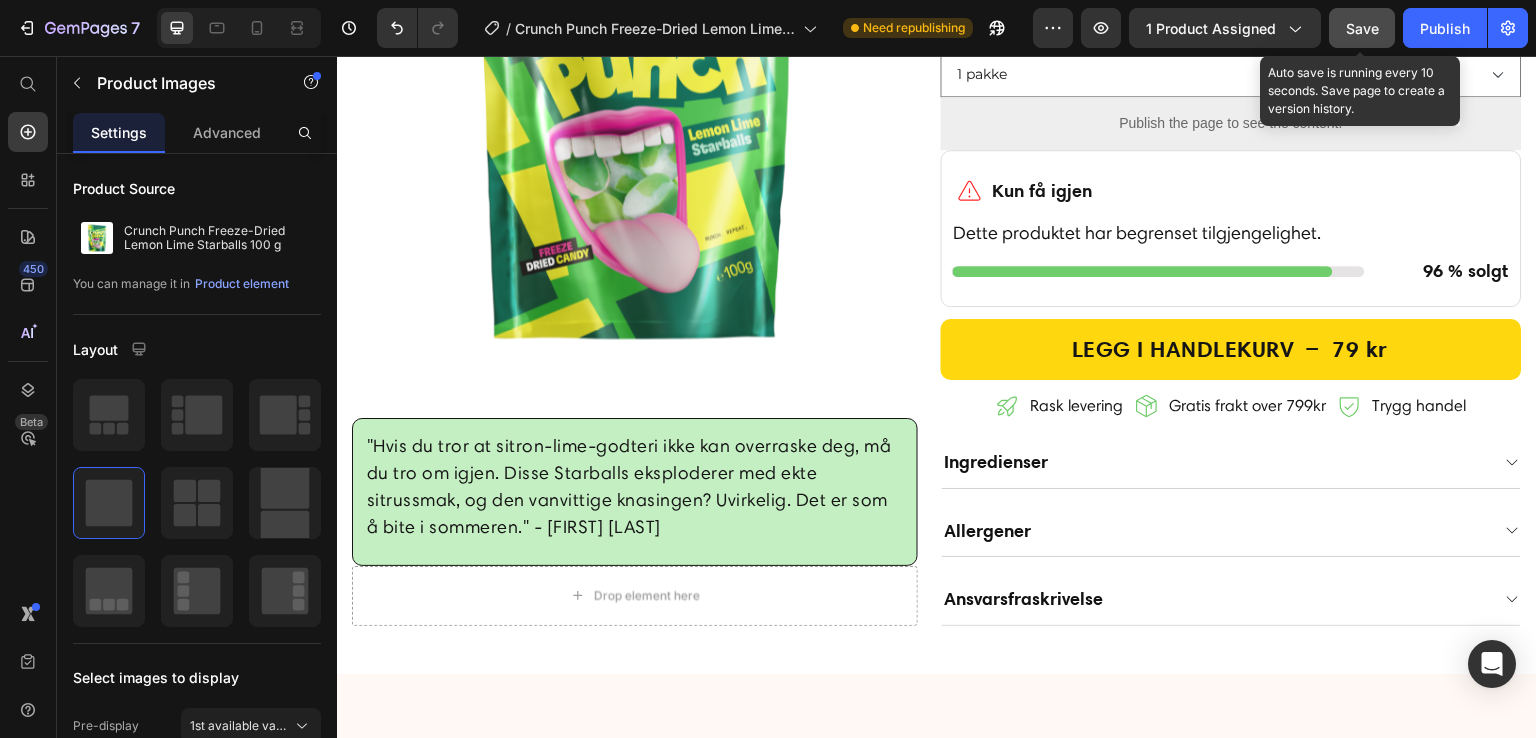 click on "Save" at bounding box center (1362, 28) 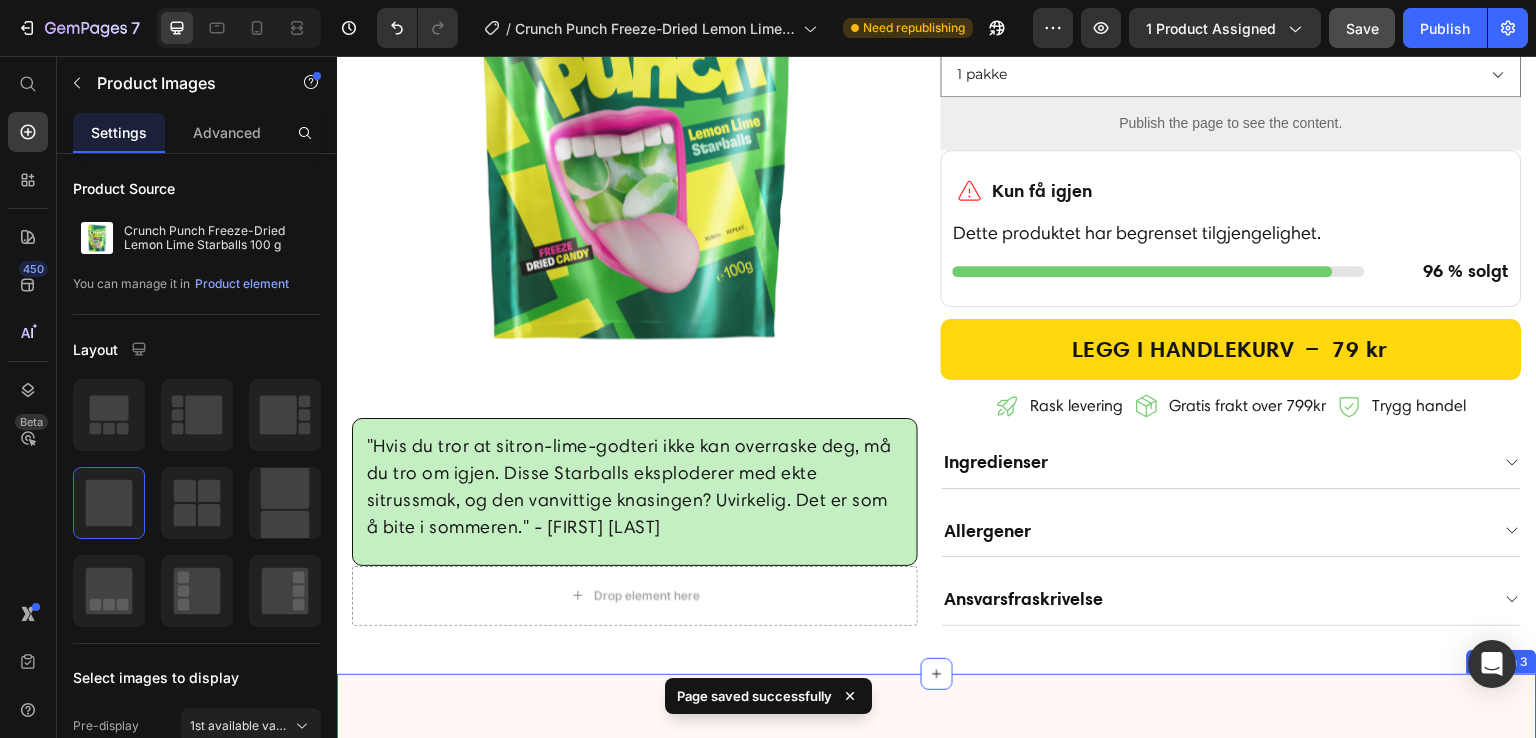 scroll, scrollTop: 1335, scrollLeft: 0, axis: vertical 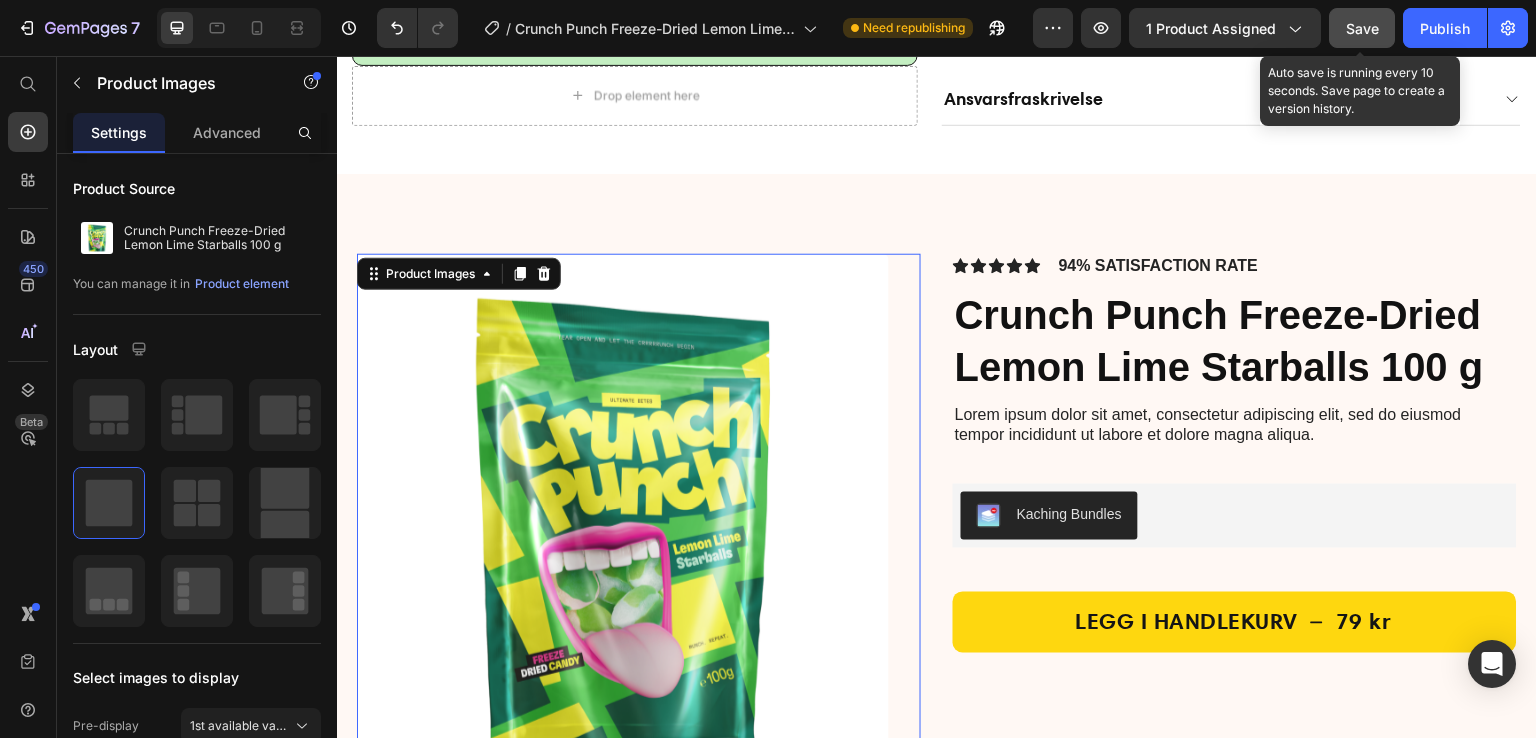 click on "Save" at bounding box center (1362, 28) 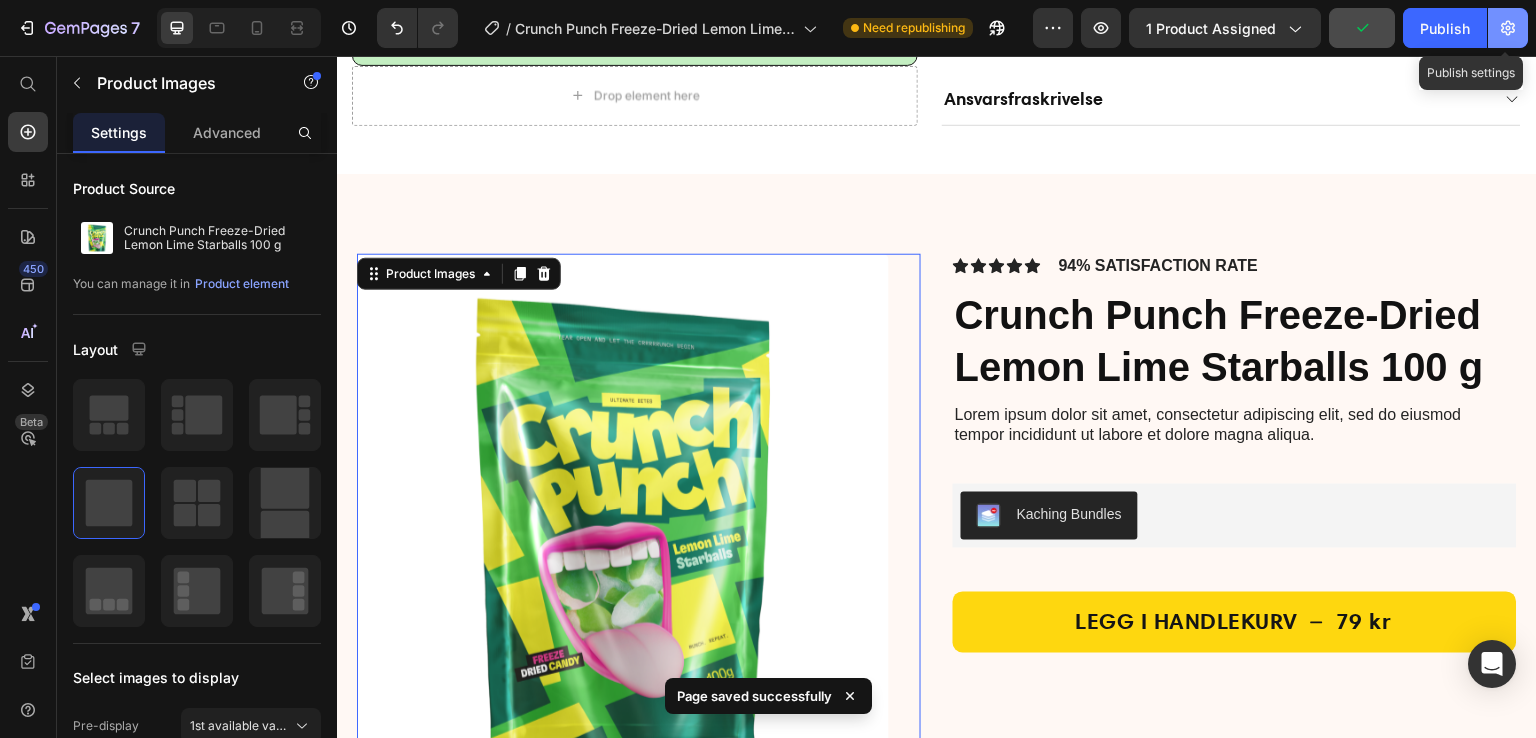 click 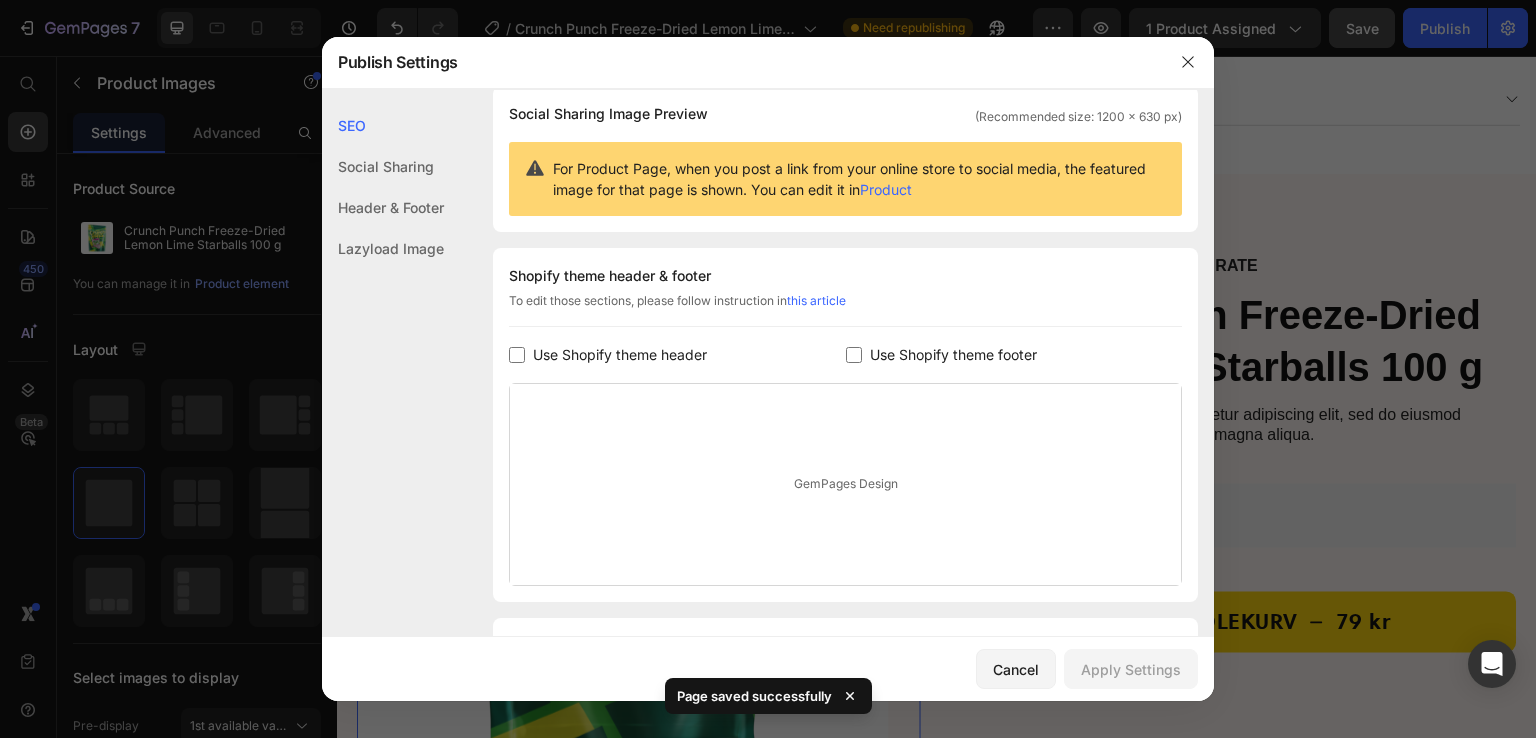 scroll, scrollTop: 264, scrollLeft: 0, axis: vertical 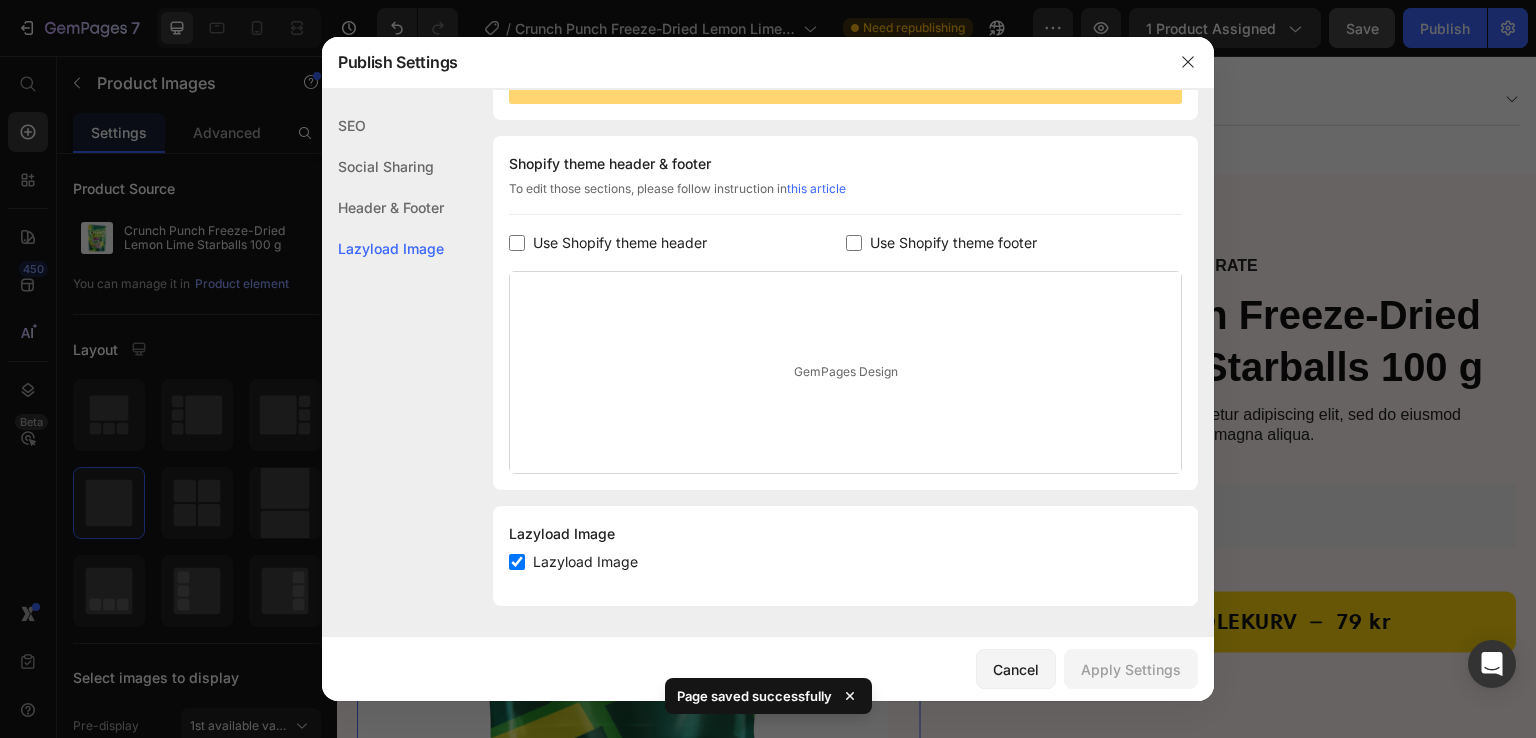 click at bounding box center [768, 369] 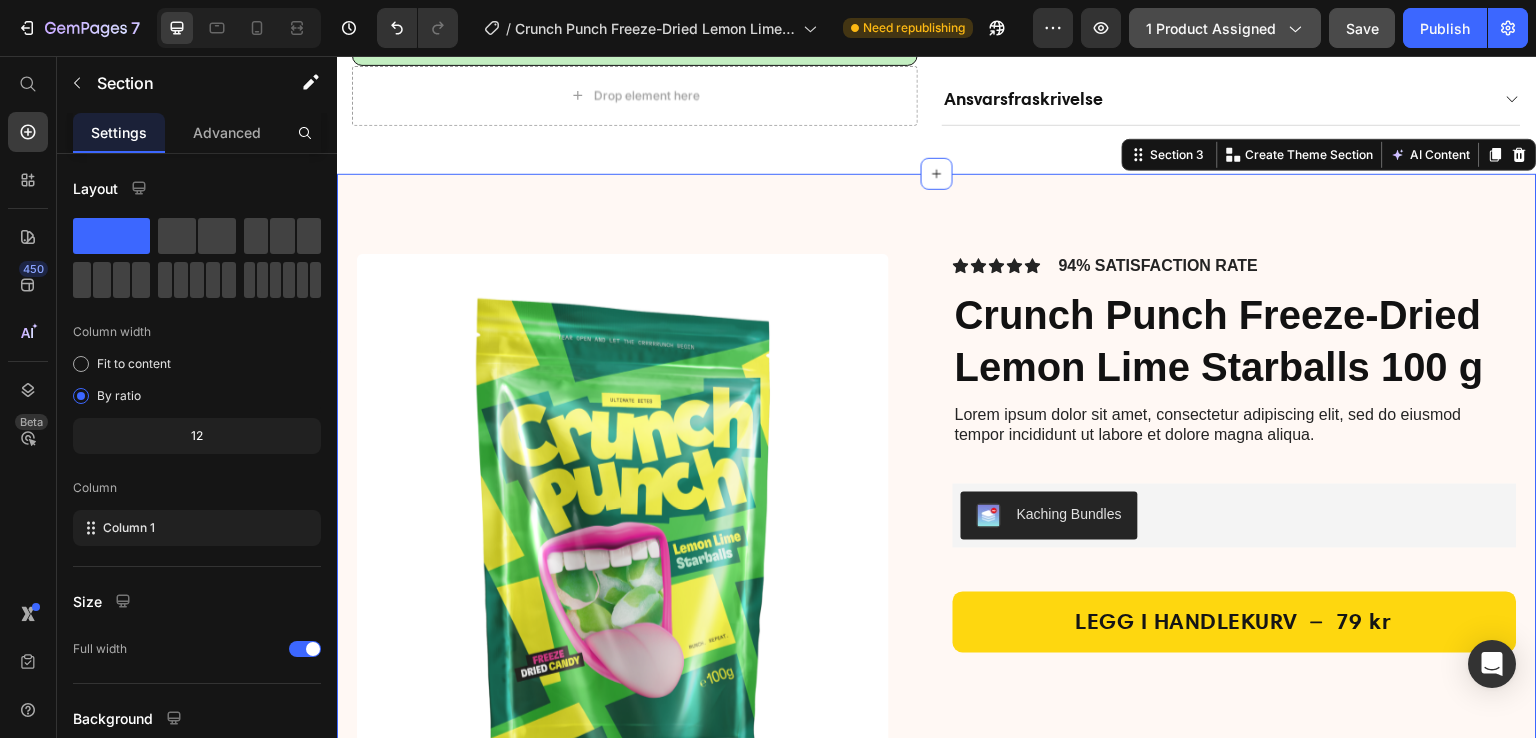 click 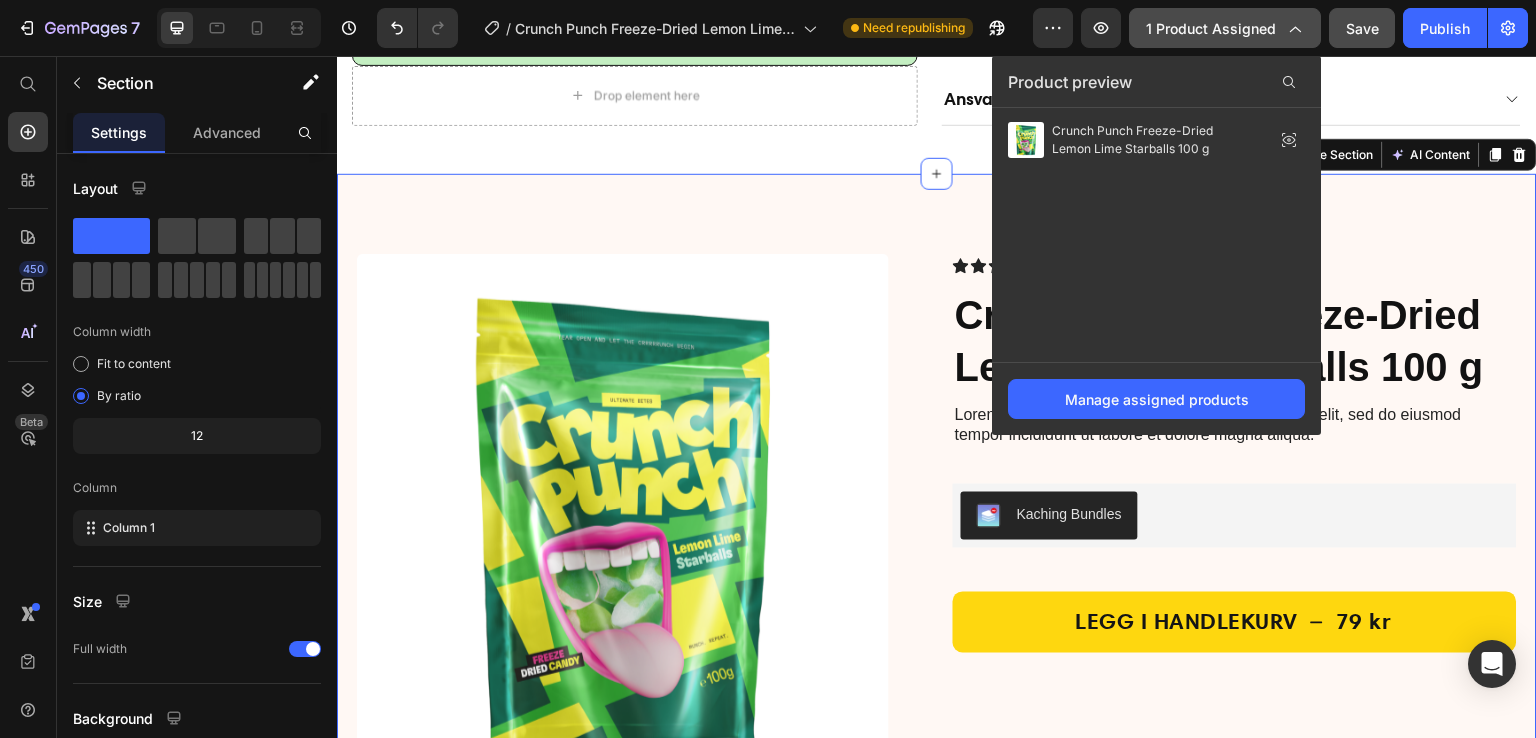 click 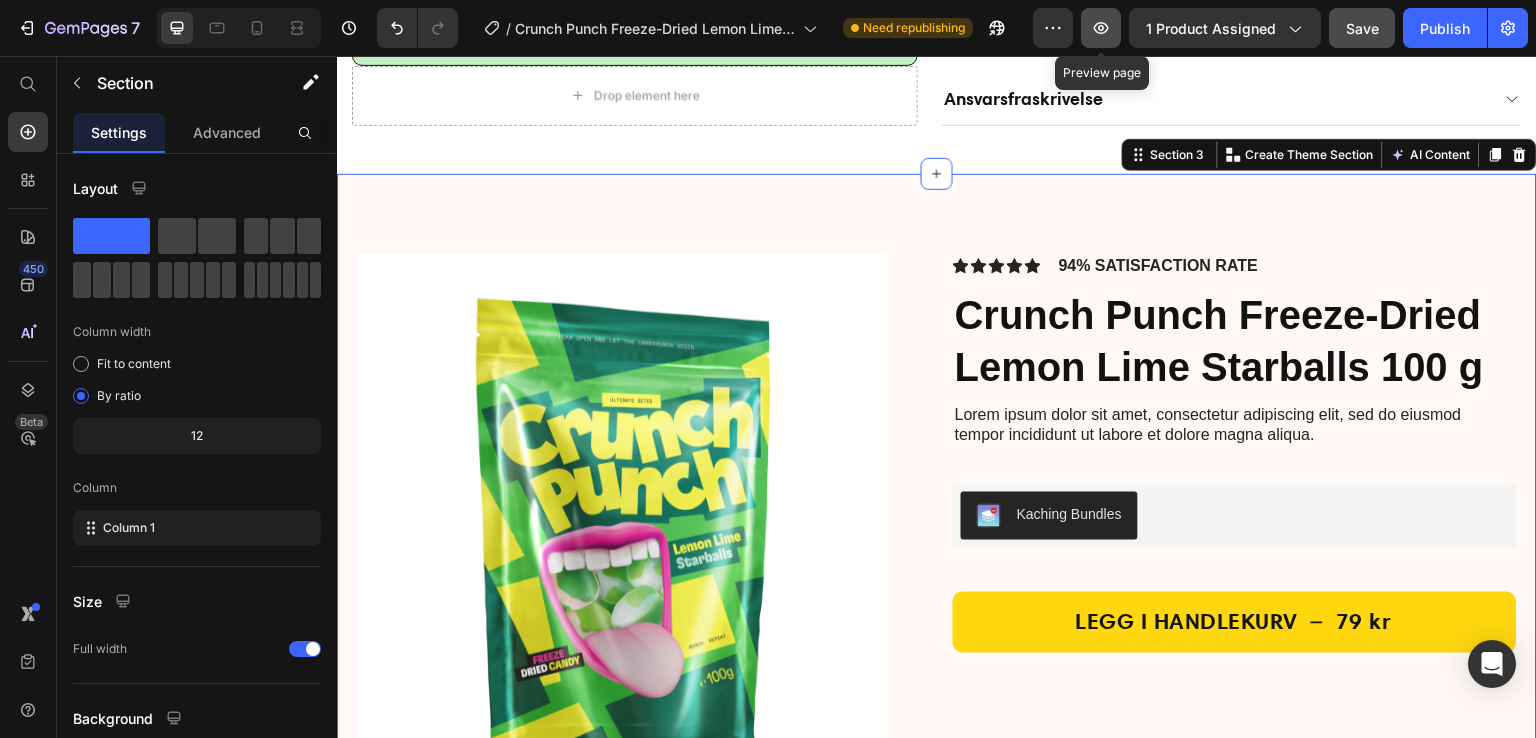 type 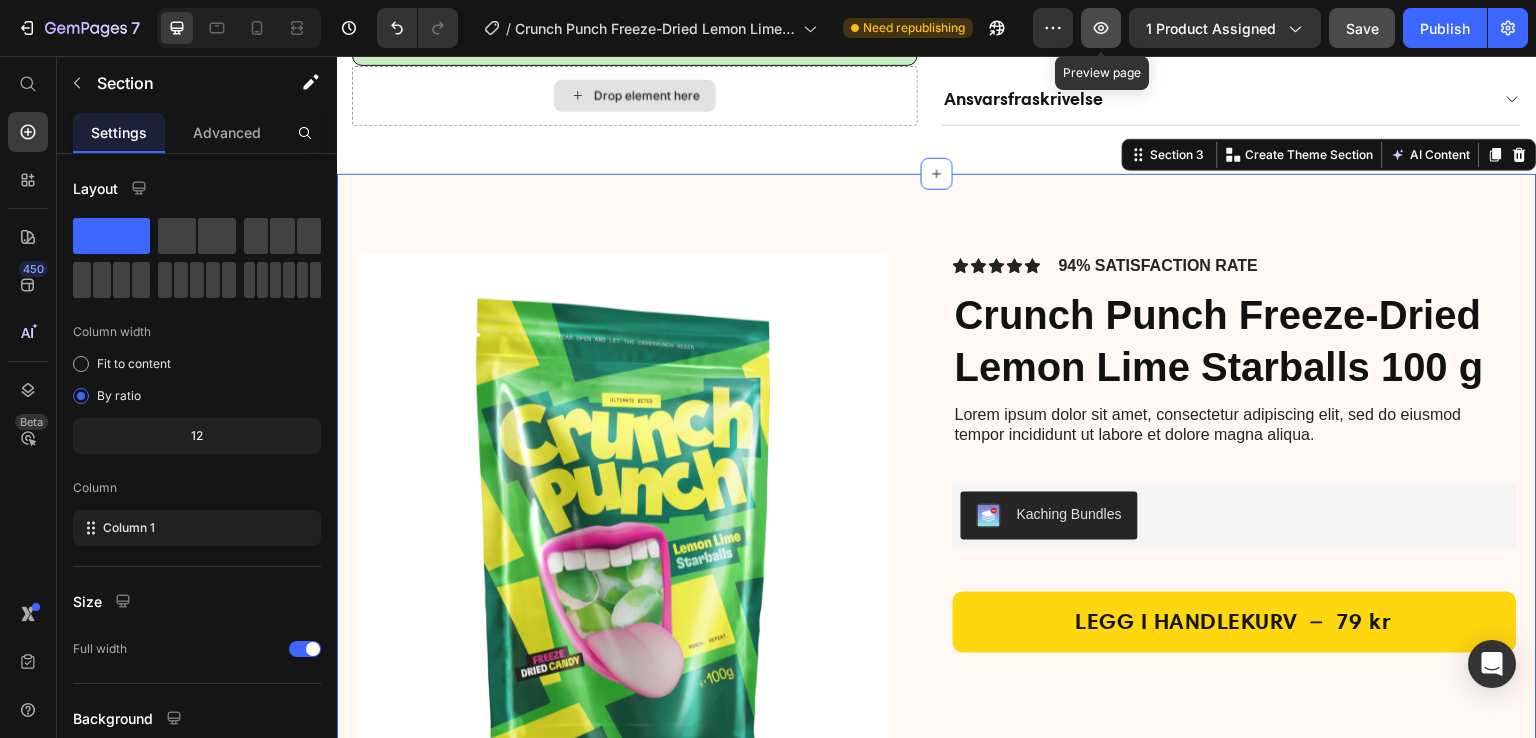 click 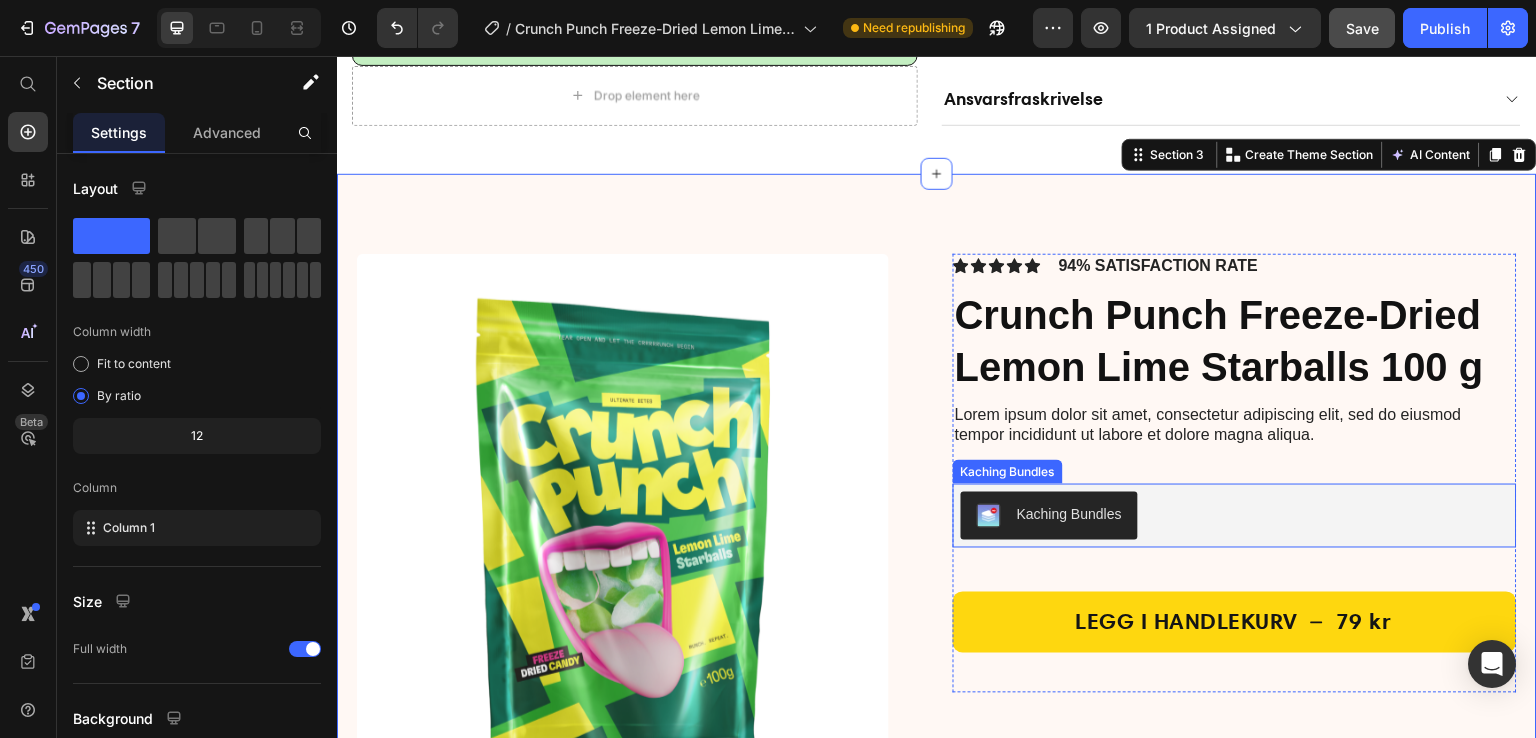 click on "Kaching Bundles" at bounding box center [1069, 514] 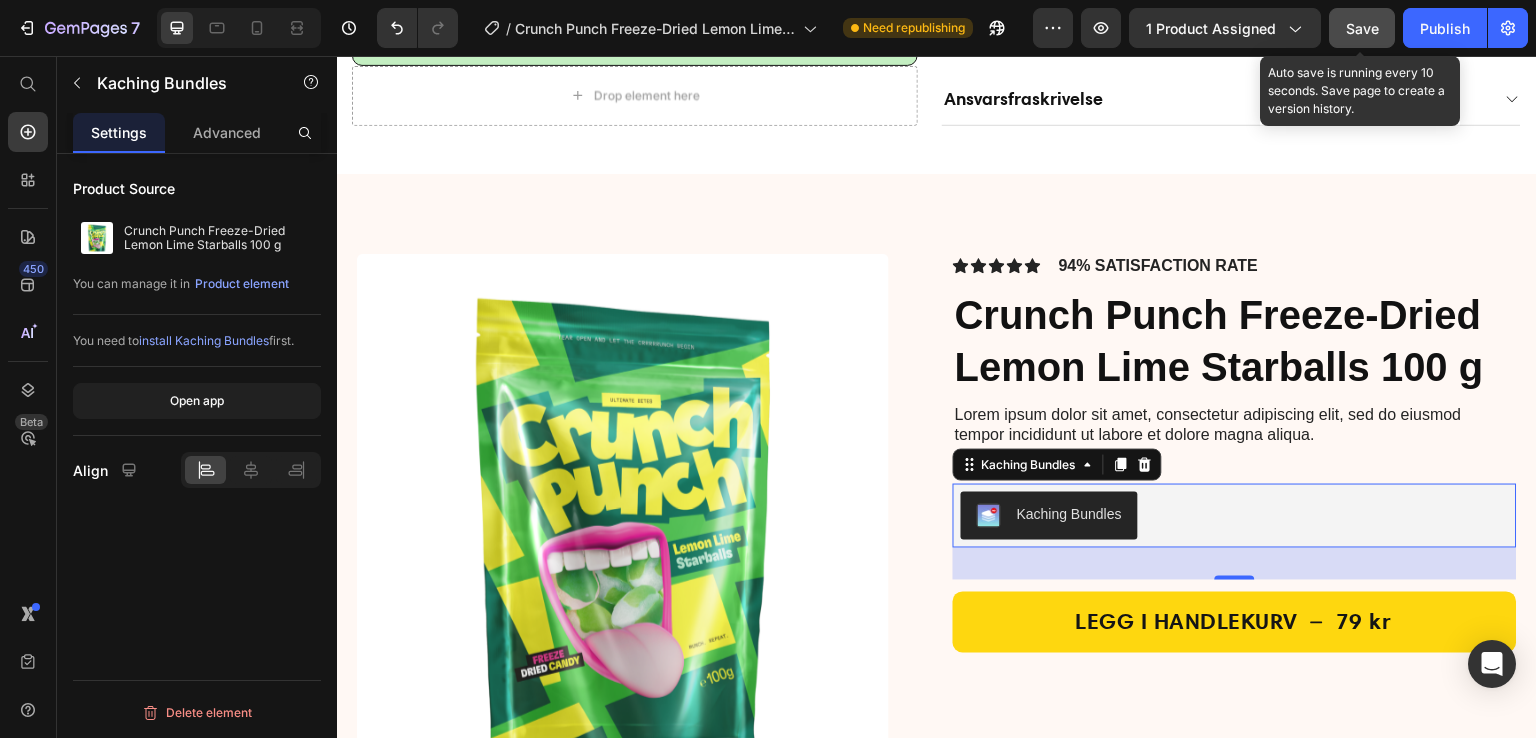 click on "Save" 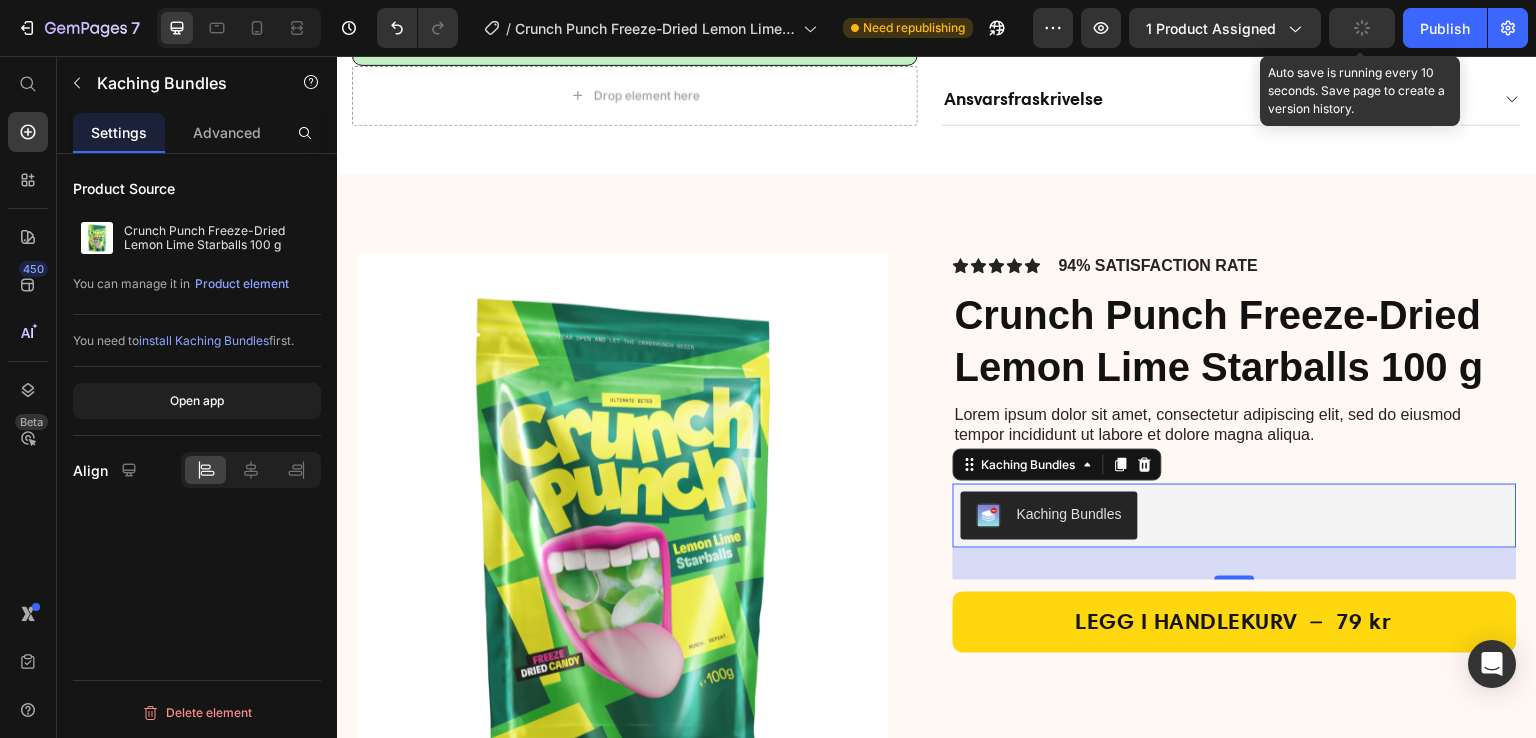 click 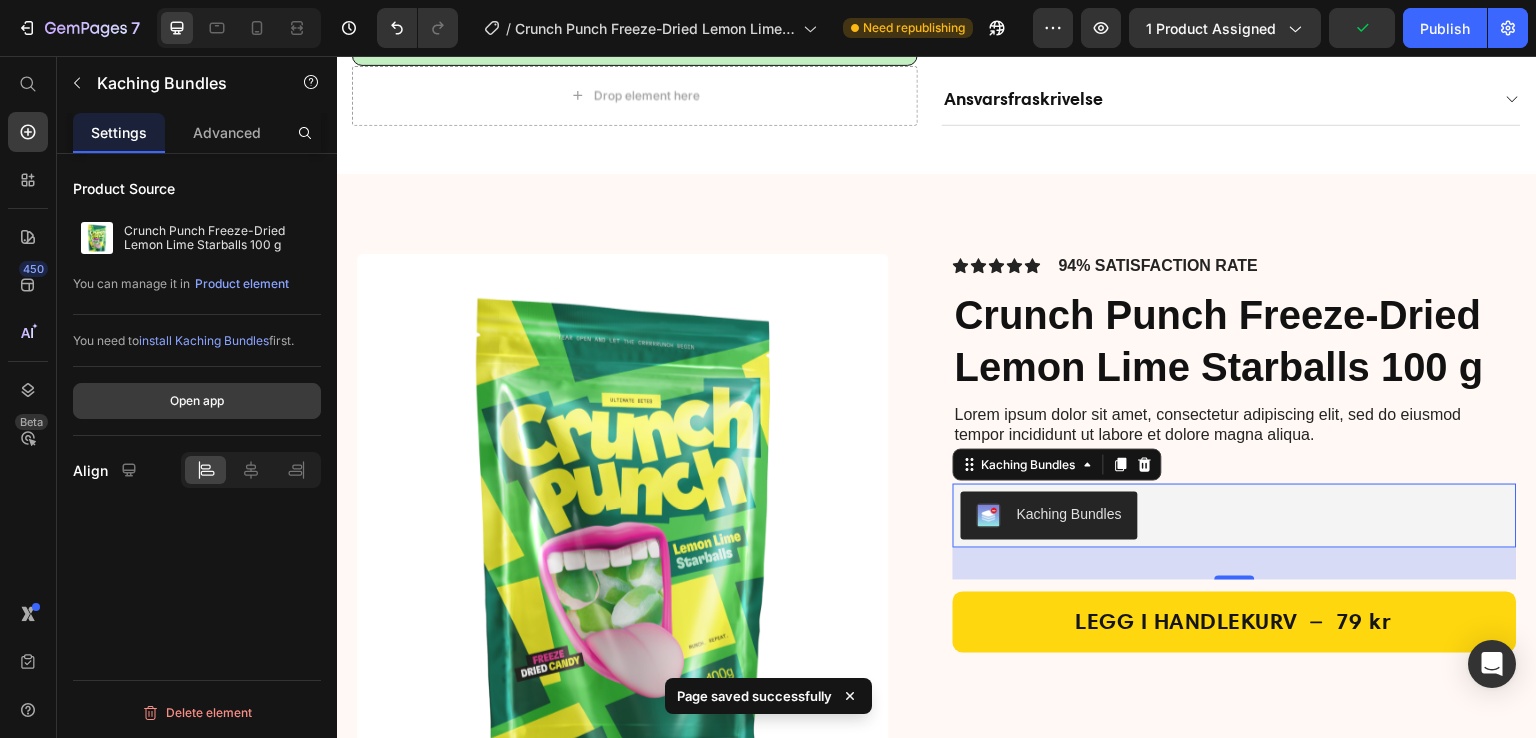 click on "Open app" at bounding box center [197, 401] 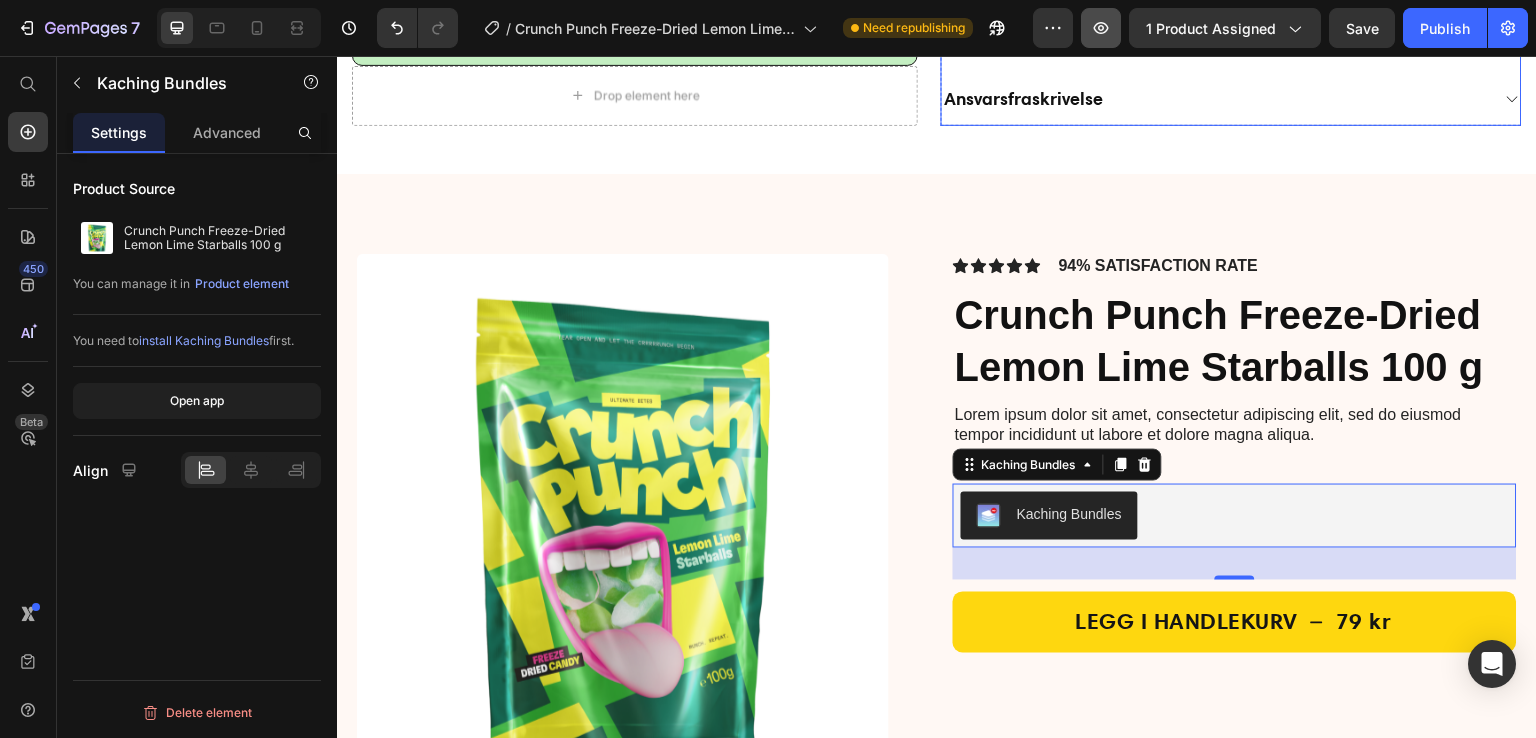 drag, startPoint x: 702, startPoint y: 5, endPoint x: 1106, endPoint y: 19, distance: 404.2425 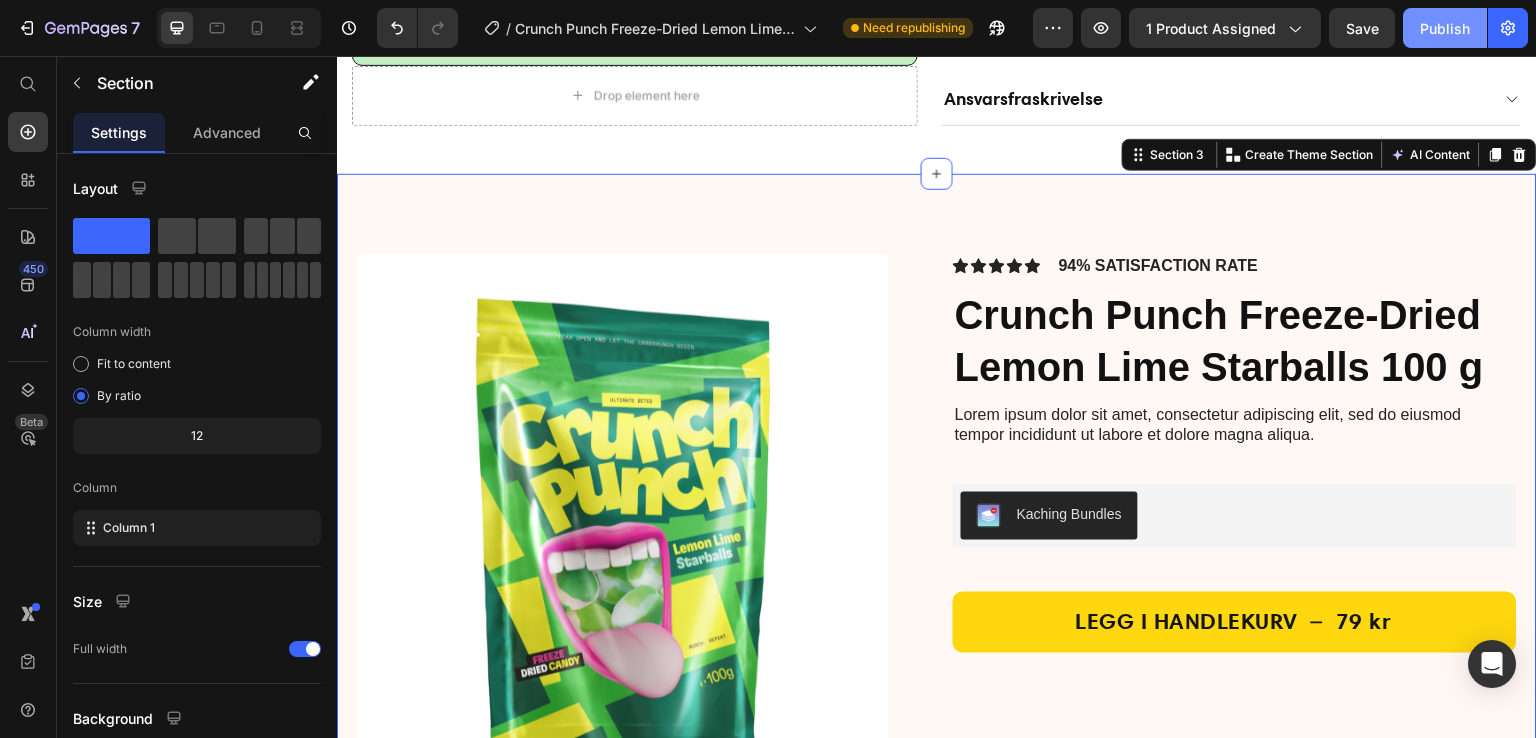 drag, startPoint x: 1199, startPoint y: 273, endPoint x: 1452, endPoint y: 37, distance: 345.9841 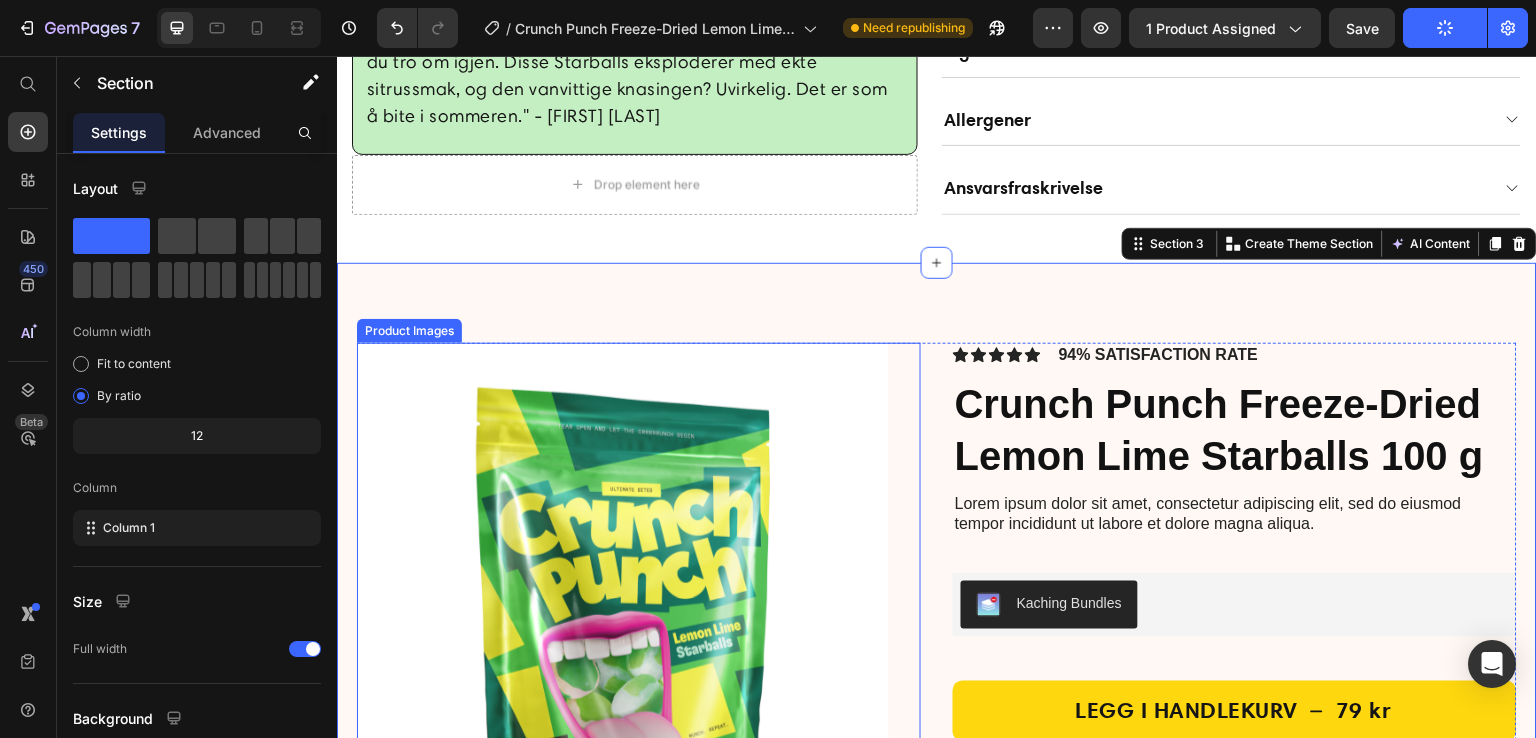 scroll, scrollTop: 1235, scrollLeft: 0, axis: vertical 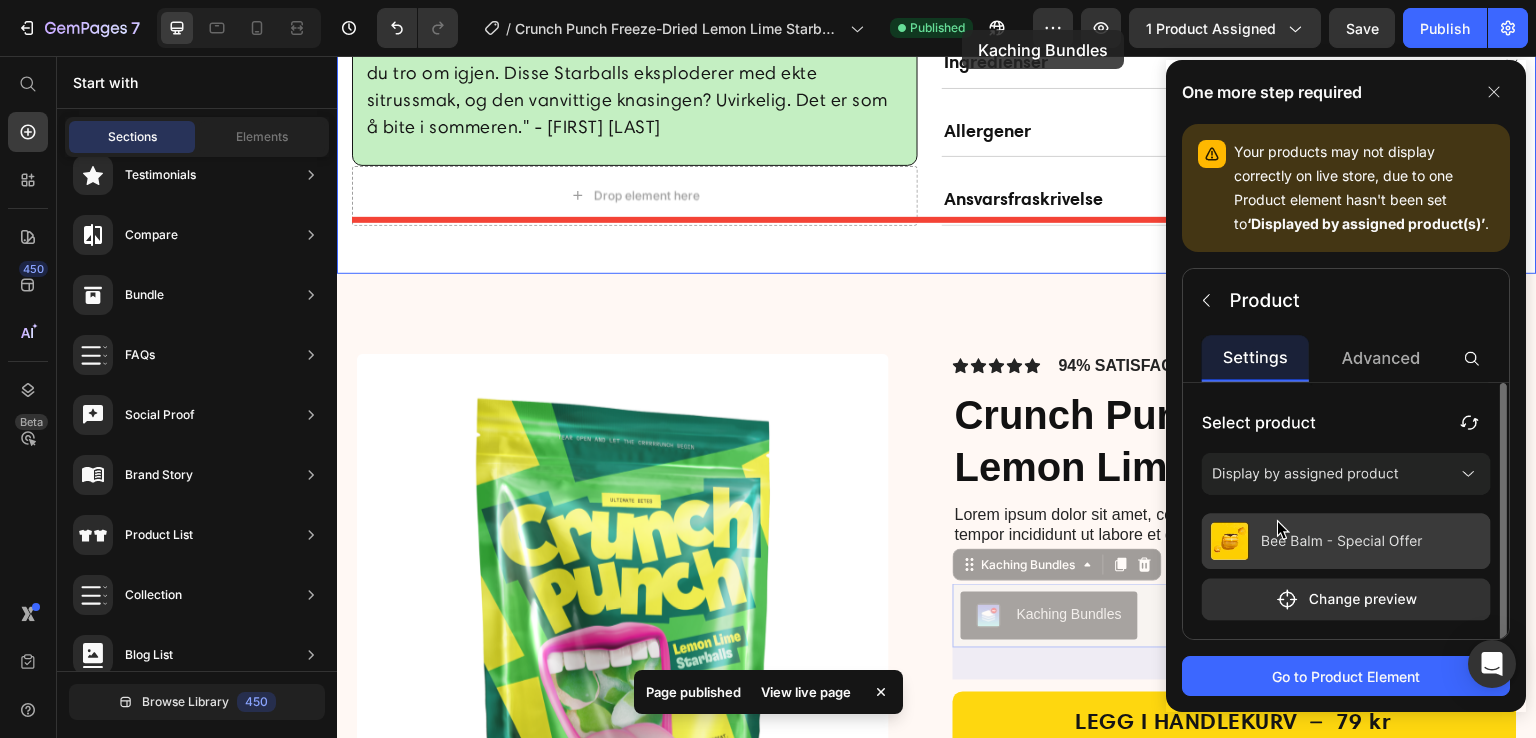 drag, startPoint x: 963, startPoint y: 30, endPoint x: 952, endPoint y: 155, distance: 125.48307 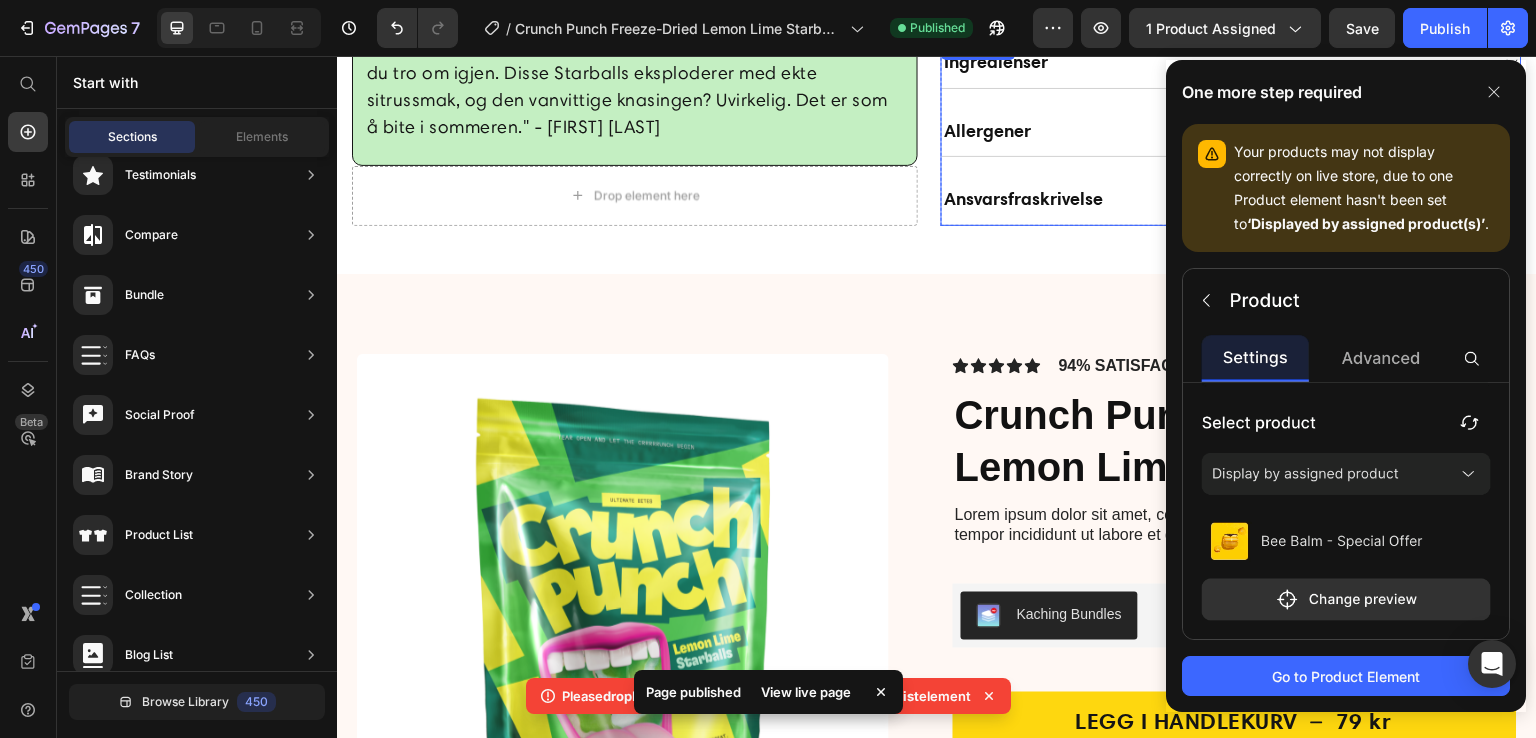 drag, startPoint x: 952, startPoint y: 155, endPoint x: 886, endPoint y: 385, distance: 239.28226 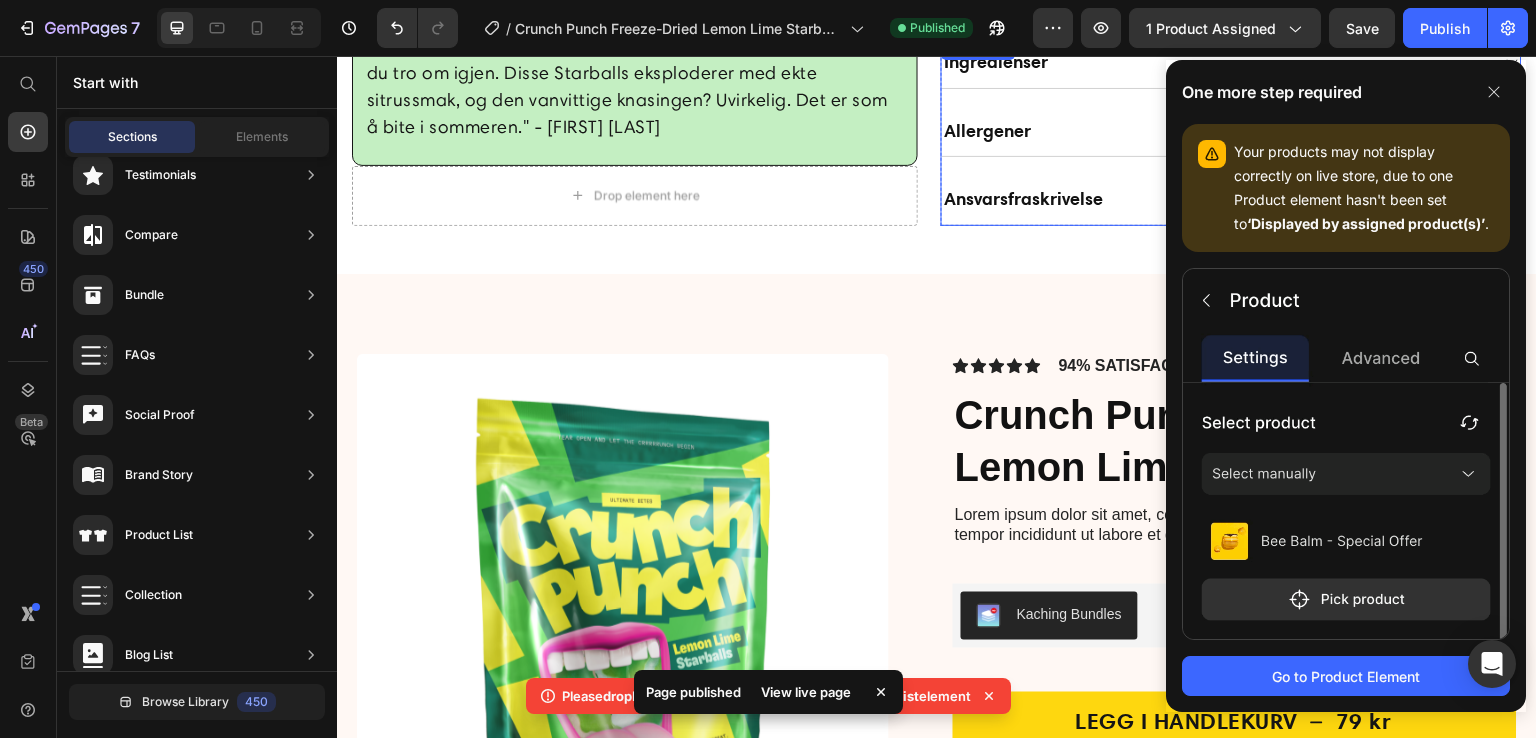 click on "Product Images" at bounding box center (639, 620) 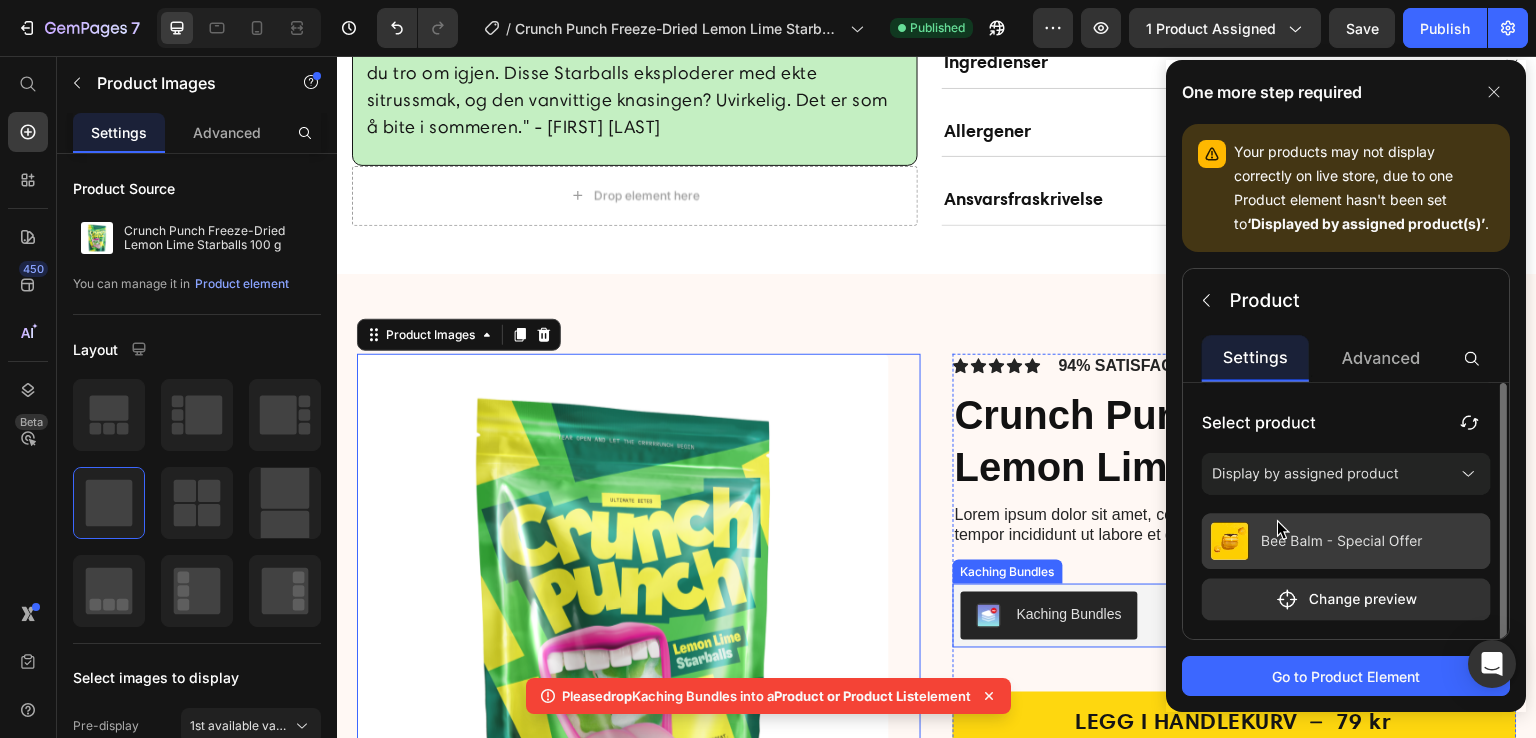 click on "Kaching Bundles" at bounding box center (1235, 616) 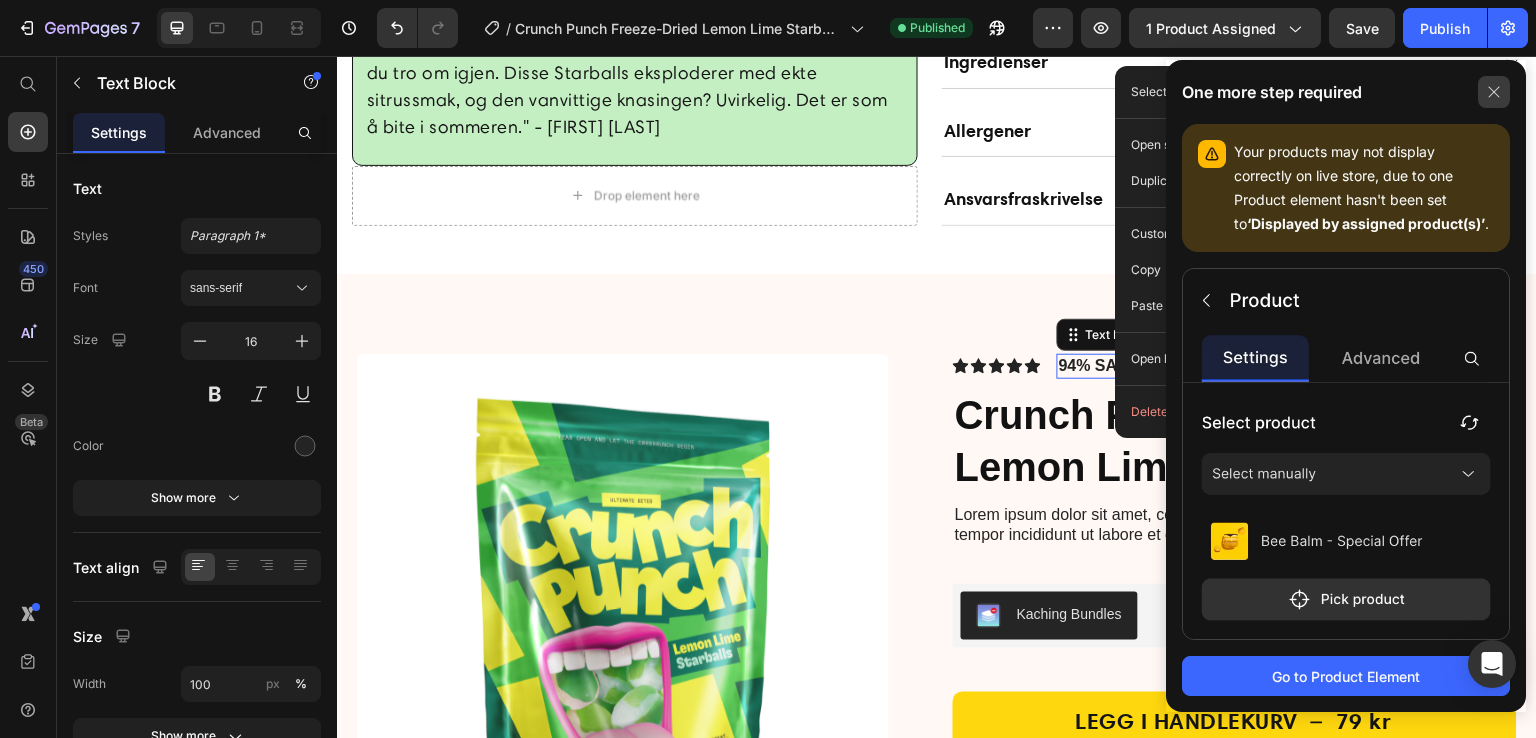 click 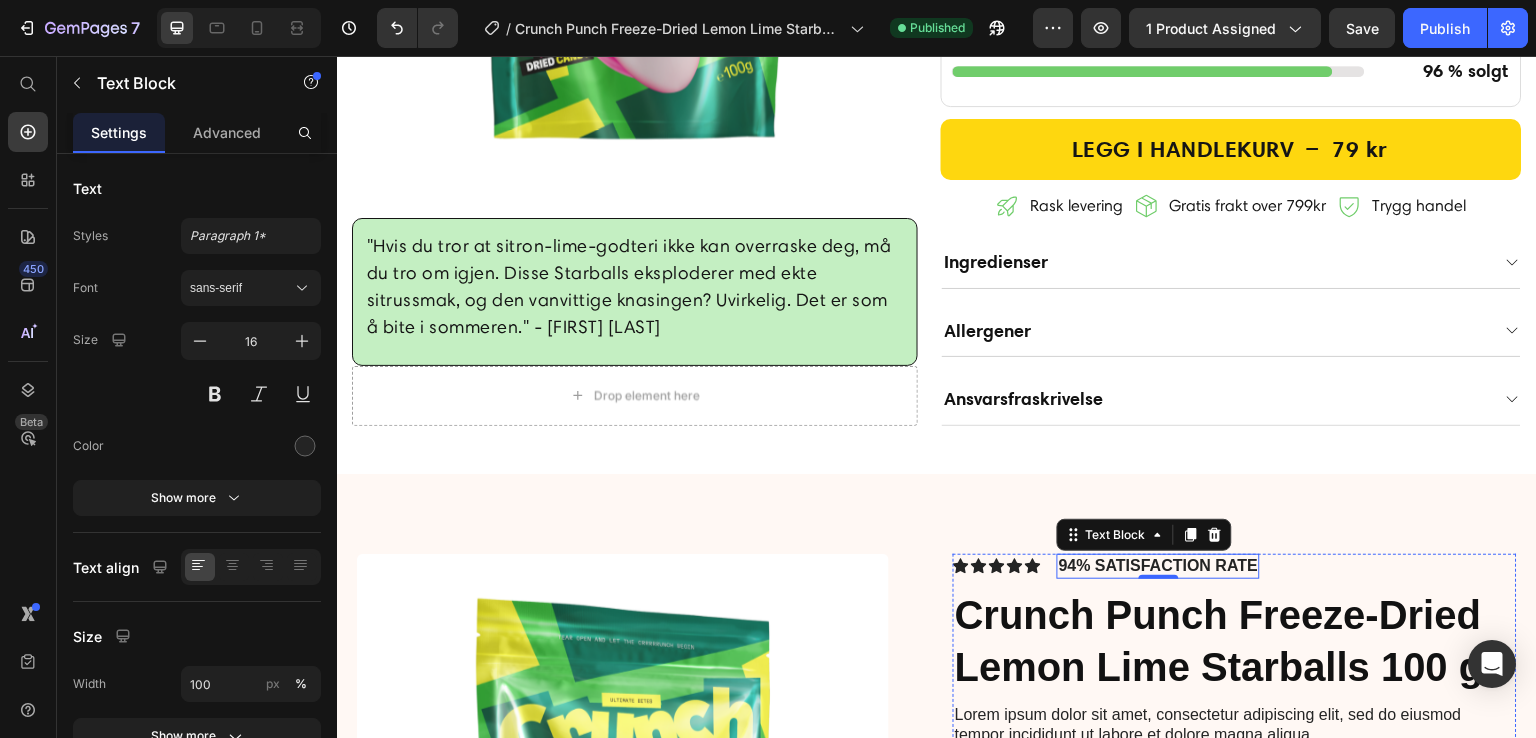 scroll, scrollTop: 1235, scrollLeft: 0, axis: vertical 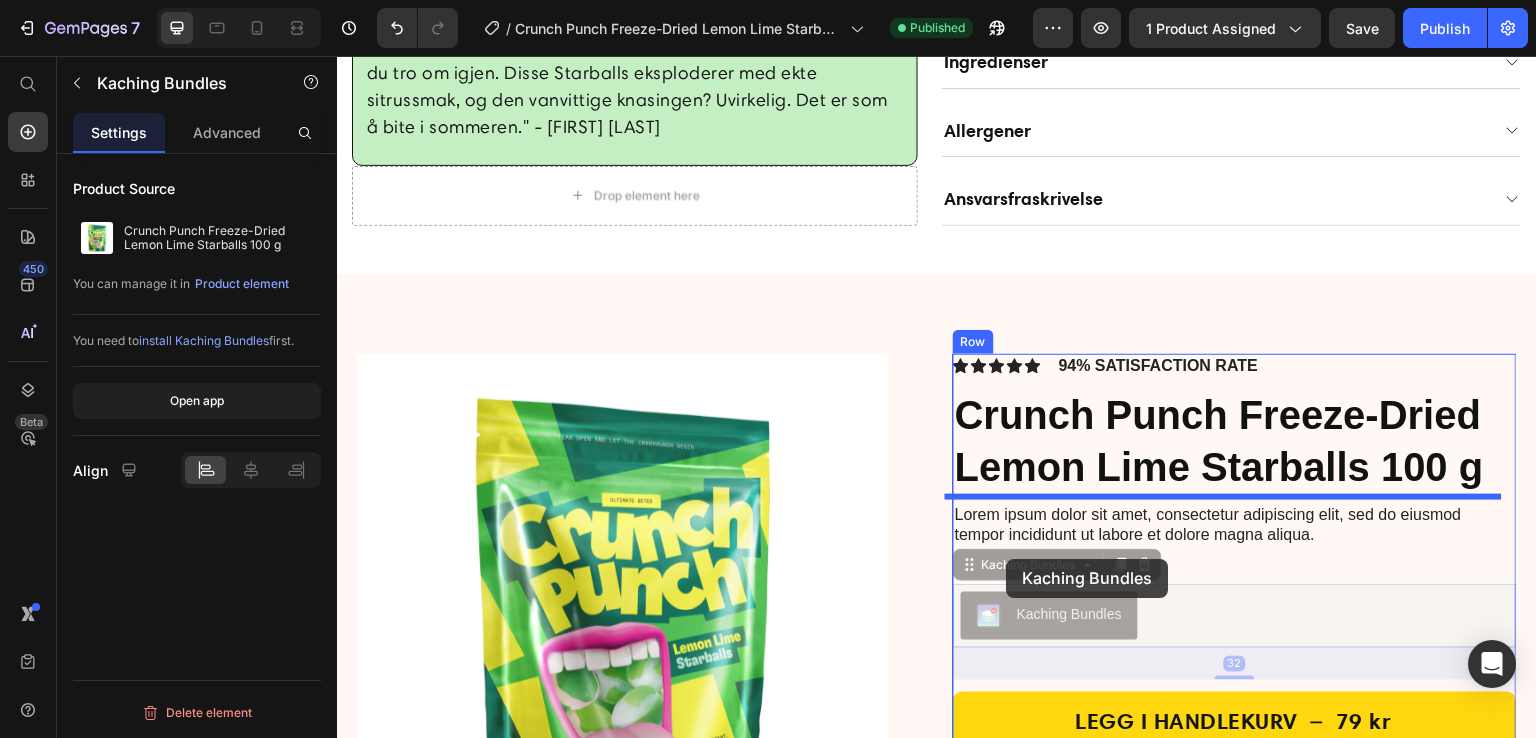 drag, startPoint x: 982, startPoint y: 569, endPoint x: 1007, endPoint y: 559, distance: 26.925823 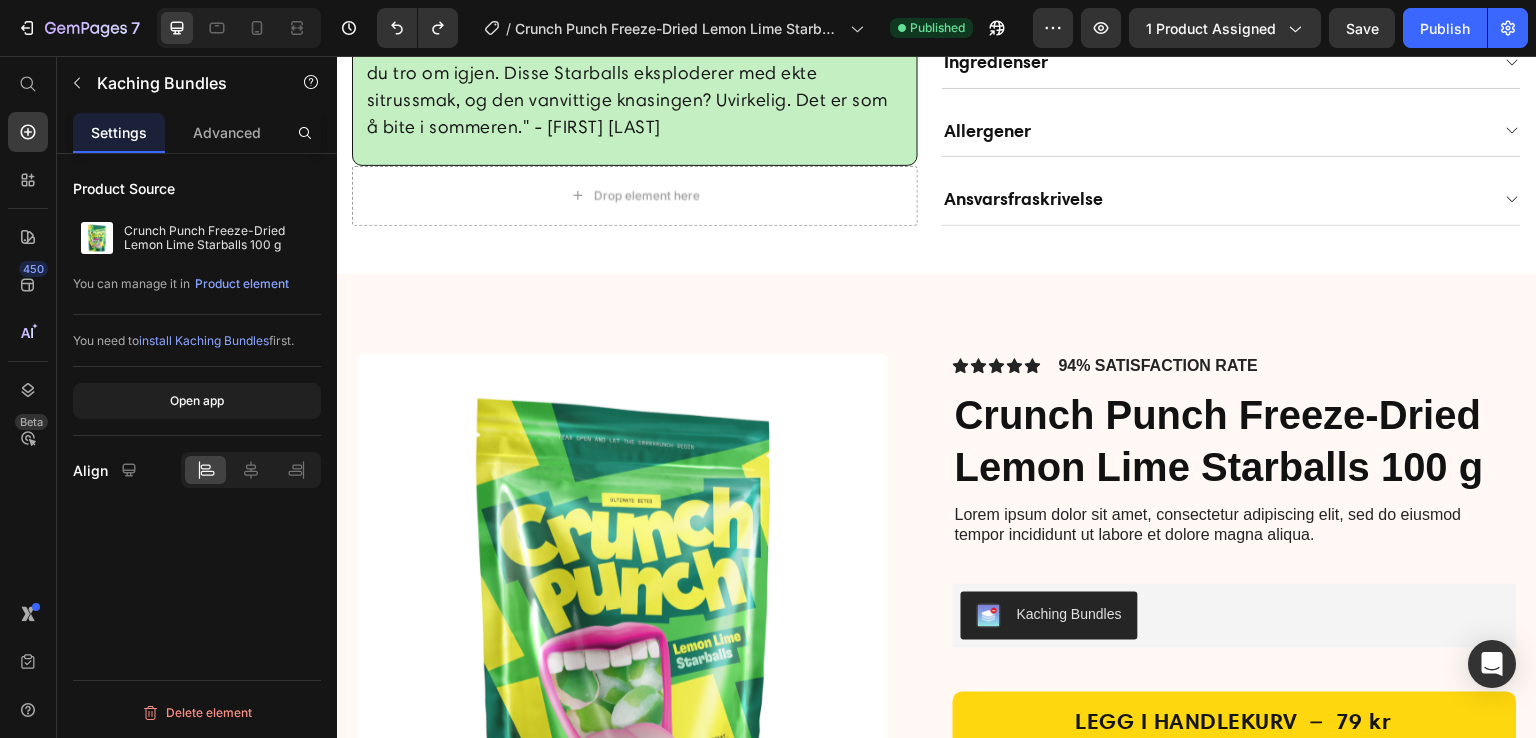 click on "Kaching Bundles" at bounding box center (1069, 614) 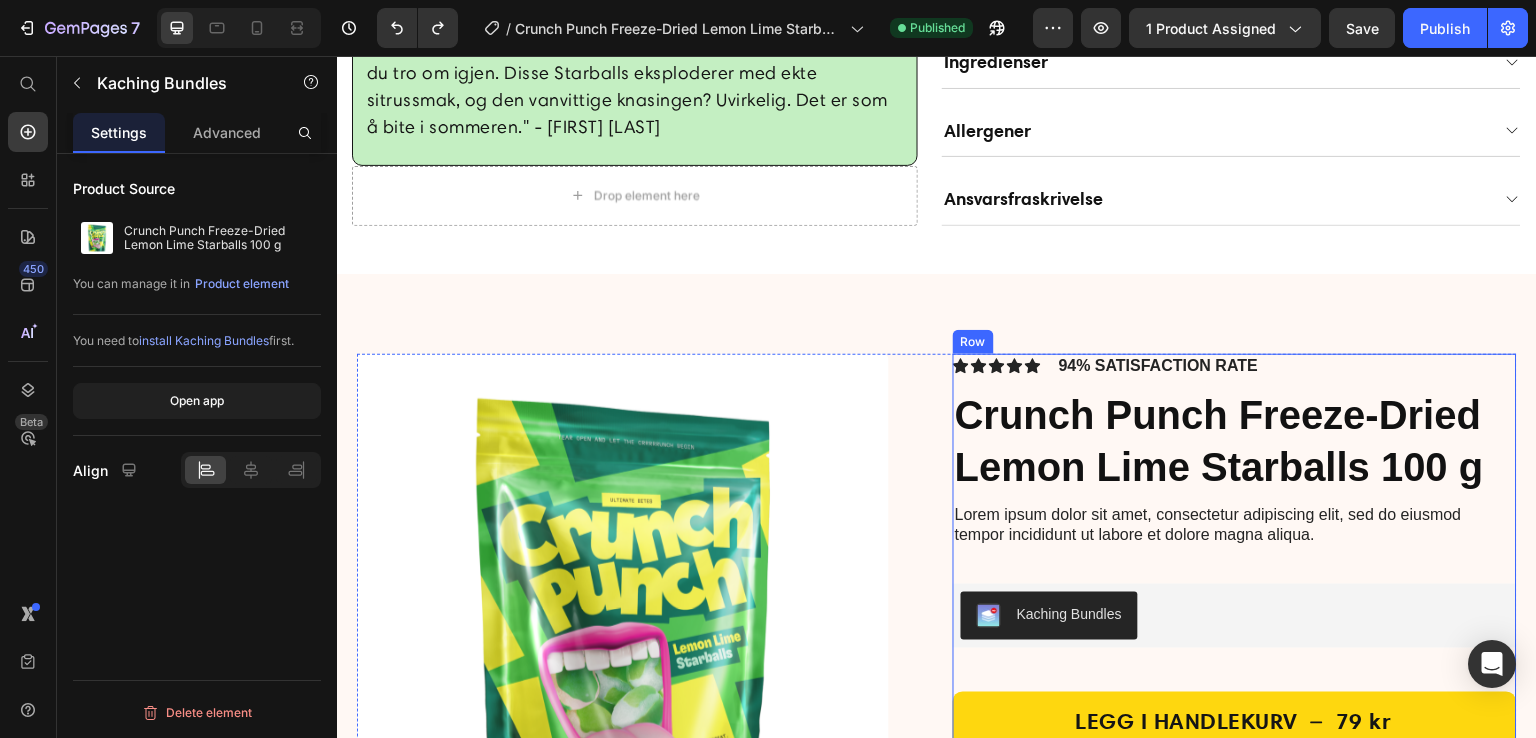 scroll, scrollTop: 1435, scrollLeft: 0, axis: vertical 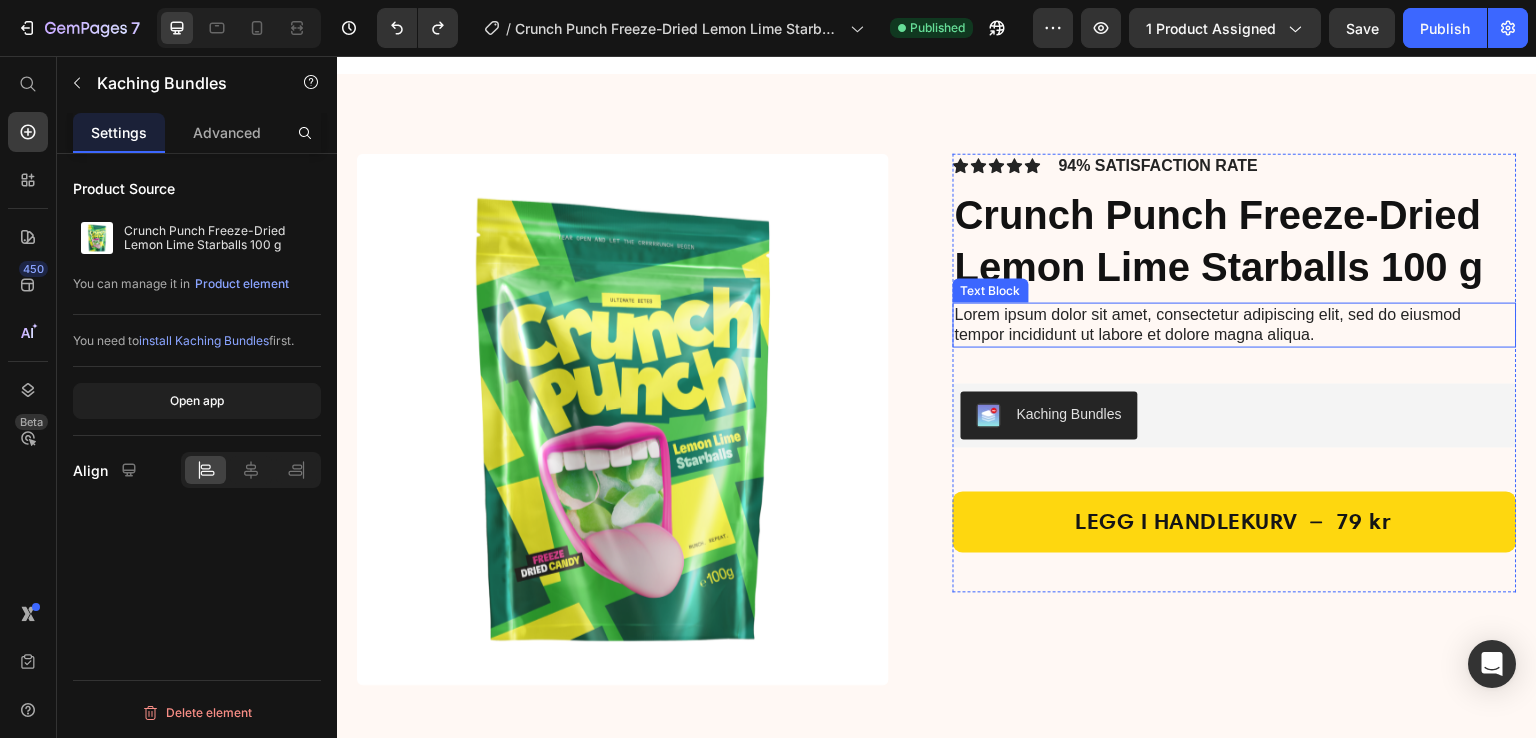 click on "Lorem ipsum dolor sit amet, consectetur adipiscing elit, sed do eiusmod tempor incididunt ut labore et dolore magna aliqua." at bounding box center [1235, 326] 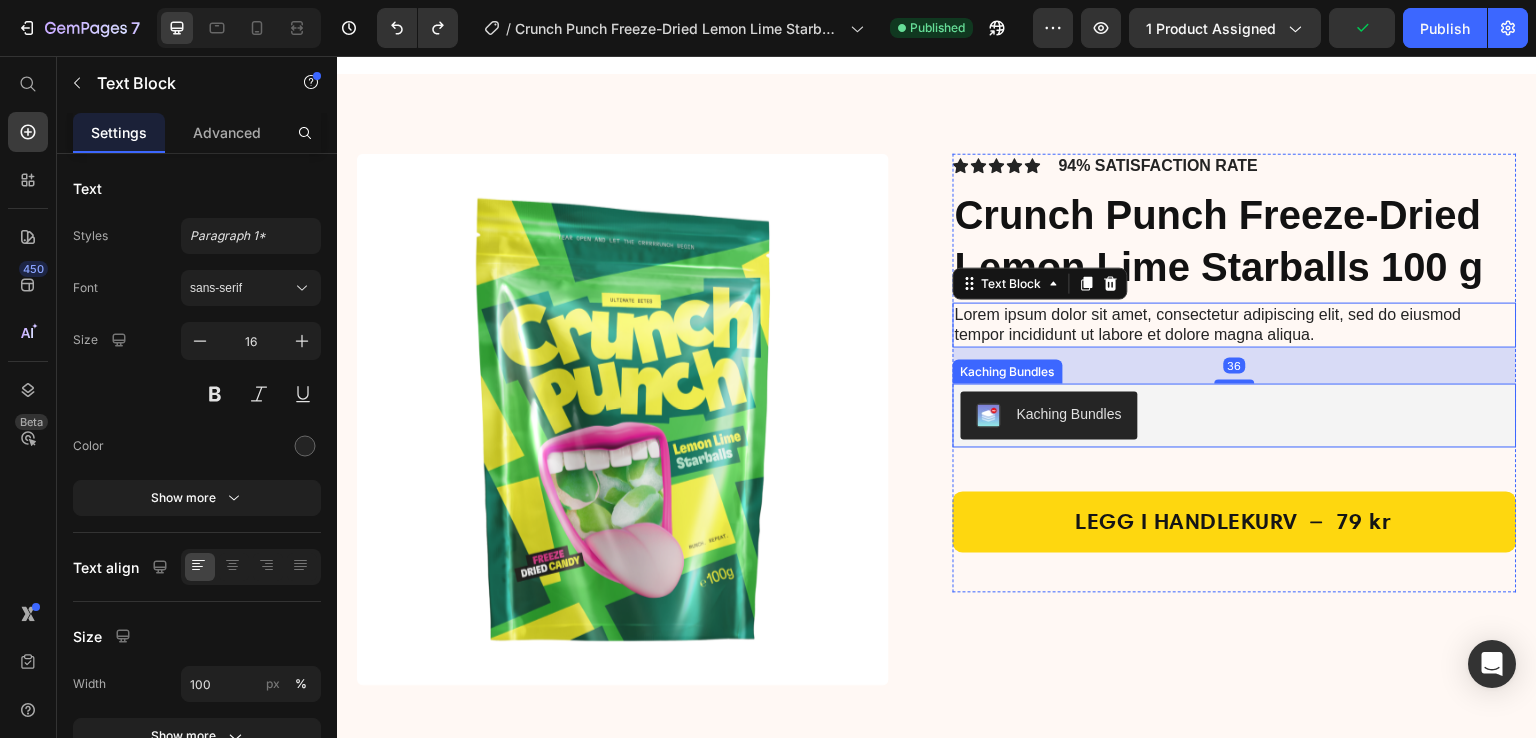 click on "Kaching Bundles" at bounding box center [1235, 416] 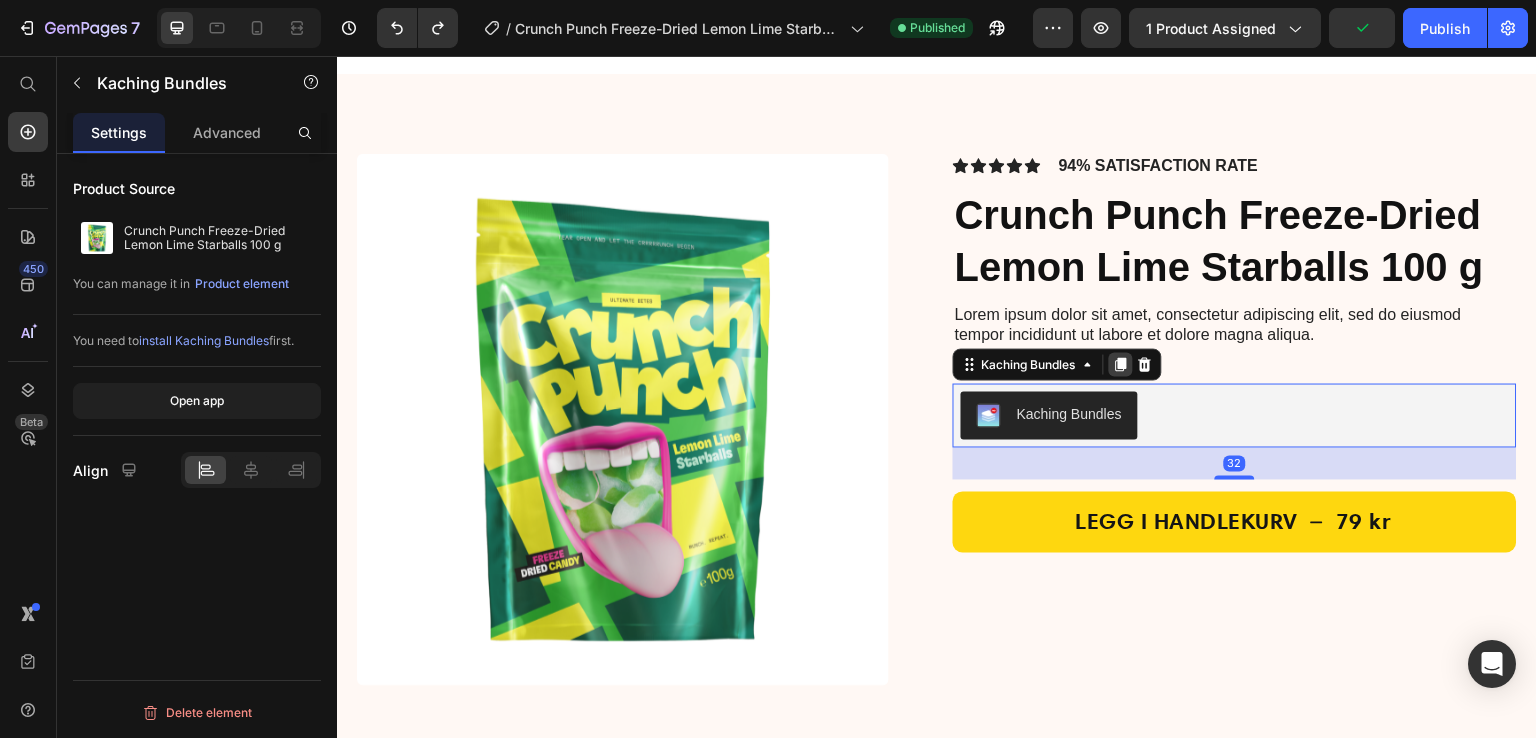 click 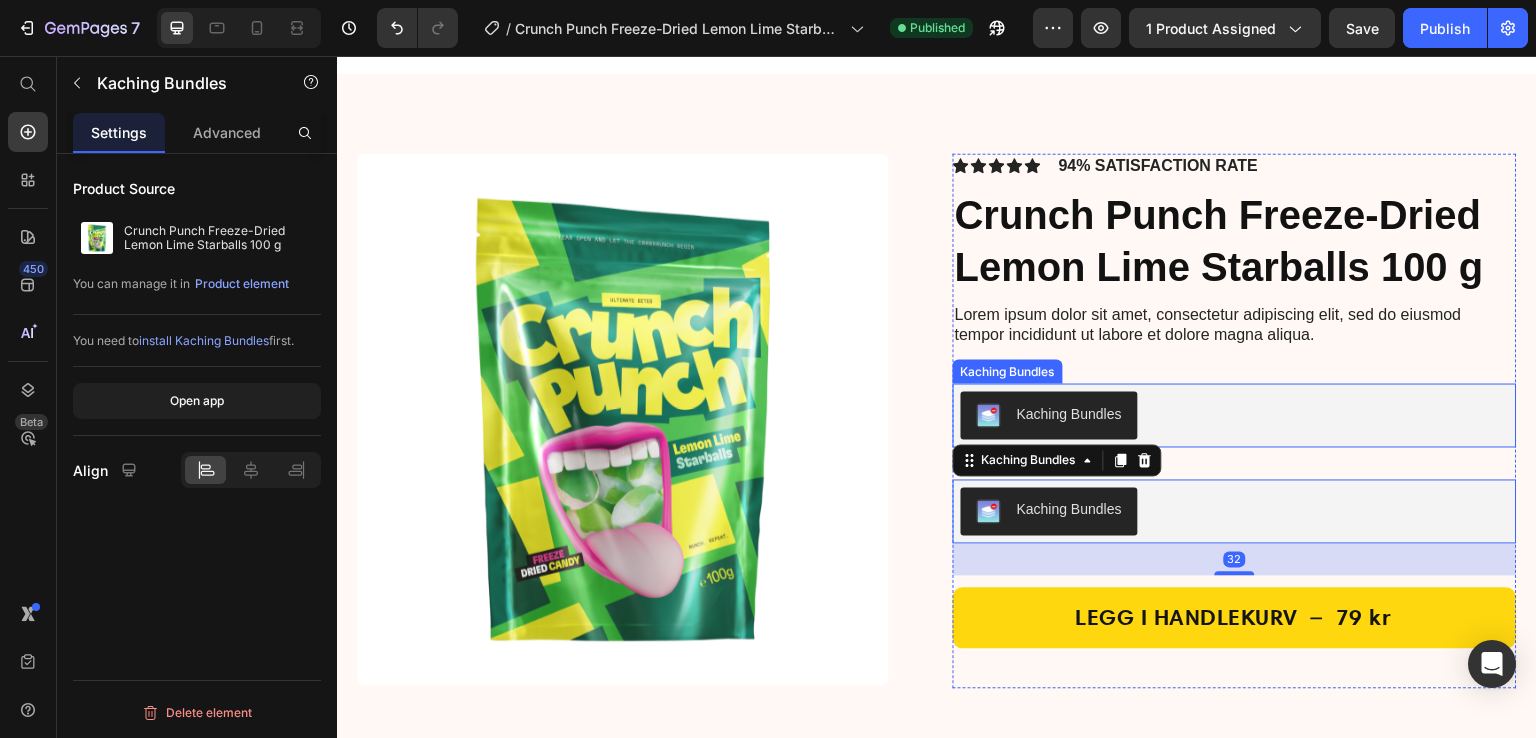 click on "Kaching Bundles" at bounding box center [1008, 372] 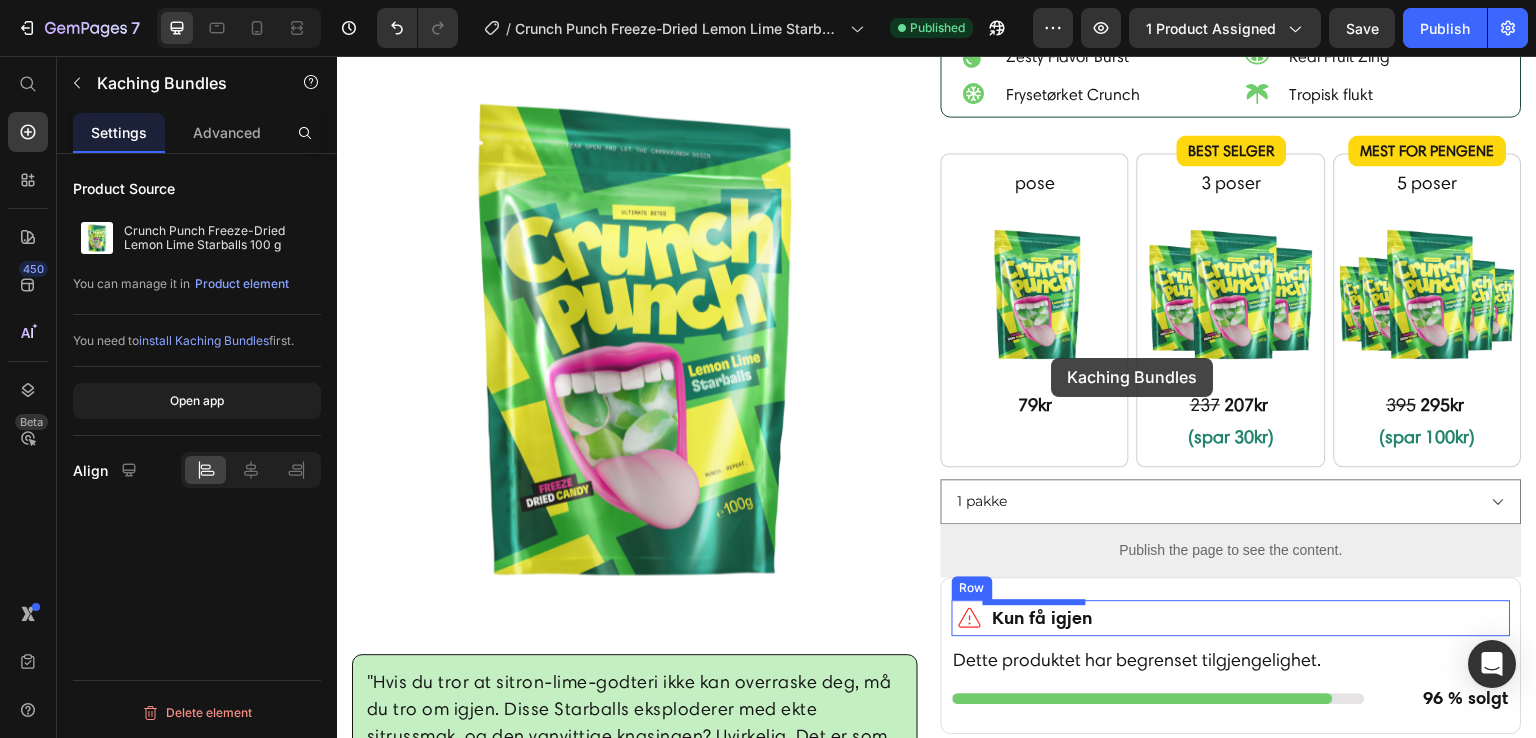 scroll, scrollTop: 248, scrollLeft: 0, axis: vertical 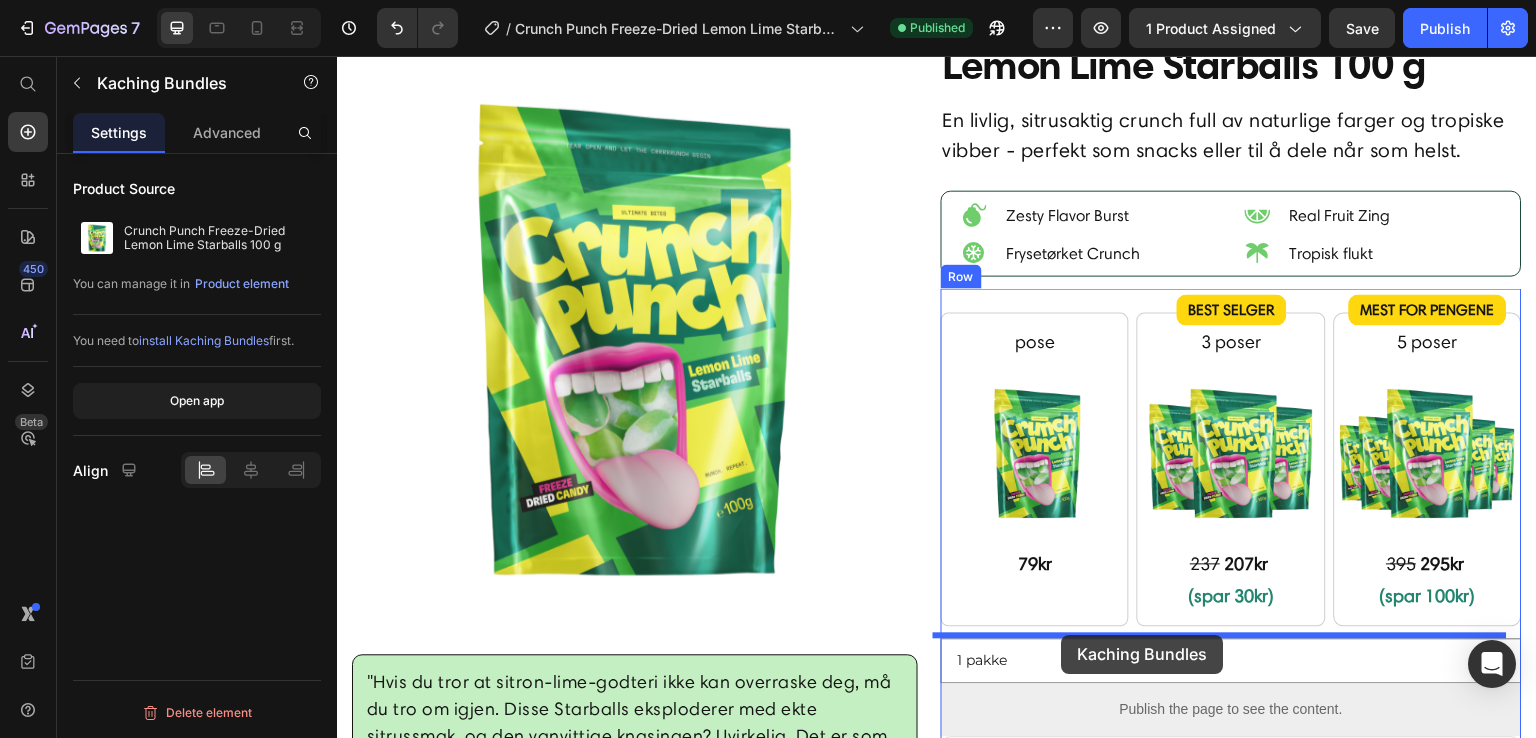 drag, startPoint x: 970, startPoint y: 363, endPoint x: 1062, endPoint y: 632, distance: 284.2974 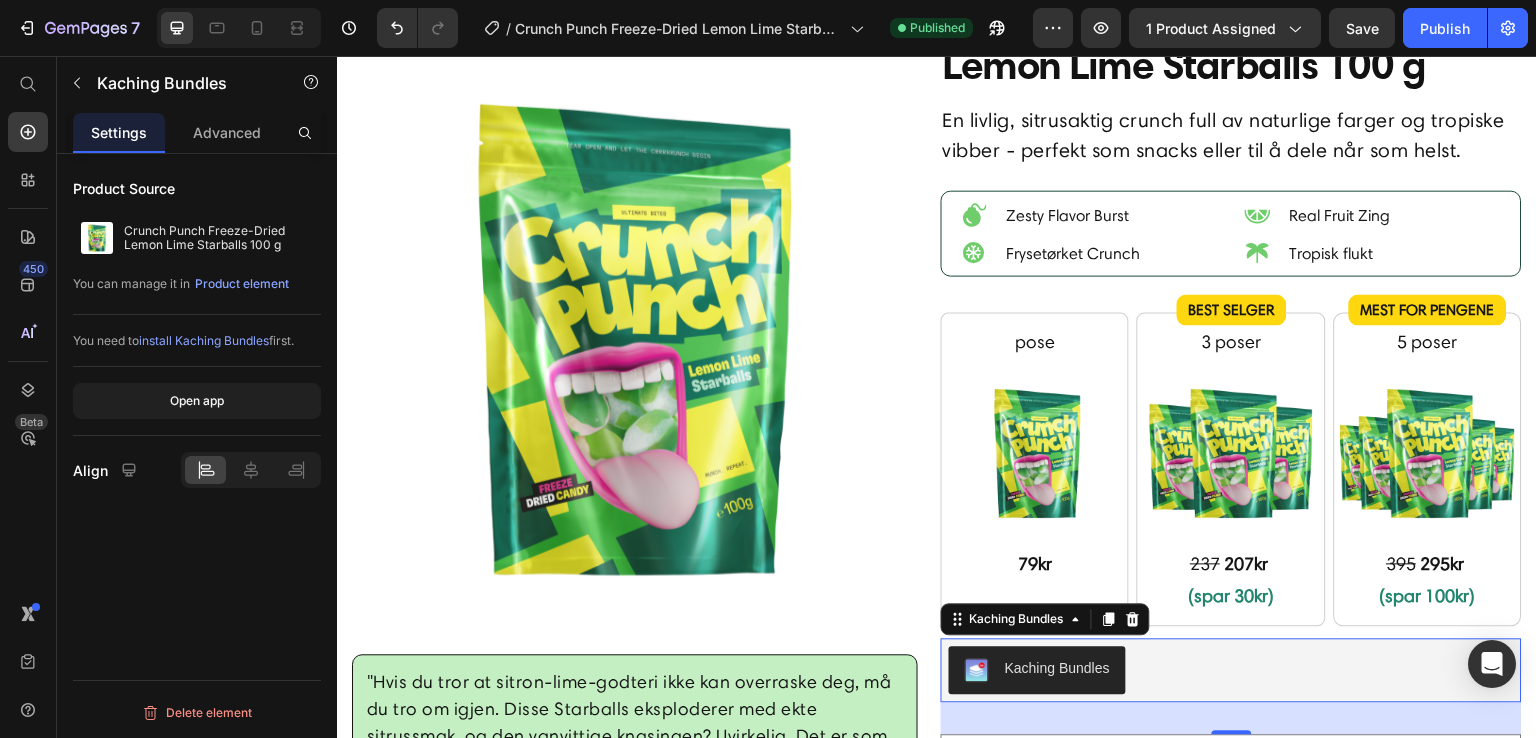 click on "Kaching Bundles" at bounding box center (1231, 671) 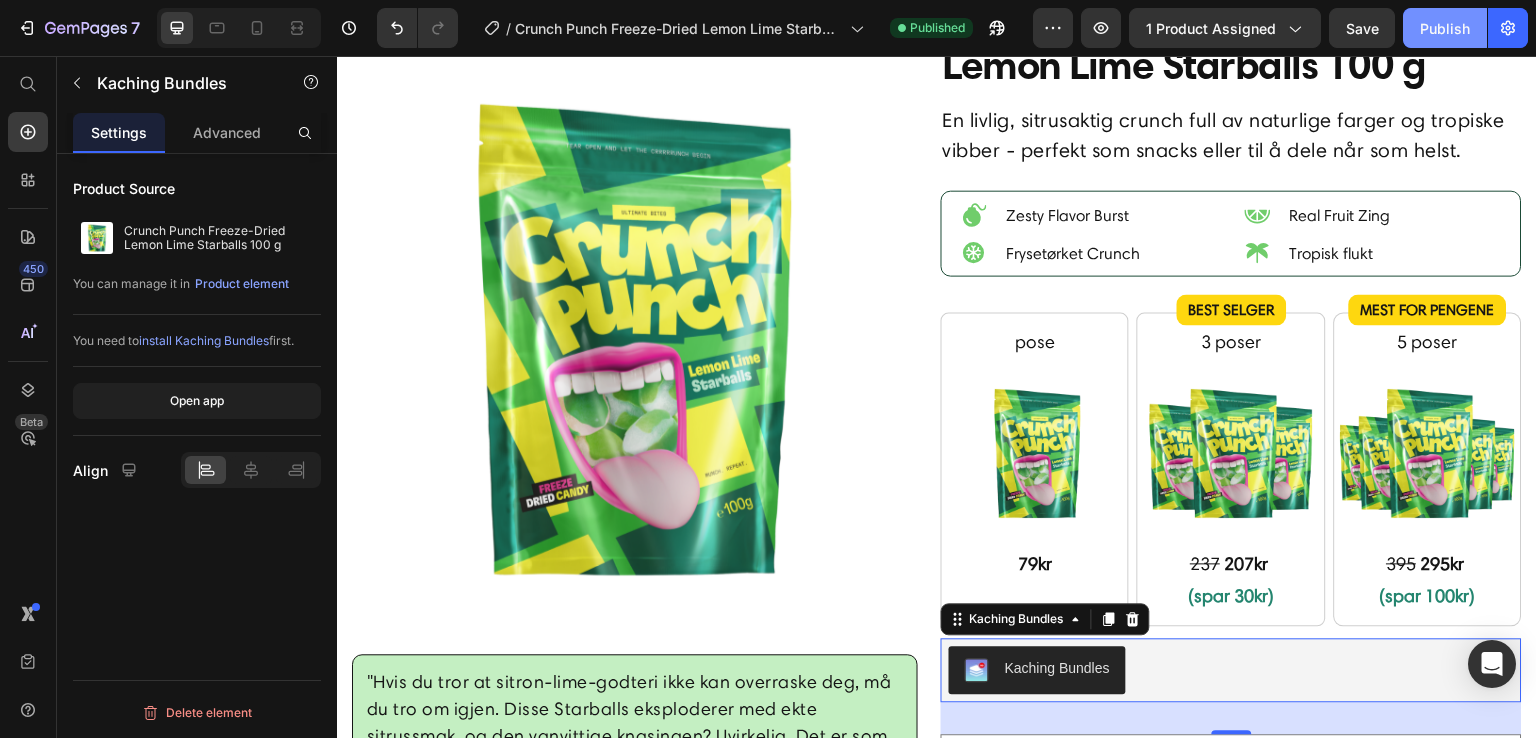 click on "Publish" at bounding box center (1445, 28) 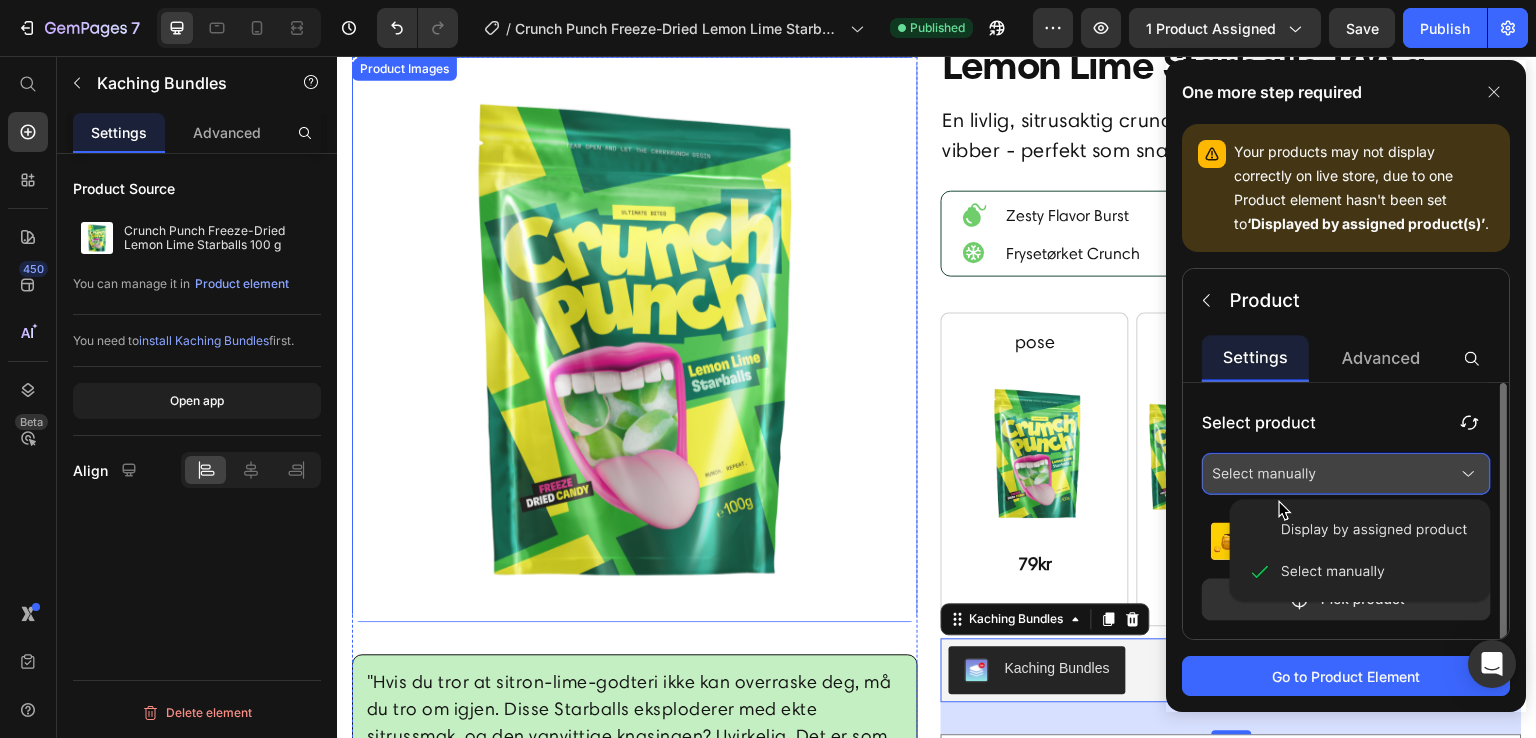 scroll, scrollTop: 648, scrollLeft: 0, axis: vertical 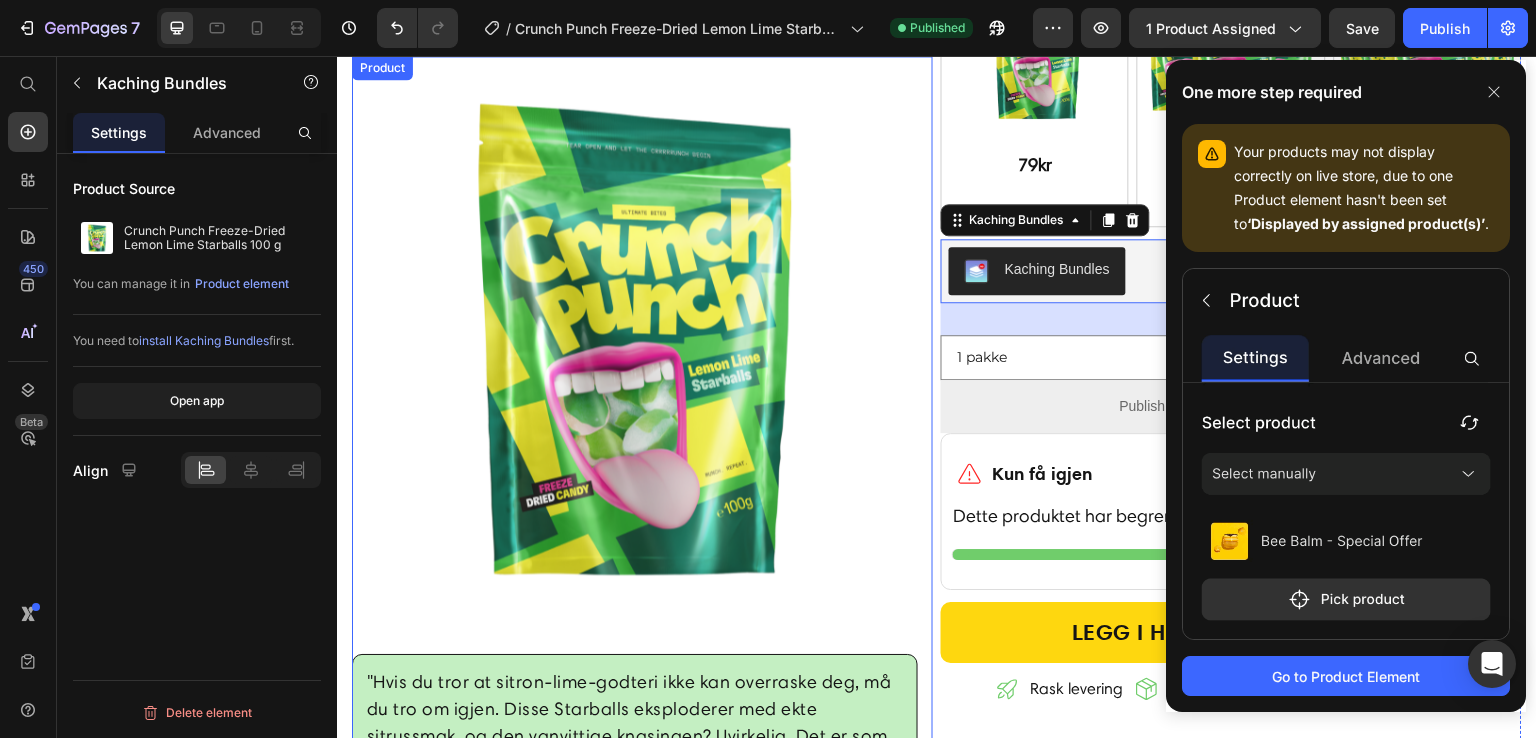 click on "Product Images "Hvis du tror at sitron-lime-godteri ikke kan overraske deg, må du tro om igjen. Disse Starballs eksploderer med ekte sitrussmak, og den vanvittige knasingen? Uvirkelig. Det er som å bite i sommeren." - [FIRST] [LAST] Text block Row Row
Drop element here Product" at bounding box center (642, 459) 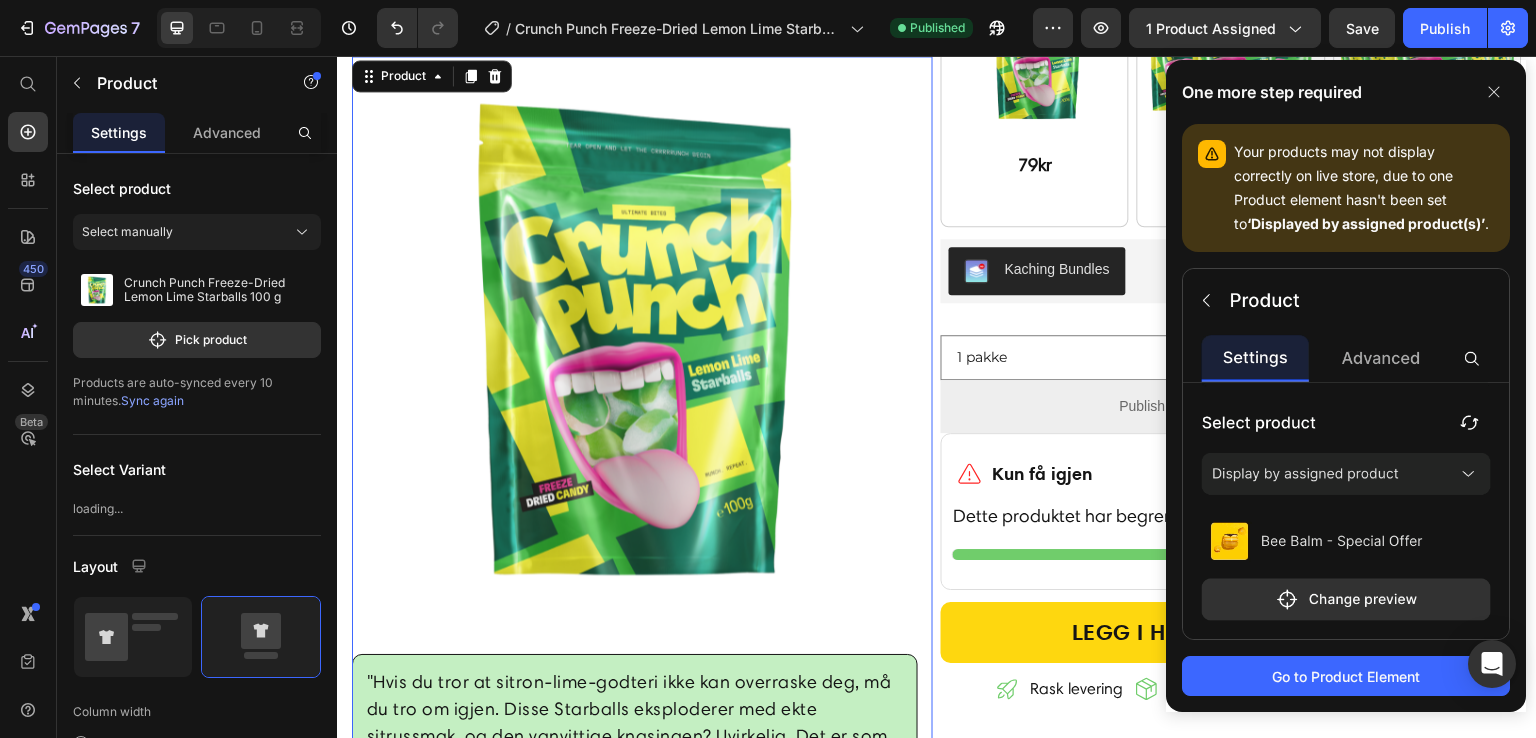 scroll, scrollTop: 748, scrollLeft: 0, axis: vertical 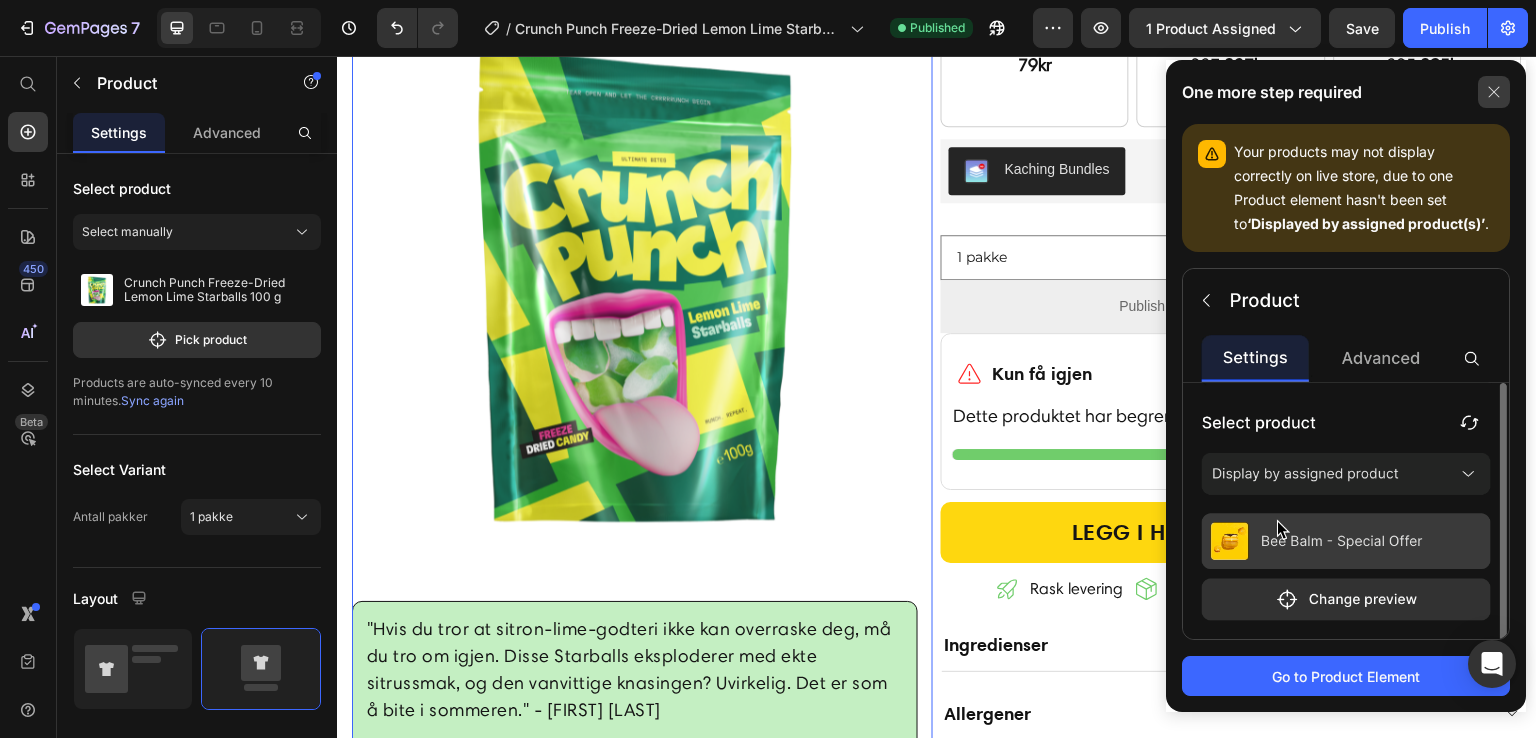 click 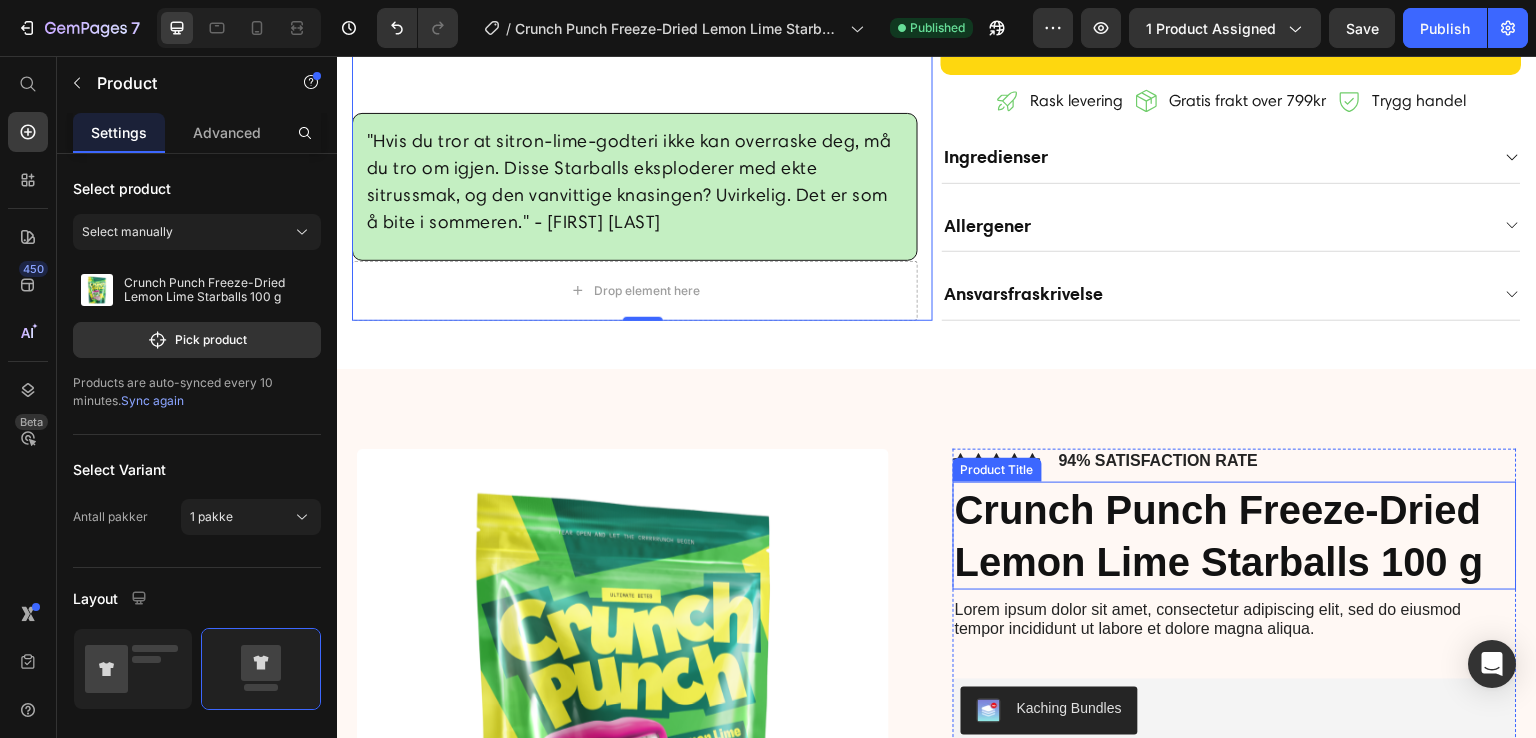scroll, scrollTop: 1348, scrollLeft: 0, axis: vertical 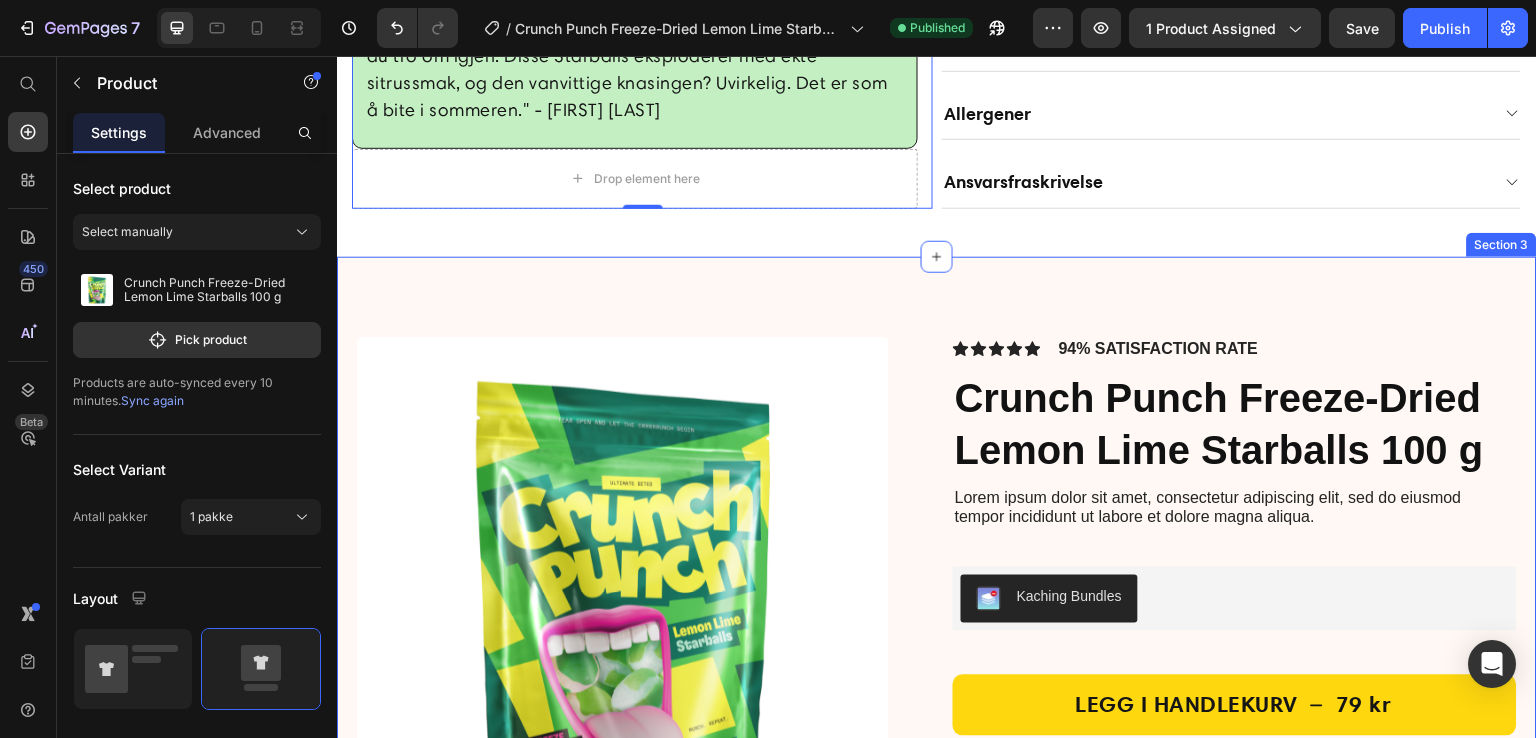 click on "Product Images Icon Icon Icon Icon Icon Icon List 94% SATISFACTION RATE Text Block Row Crunch Punch Freeze-Dried Lemon Lime Starballs 100 g Product Title Lorem ipsum dolor sit amet, consectetur adipiscing elit, sed do eiusmod tempor incididunt ut labore et dolore magna aliqua. Text Block Kaching Bundles Kaching Bundles LEGG I HANDLEKURV
79 kr Product Cart Button Row Product Section 3" at bounding box center [937, 603] 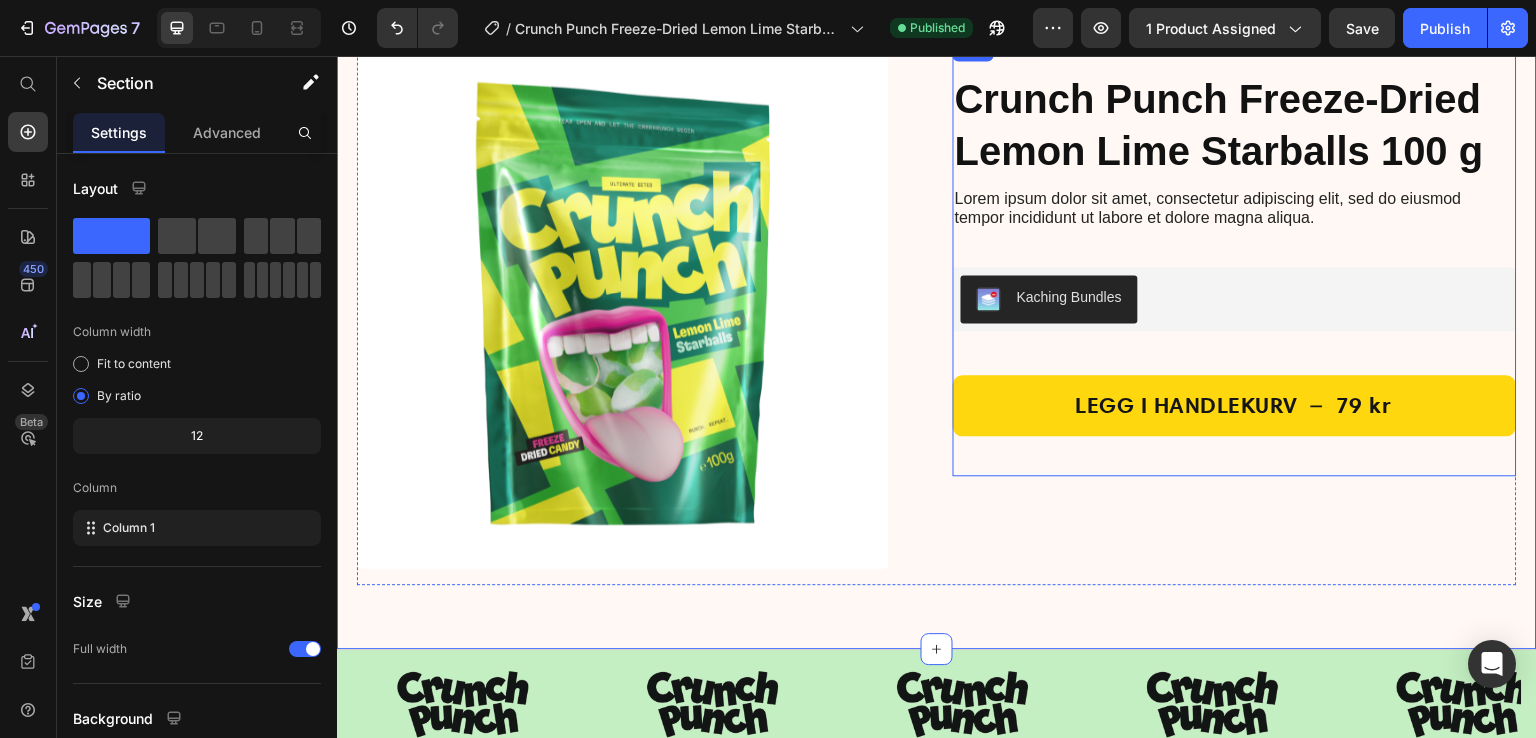 scroll, scrollTop: 1448, scrollLeft: 0, axis: vertical 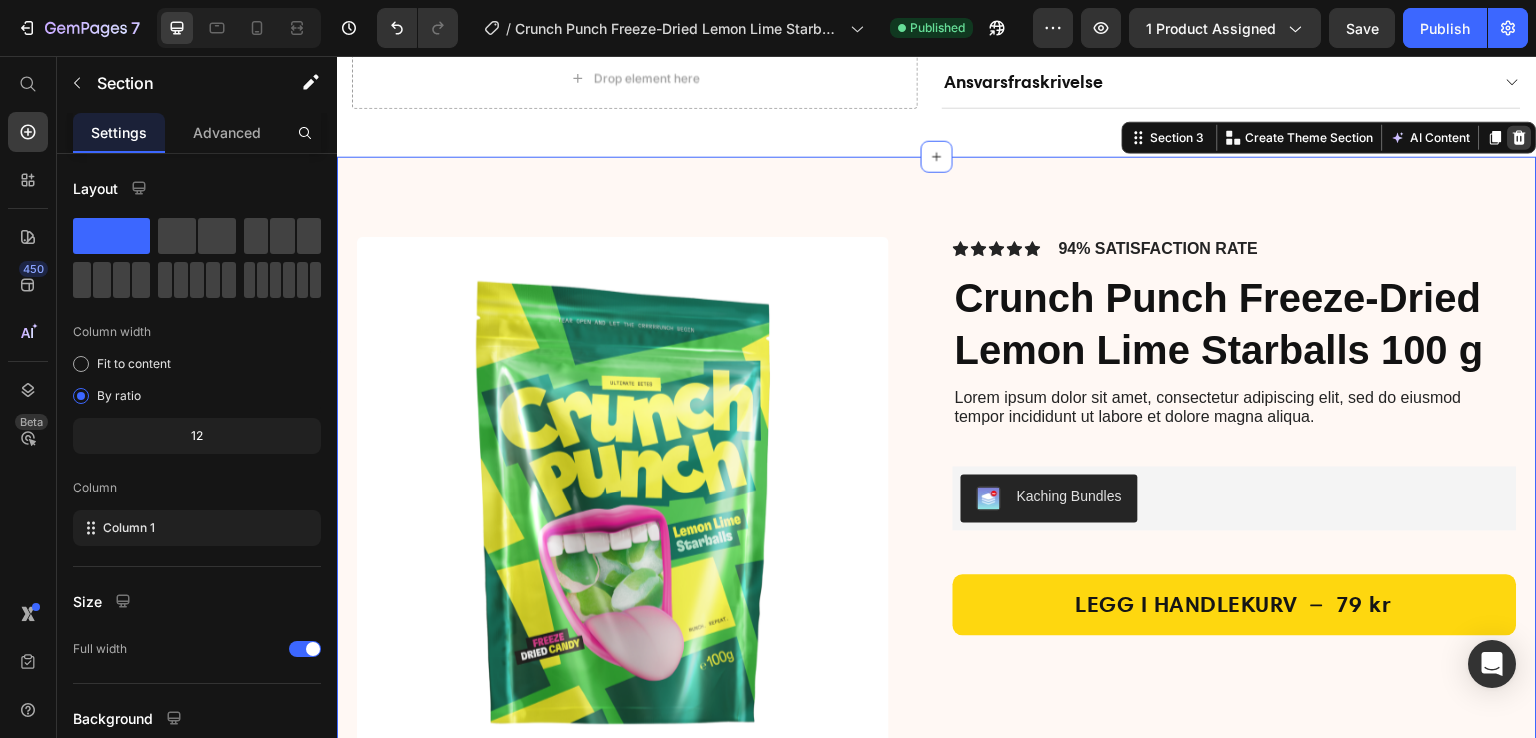 click 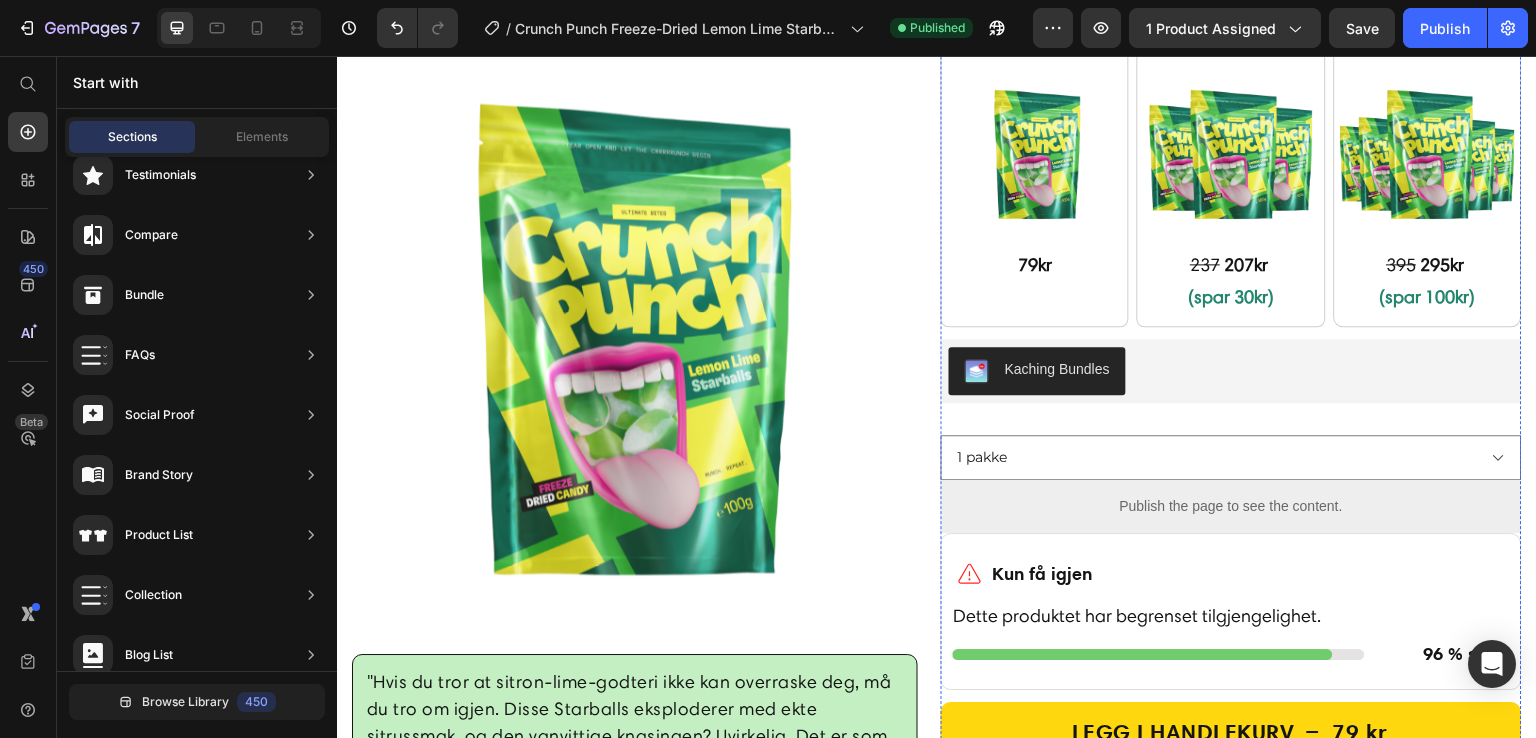 scroll, scrollTop: 248, scrollLeft: 0, axis: vertical 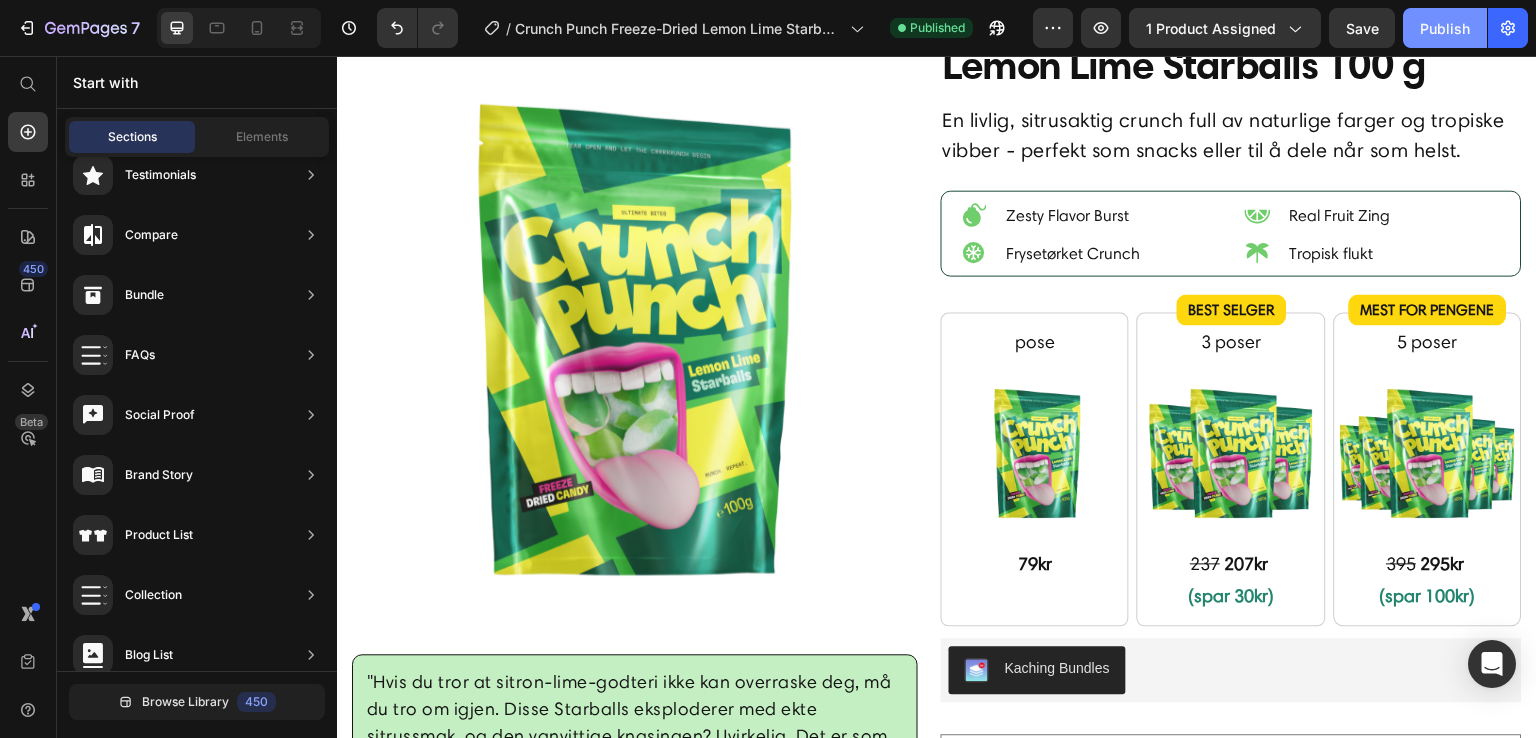 click on "Publish" at bounding box center [1445, 28] 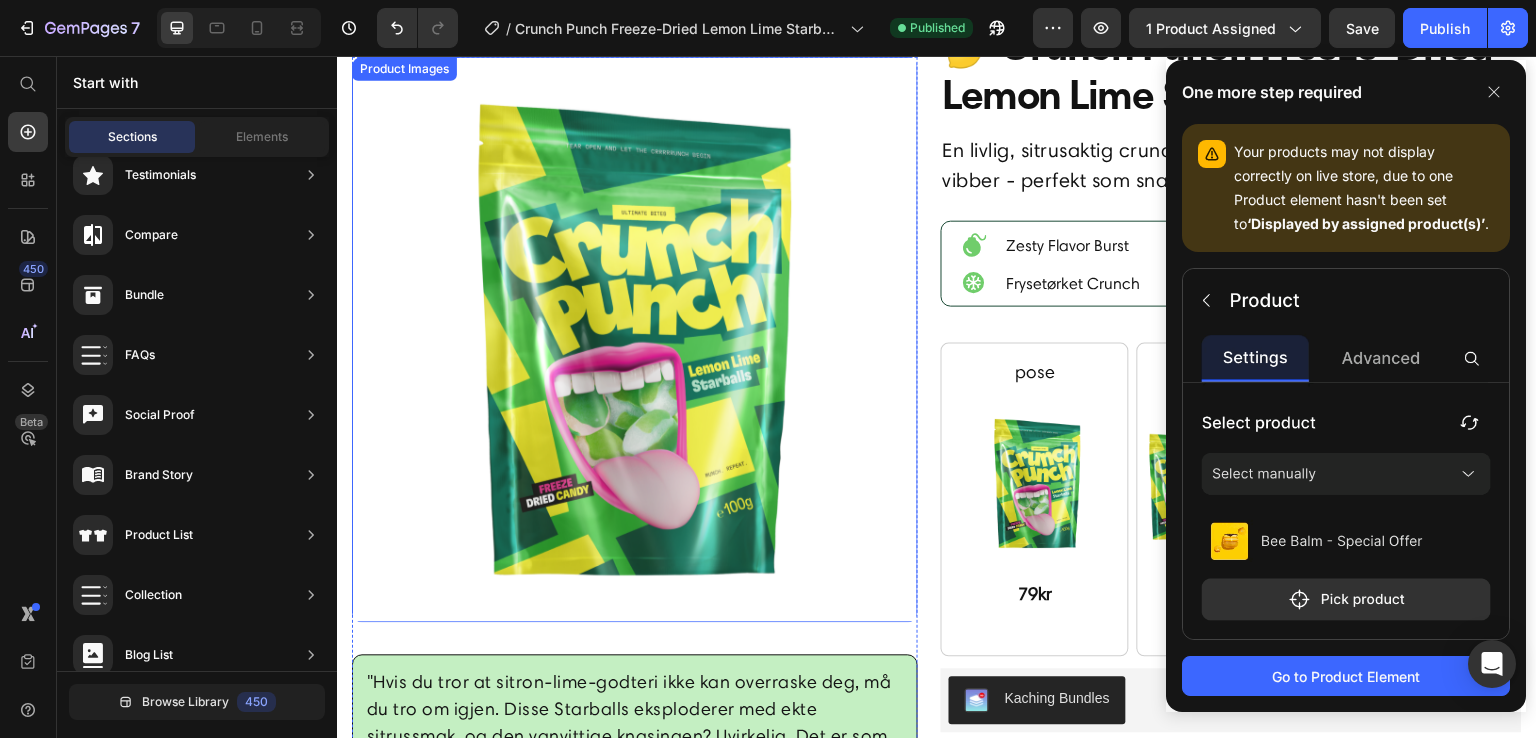 scroll, scrollTop: 48, scrollLeft: 0, axis: vertical 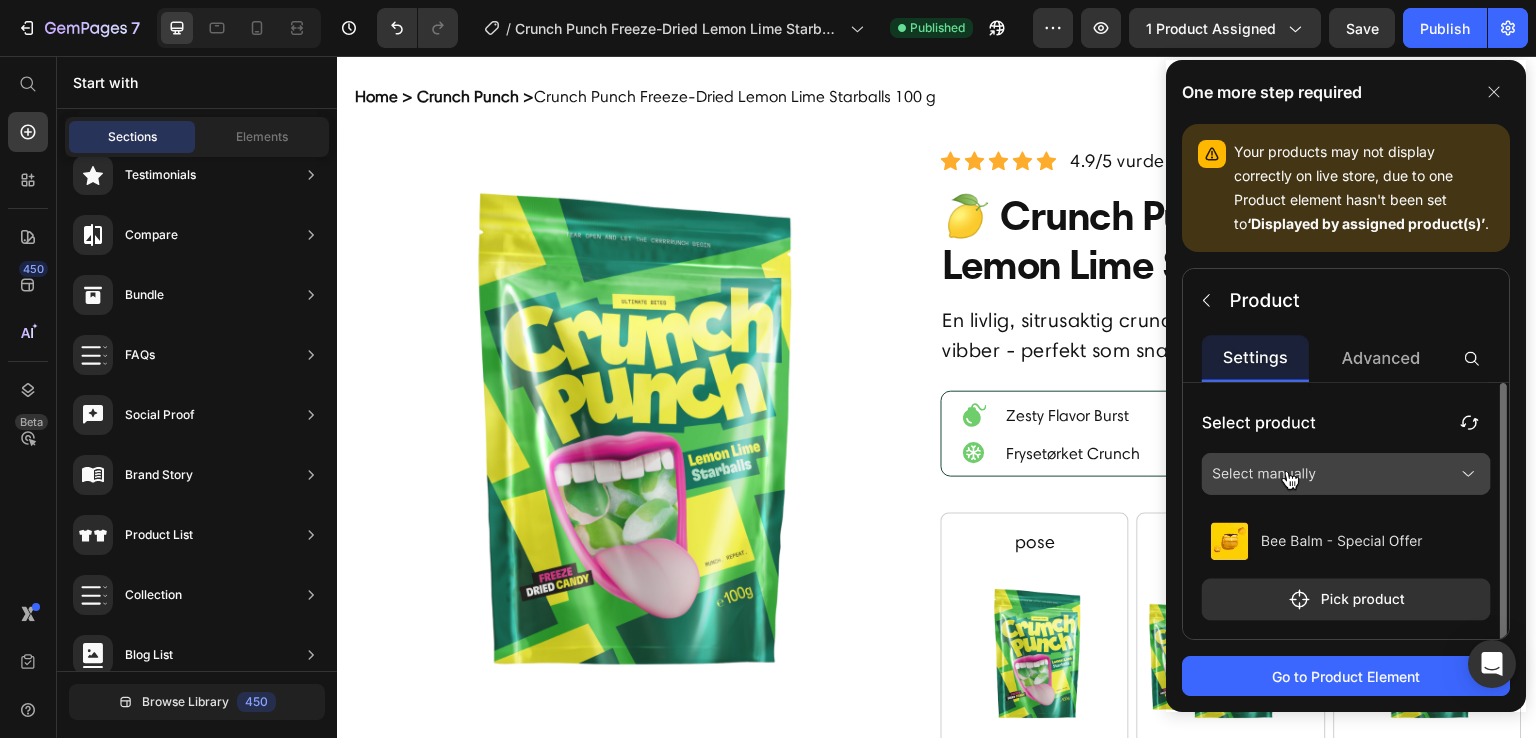 click 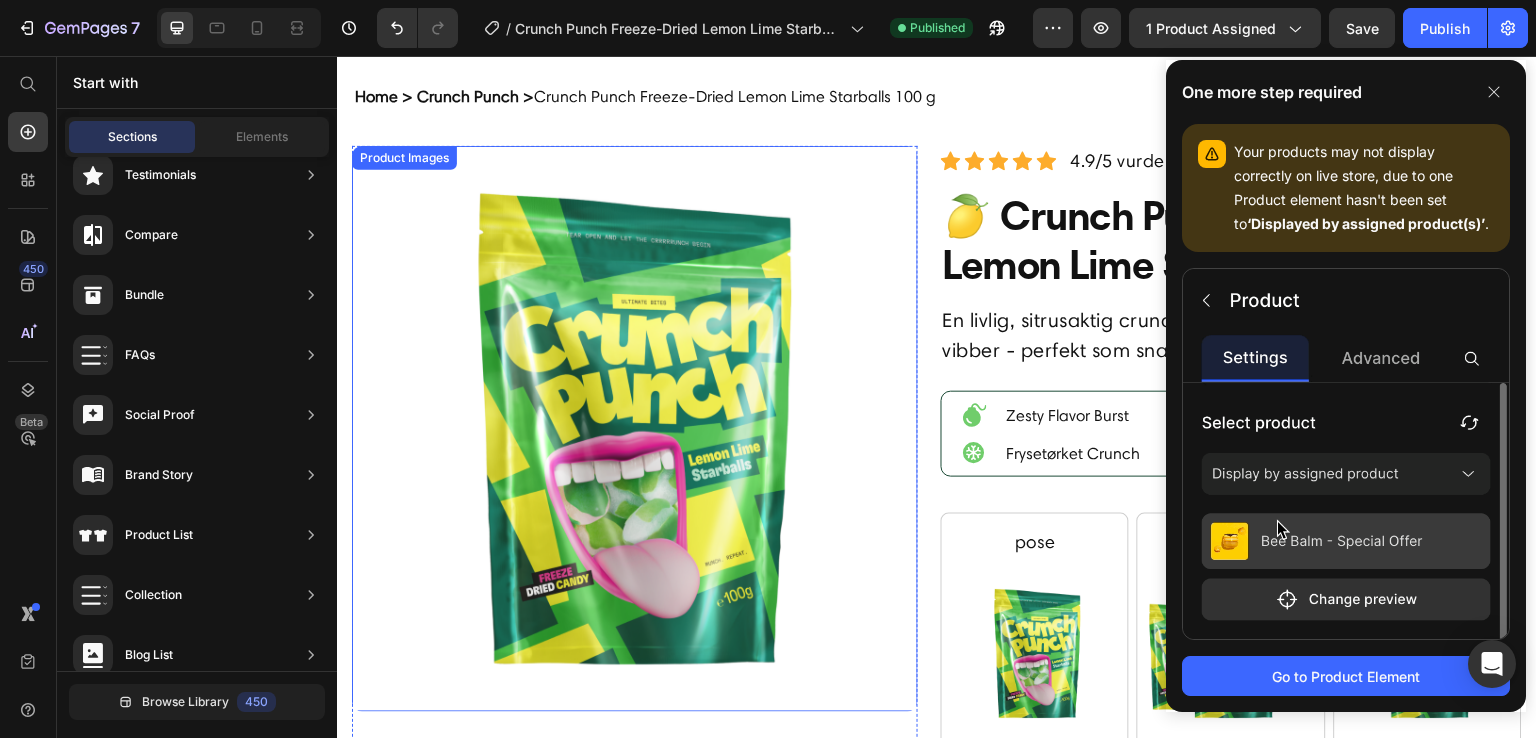 click at bounding box center [635, 429] 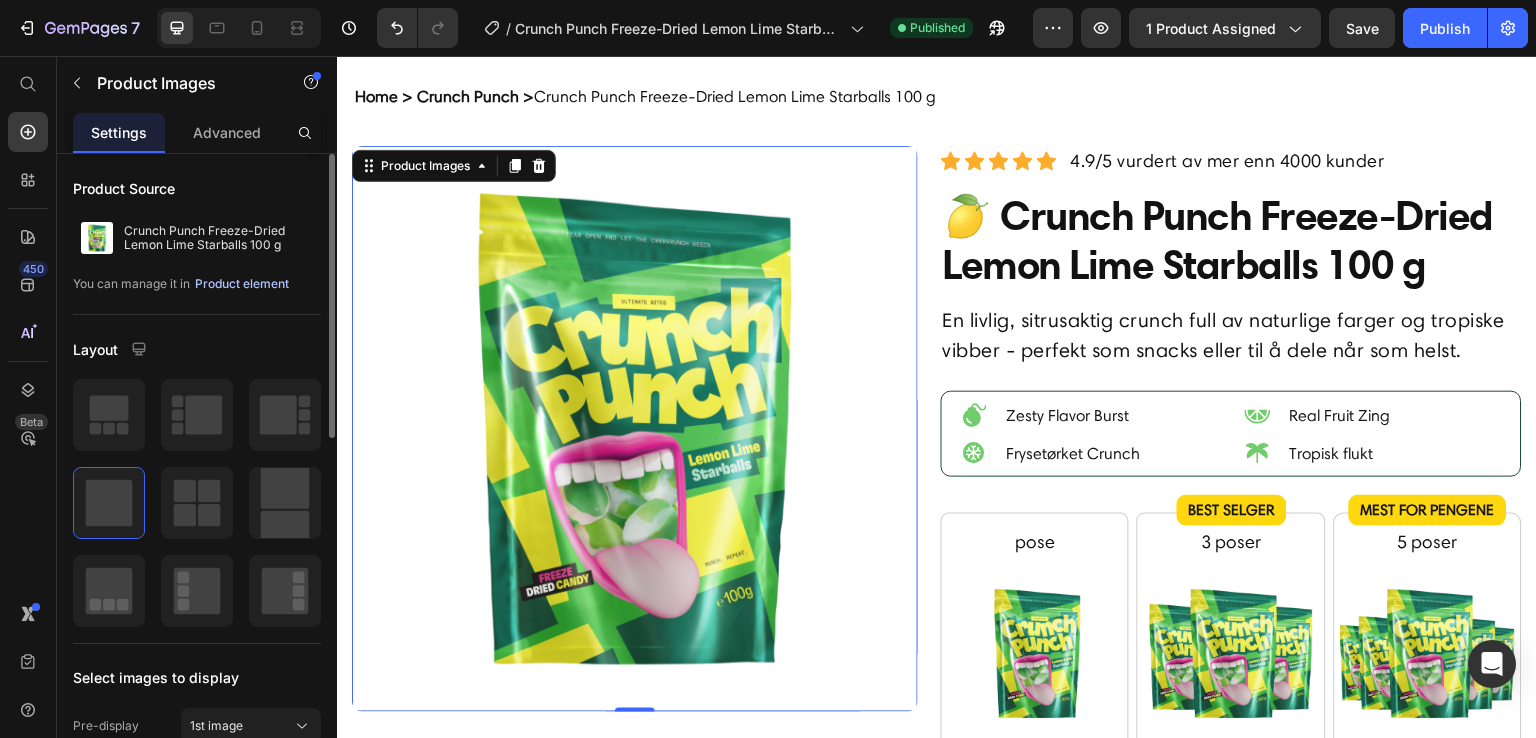 click on "Product element" at bounding box center (242, 284) 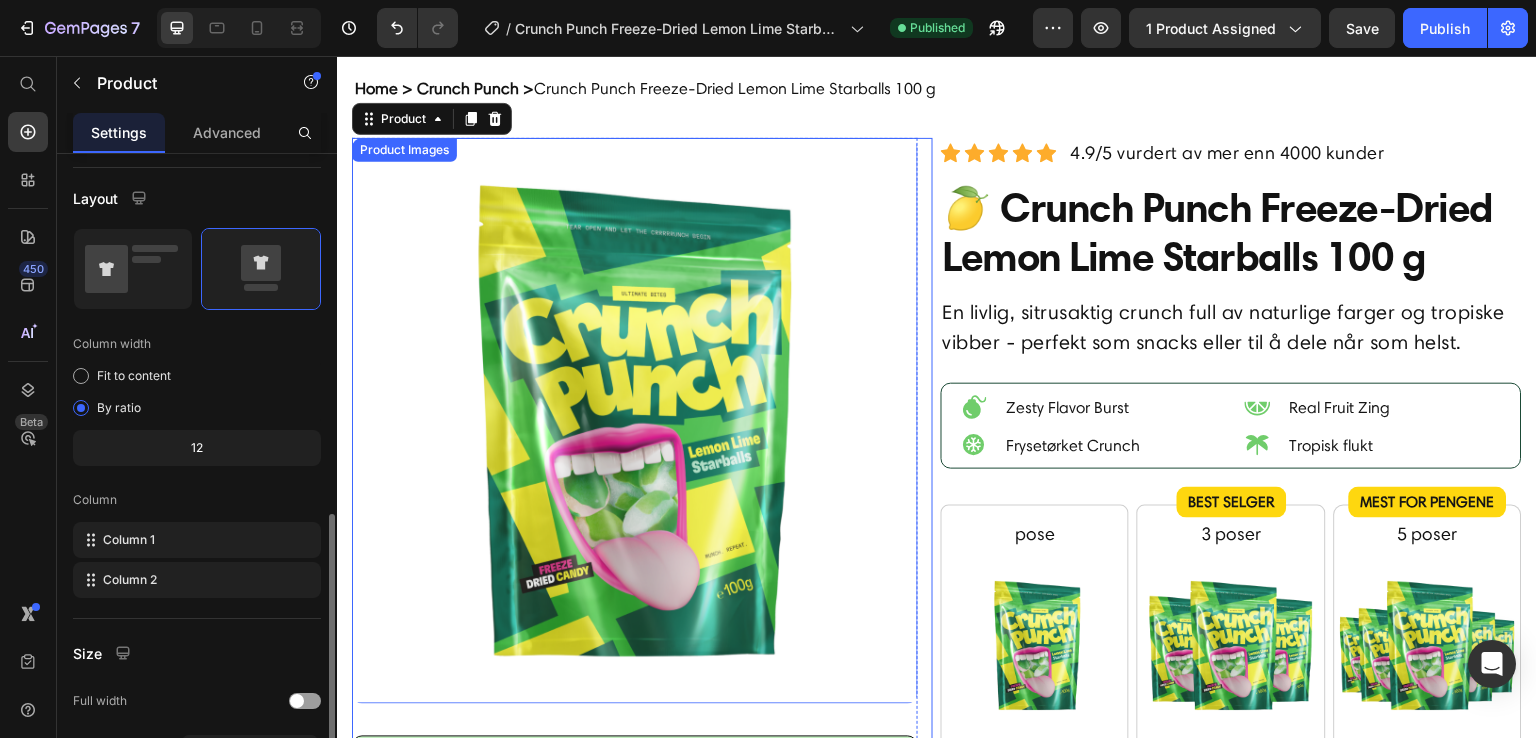 scroll, scrollTop: 500, scrollLeft: 0, axis: vertical 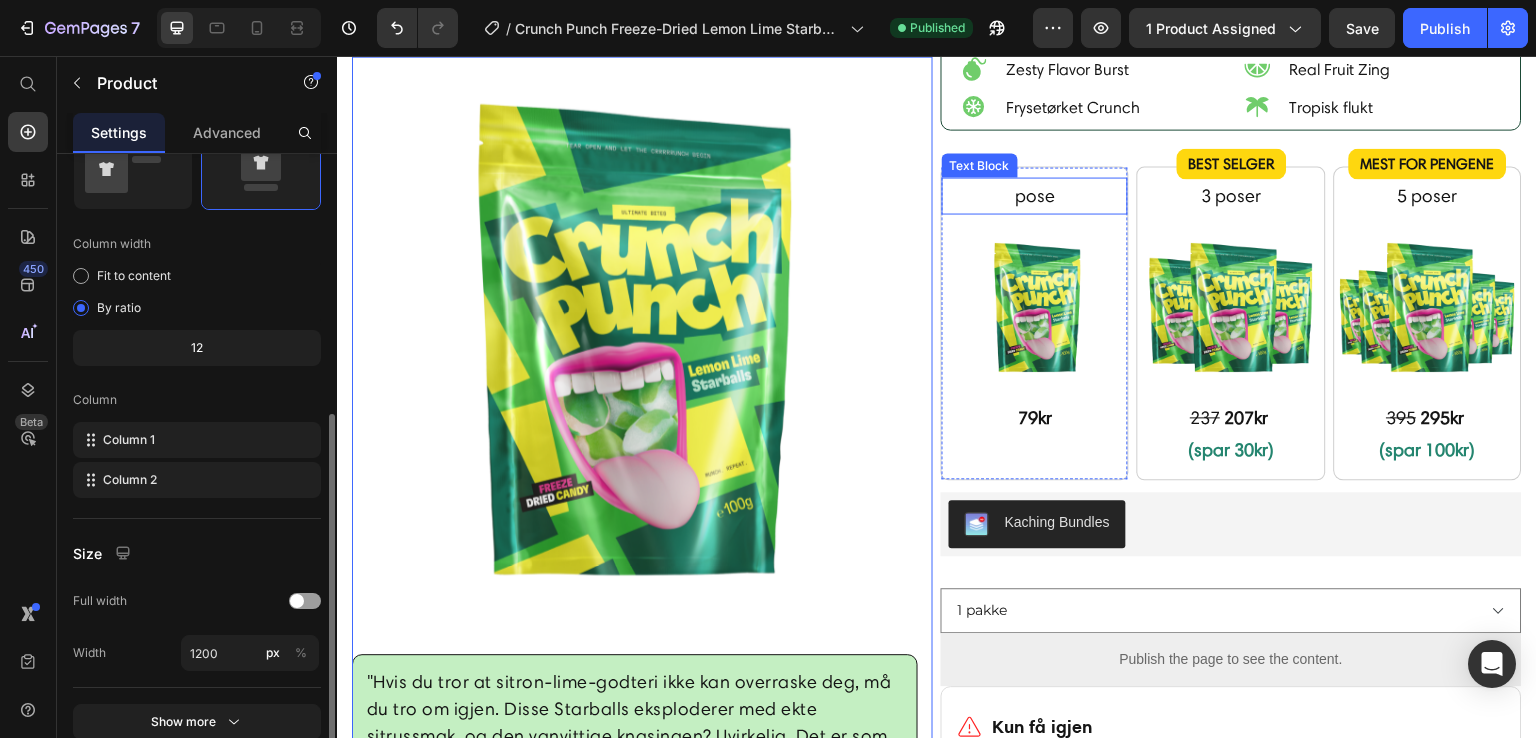 click on "pose" at bounding box center [1035, 195] 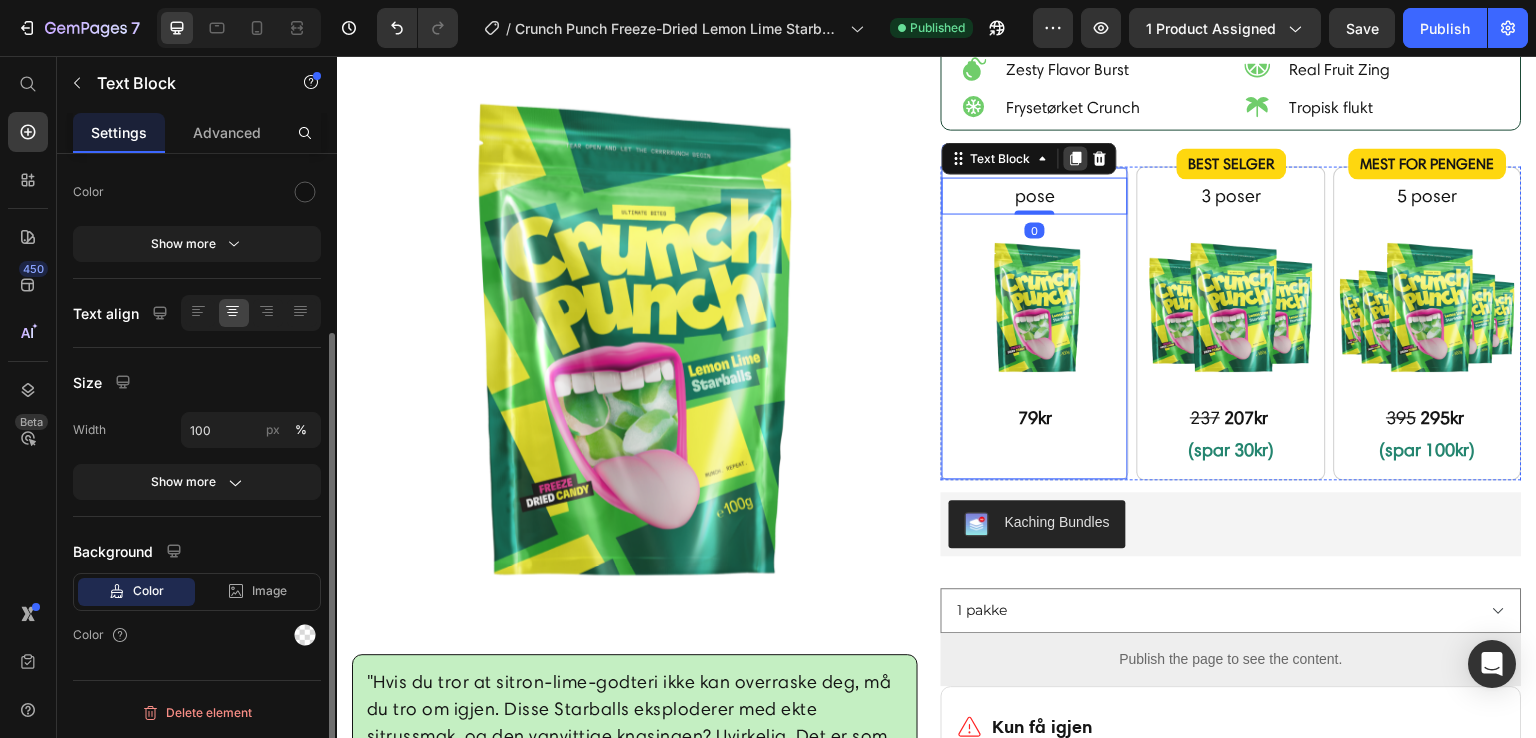 scroll, scrollTop: 0, scrollLeft: 0, axis: both 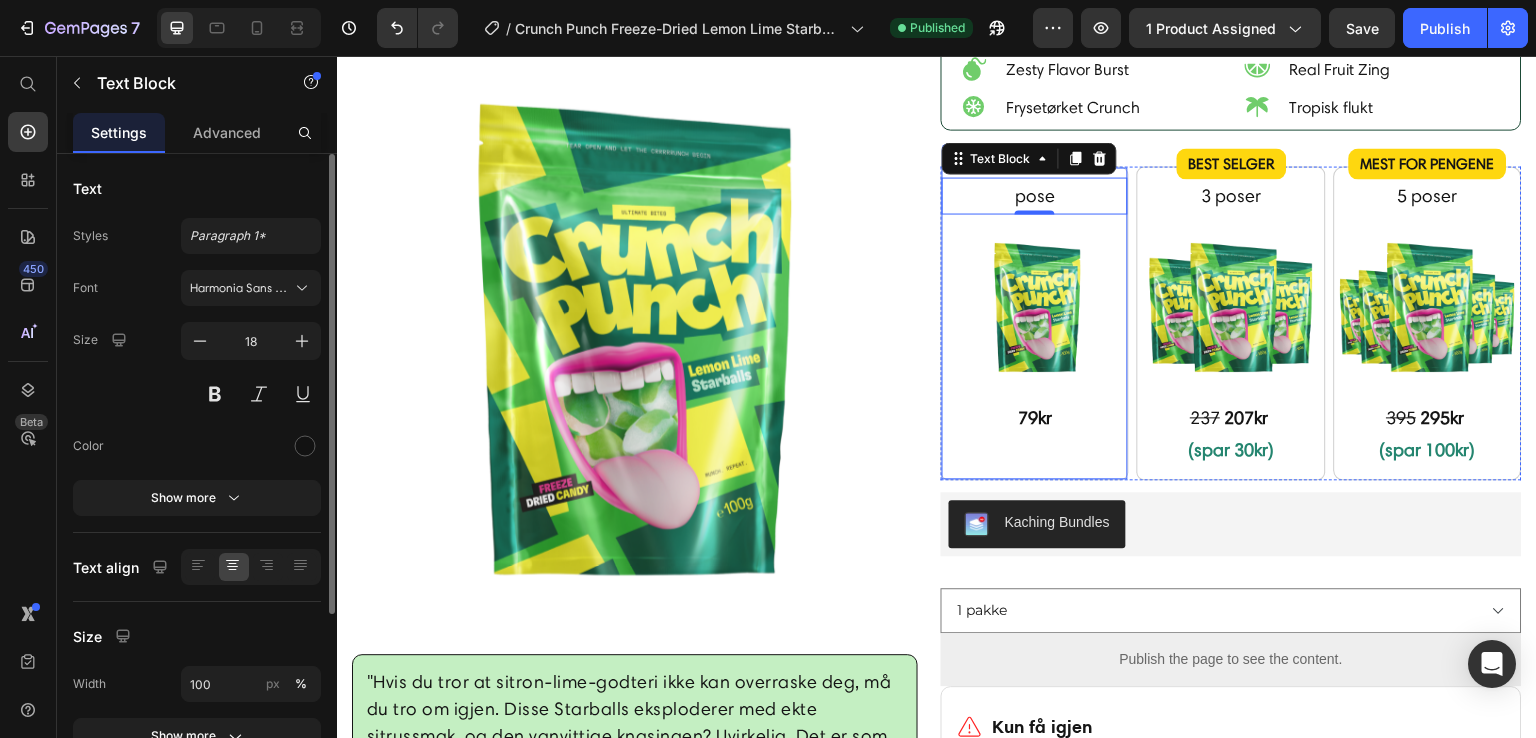 click on "pose Text Block   0 Image 79kr Text Block Row" at bounding box center (1035, 323) 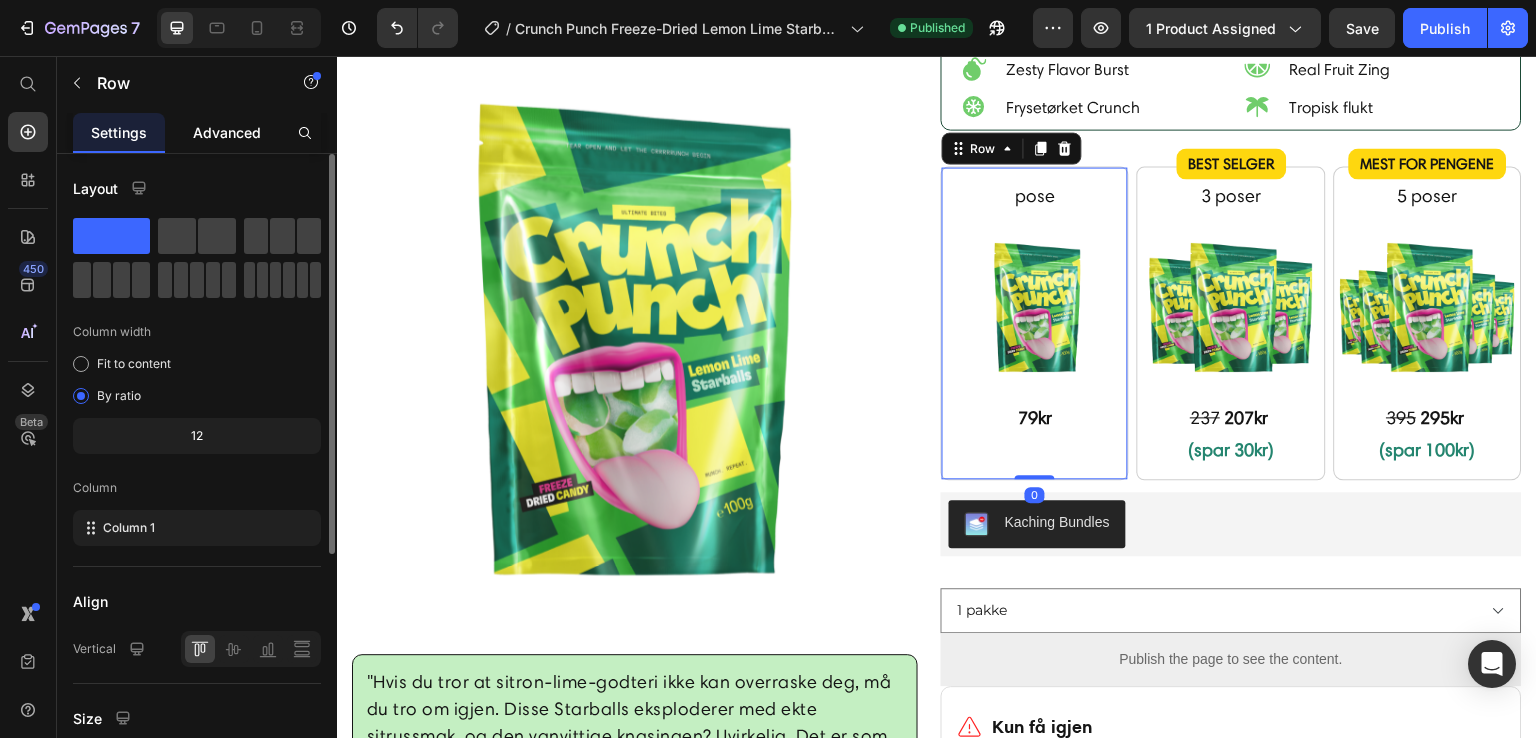 click on "Advanced" at bounding box center (227, 132) 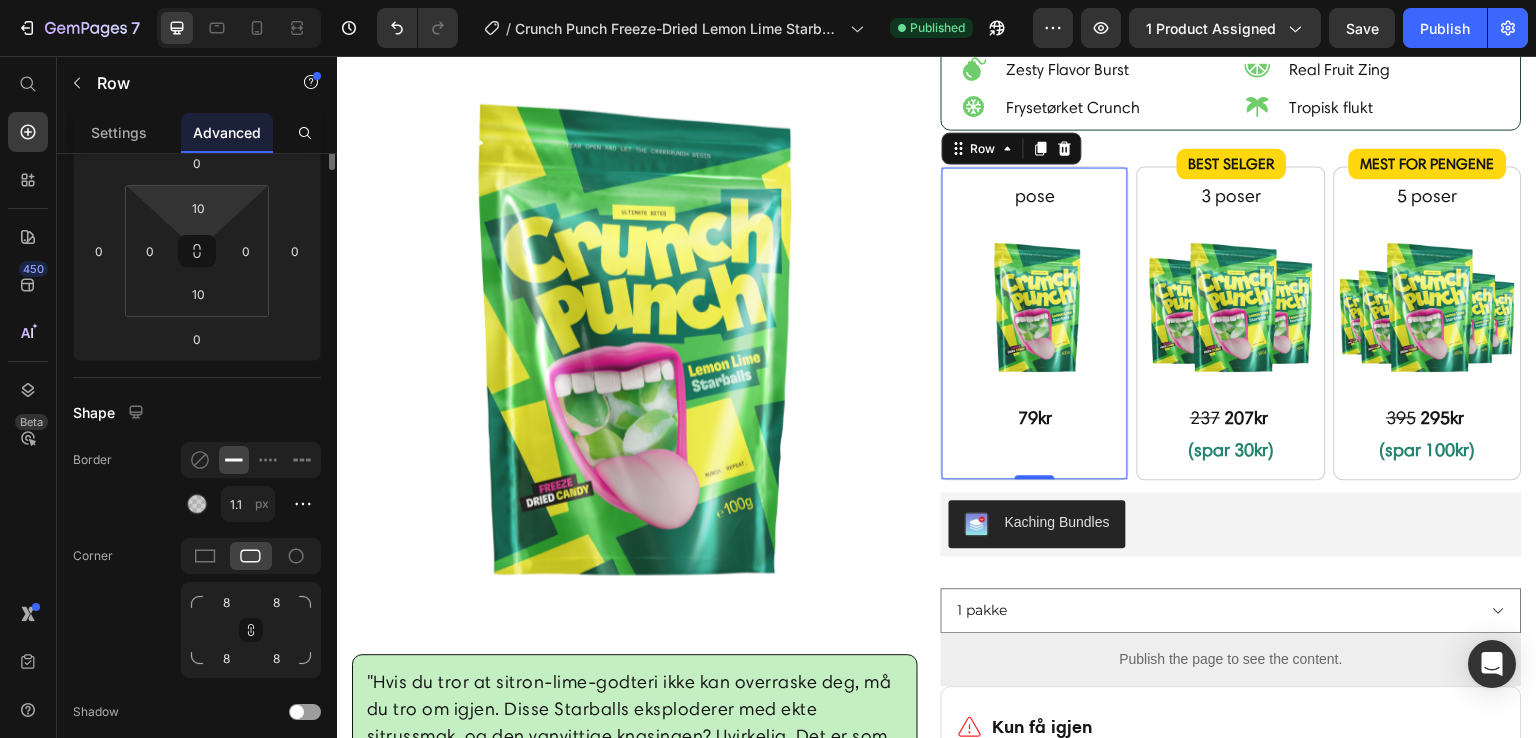 scroll, scrollTop: 0, scrollLeft: 0, axis: both 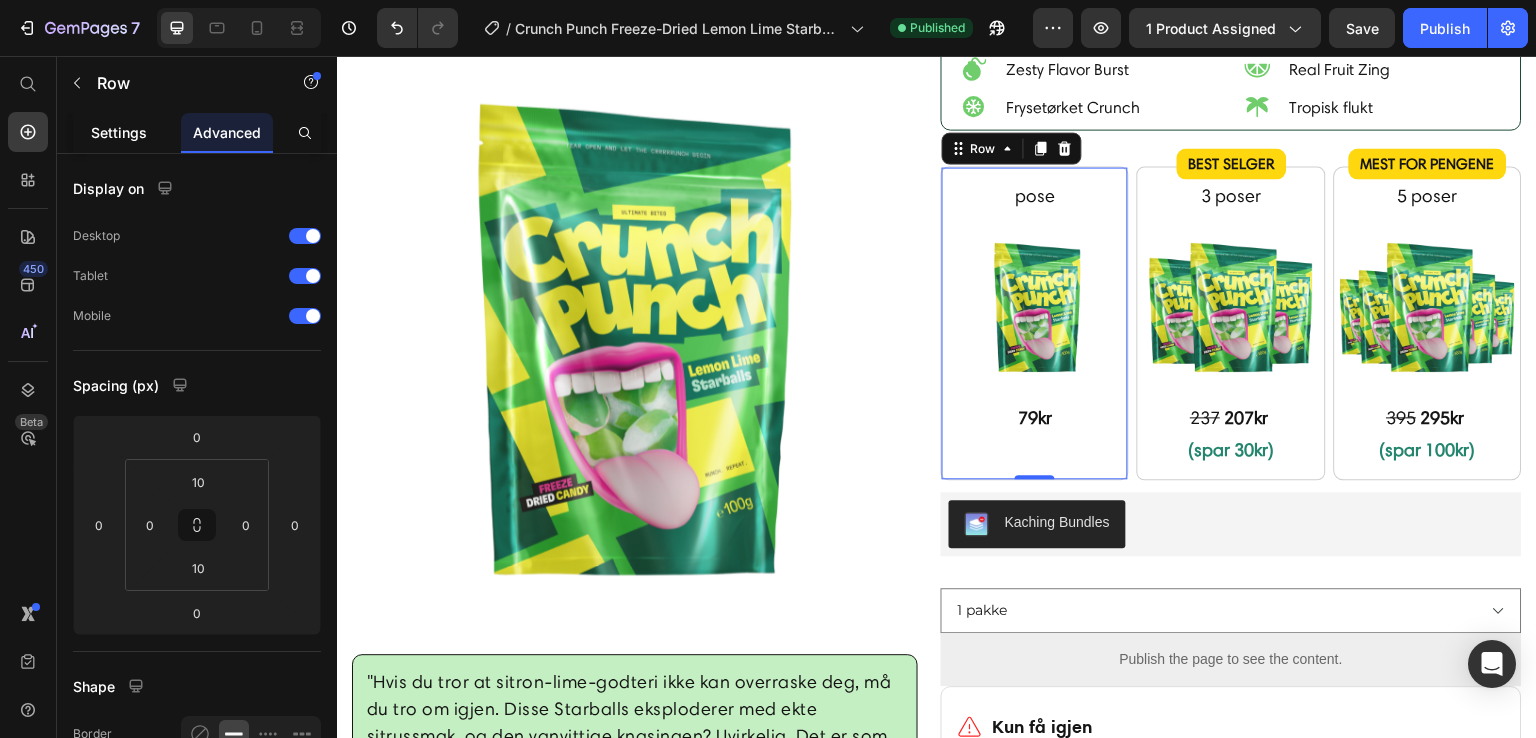 click on "Settings" at bounding box center [119, 132] 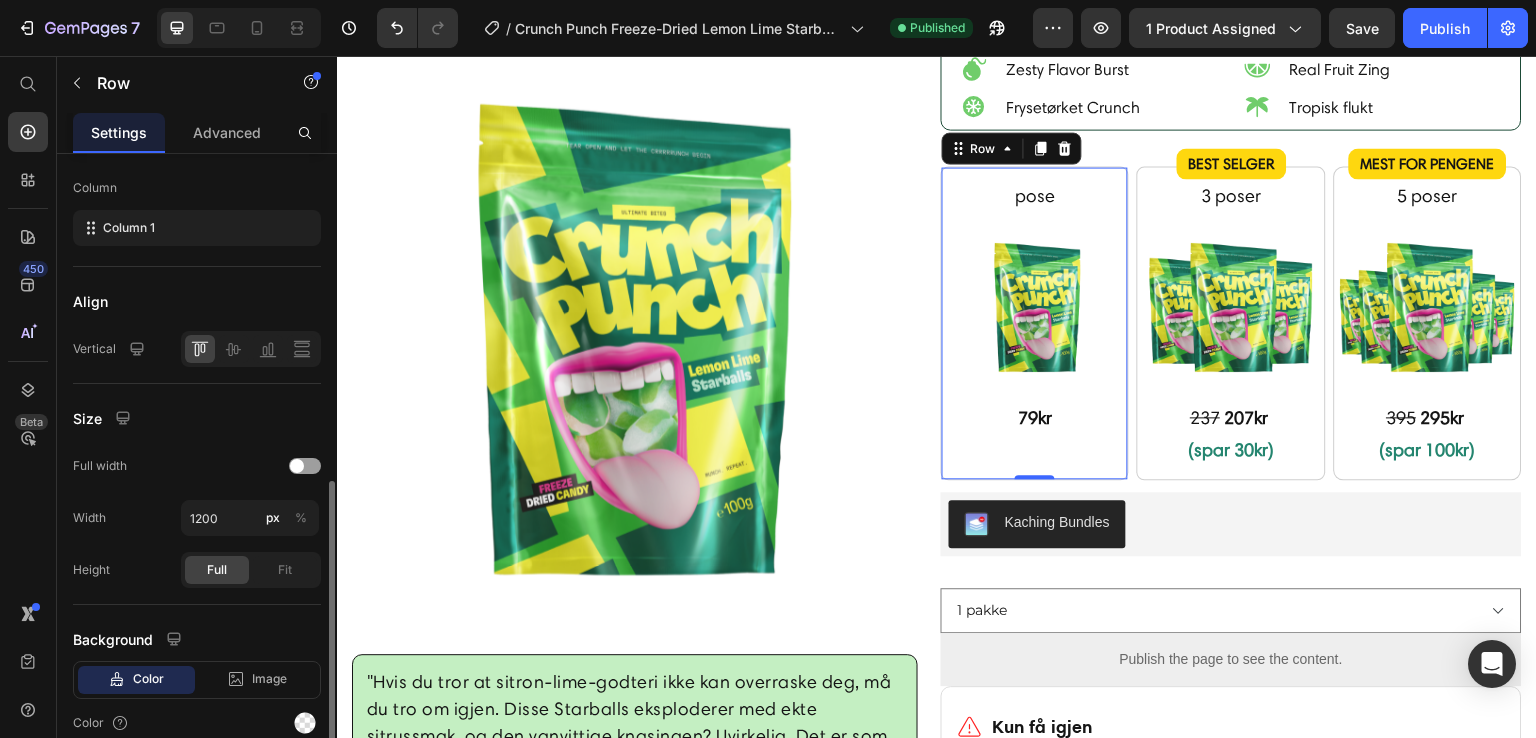 scroll, scrollTop: 386, scrollLeft: 0, axis: vertical 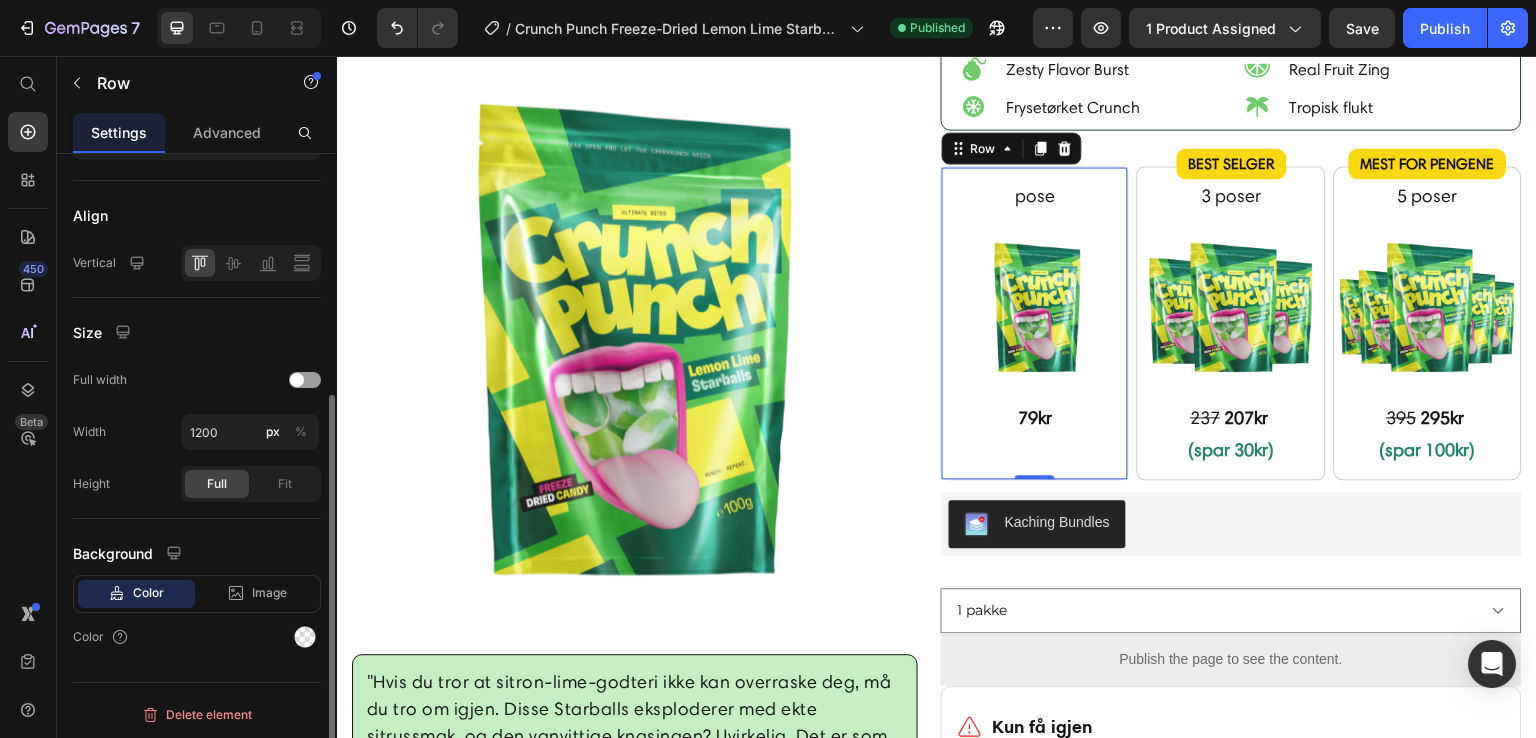 click on "Color" at bounding box center [148, 593] 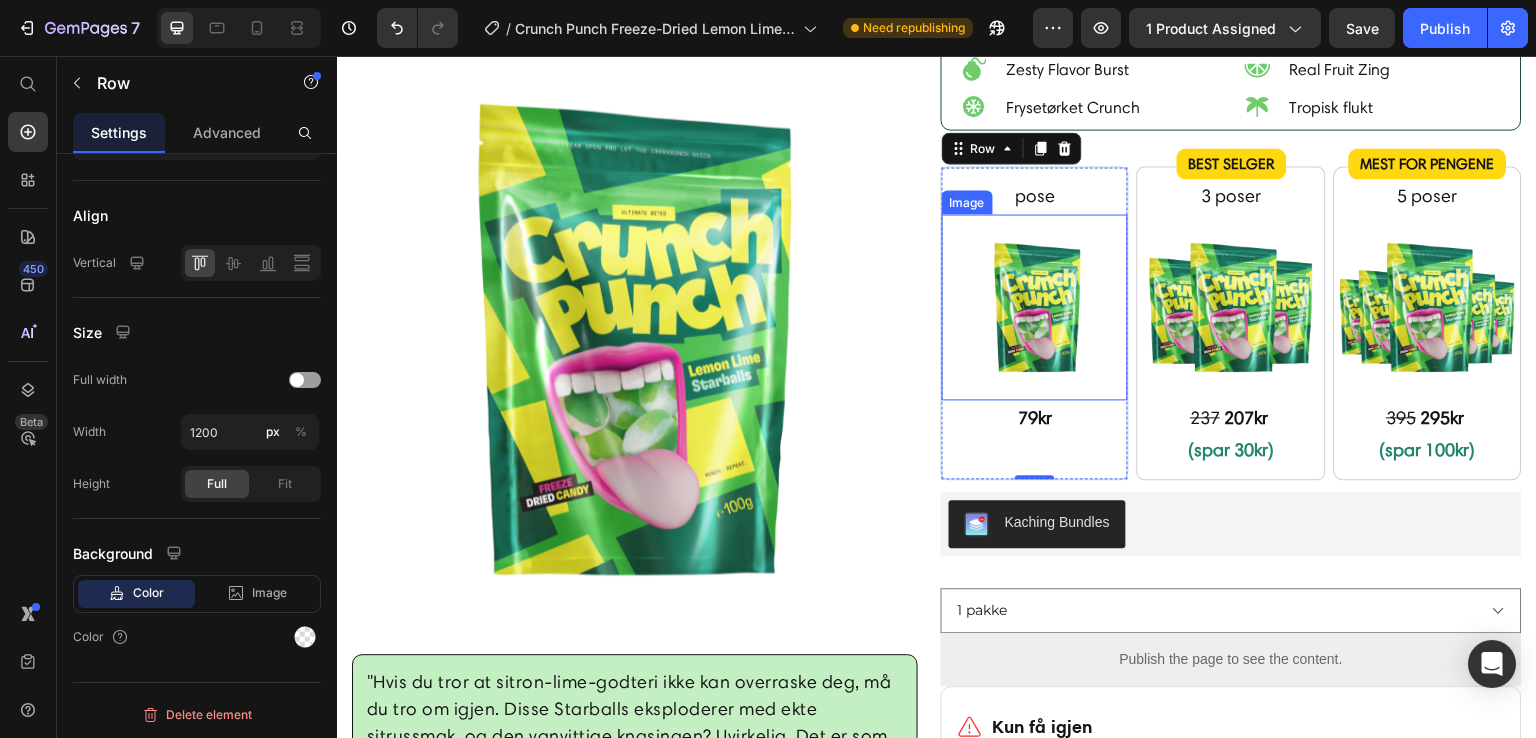 click at bounding box center [1035, 307] 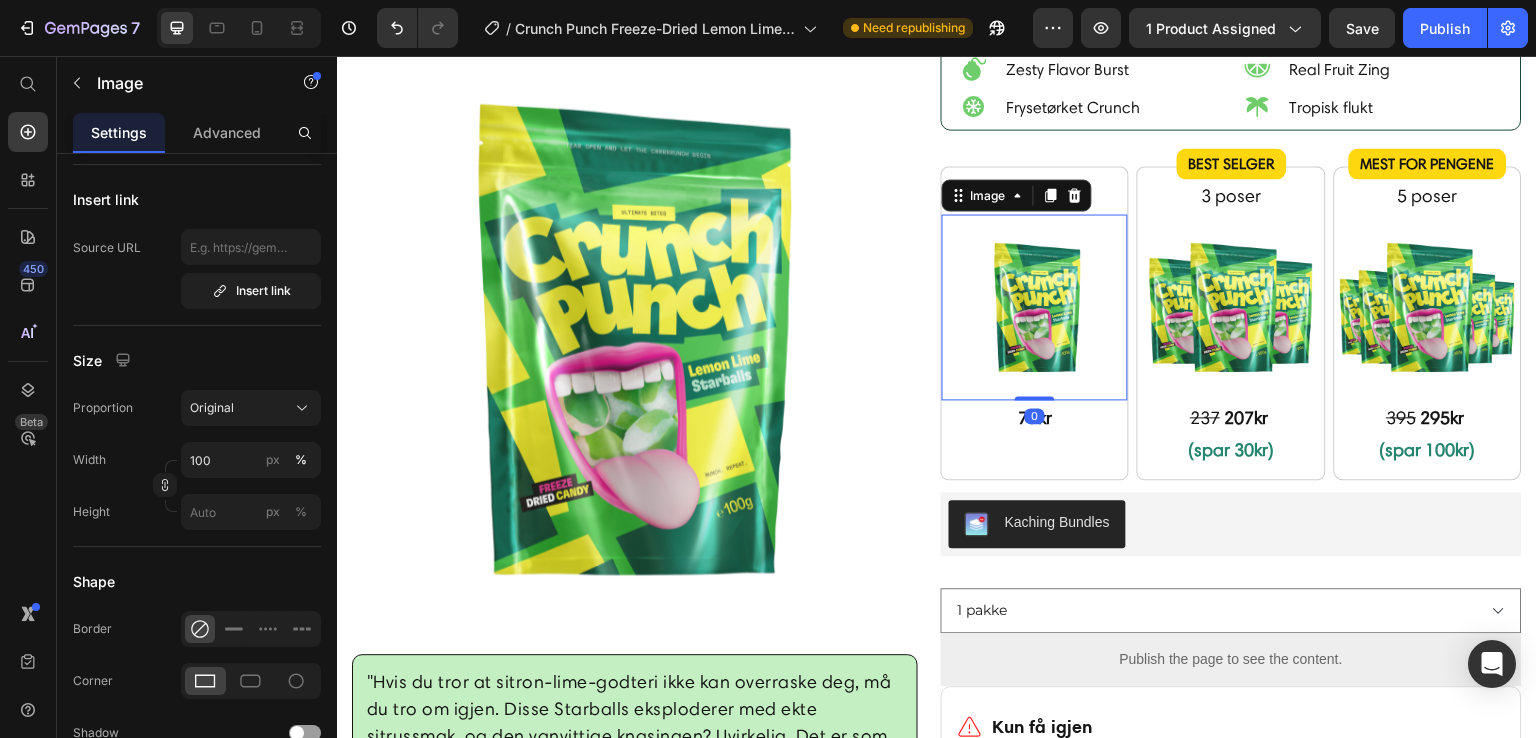 scroll, scrollTop: 0, scrollLeft: 0, axis: both 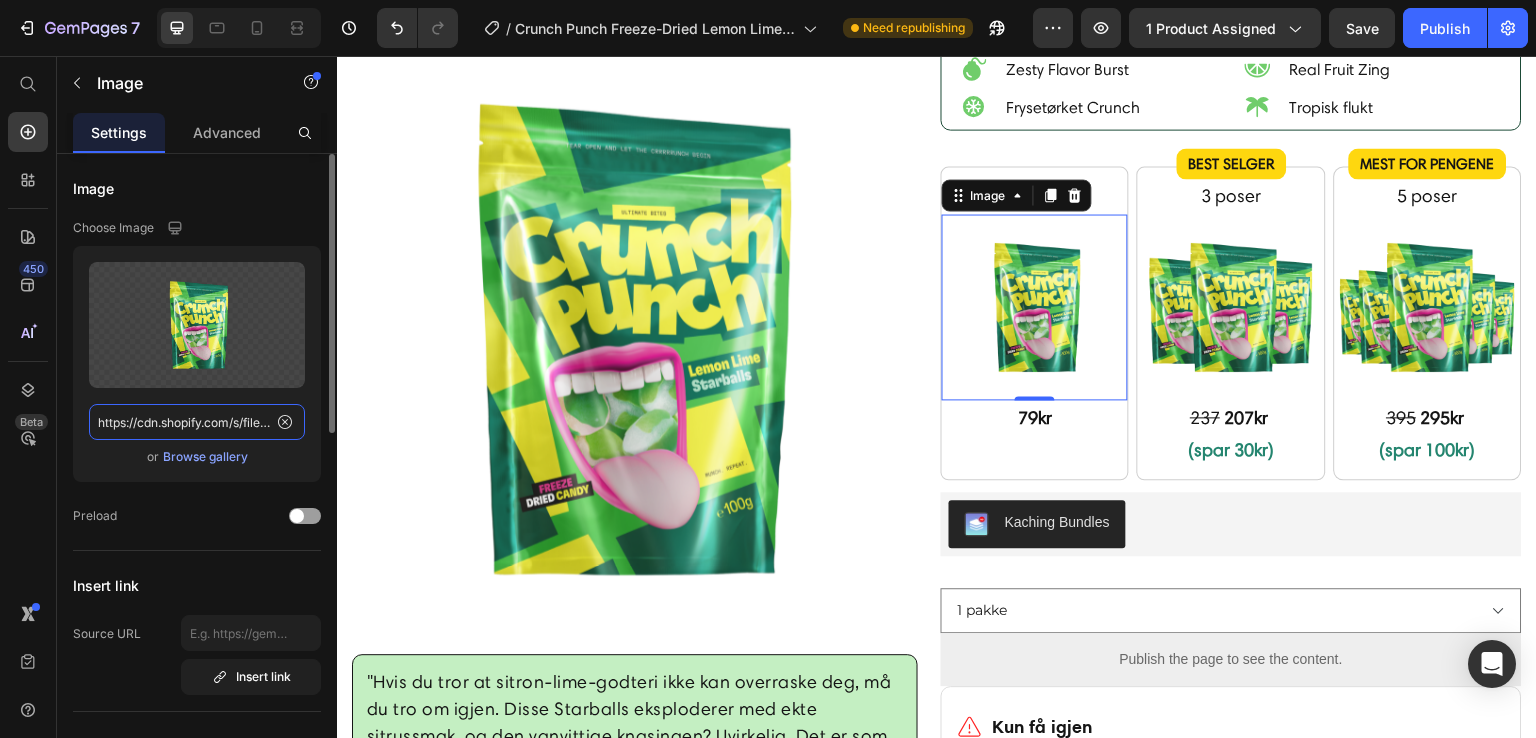click on "https://cdn.shopify.com/s/files/1/0559/8999/3671/files/gempages_513920470601434096-bc0657e9-1de4-4636-b90e-775bb9ff72e3.png" 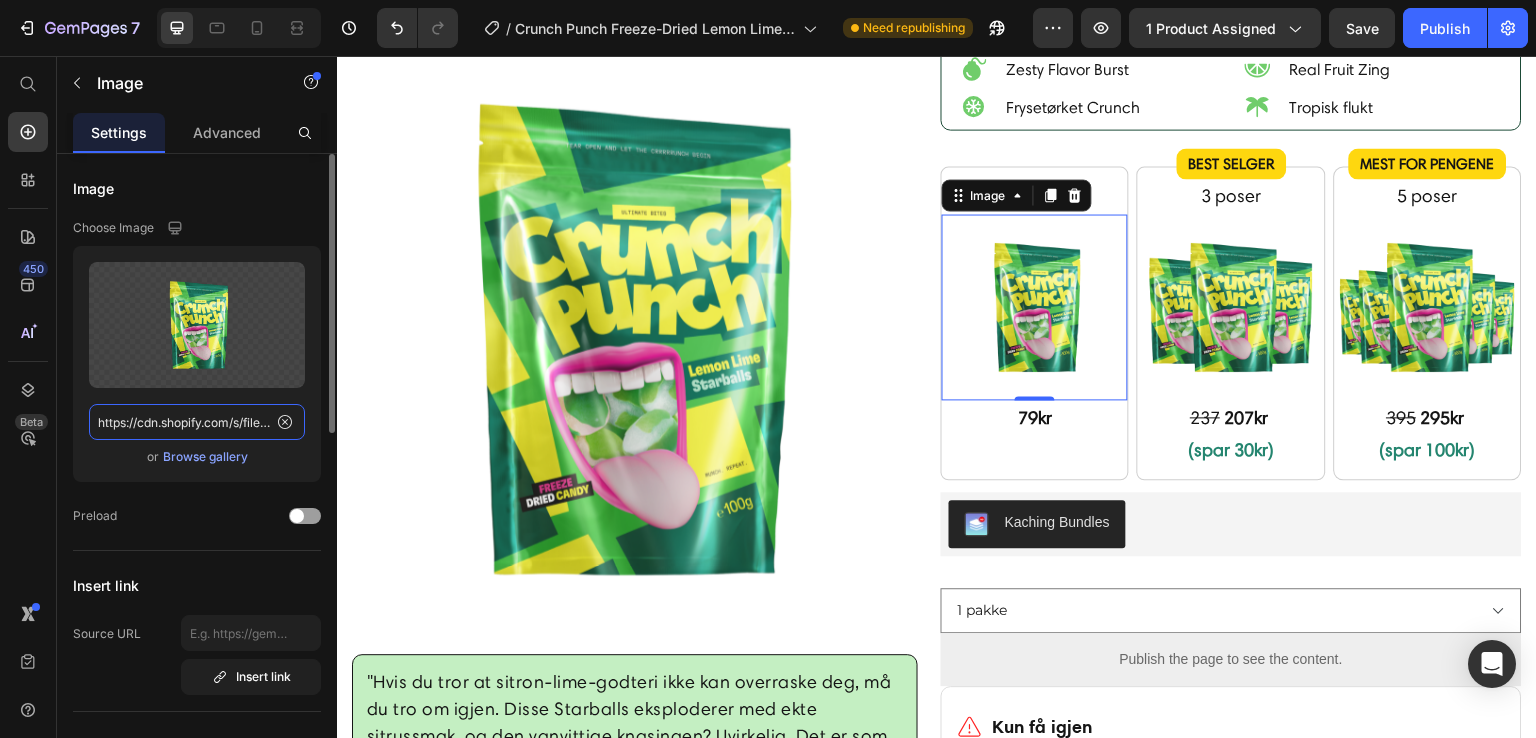 click on "https://cdn.shopify.com/s/files/1/0559/8999/3671/files/gempages_513920470601434096-bc0657e9-1de4-4636-b90e-775bb9ff72e3.png" 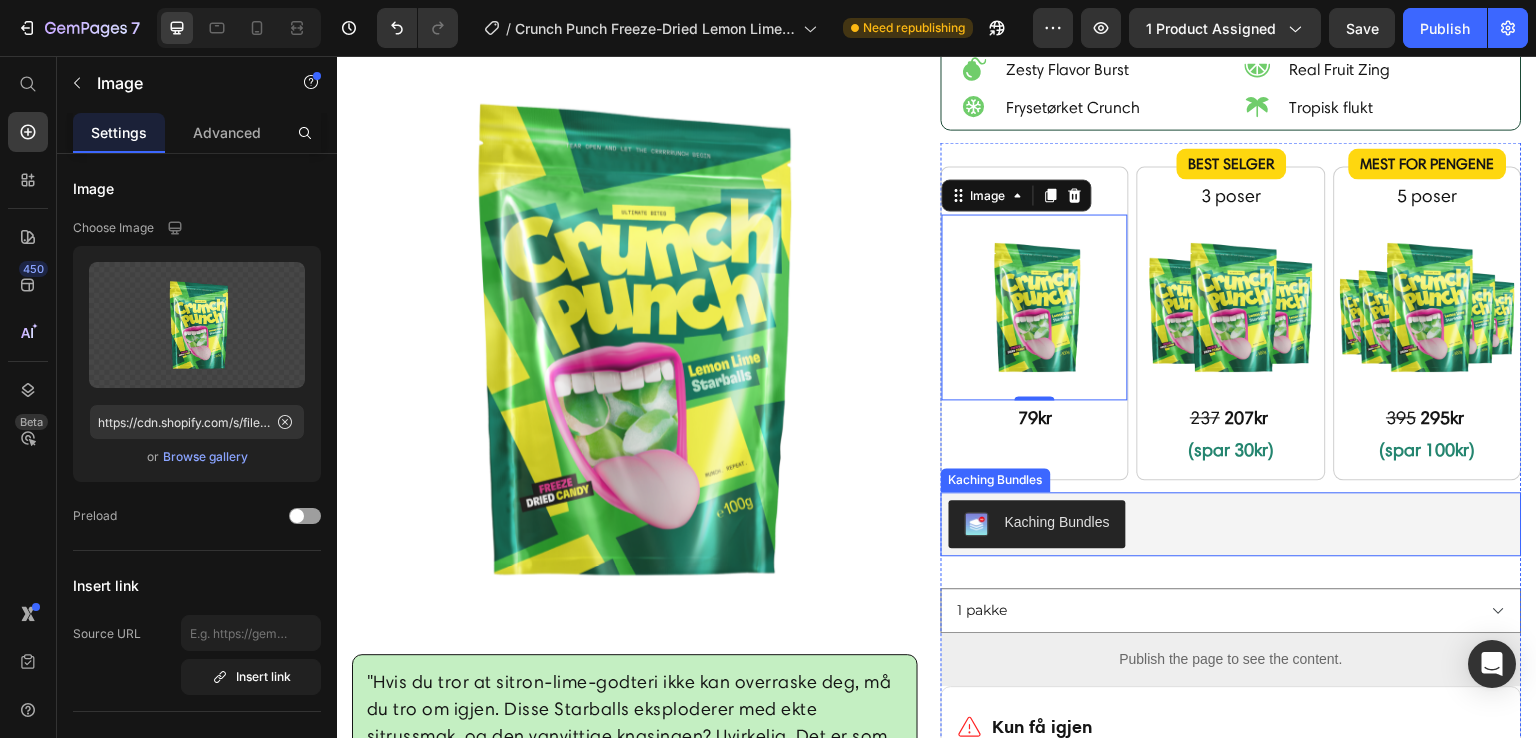 click on "Kaching Bundles" at bounding box center [1231, 524] 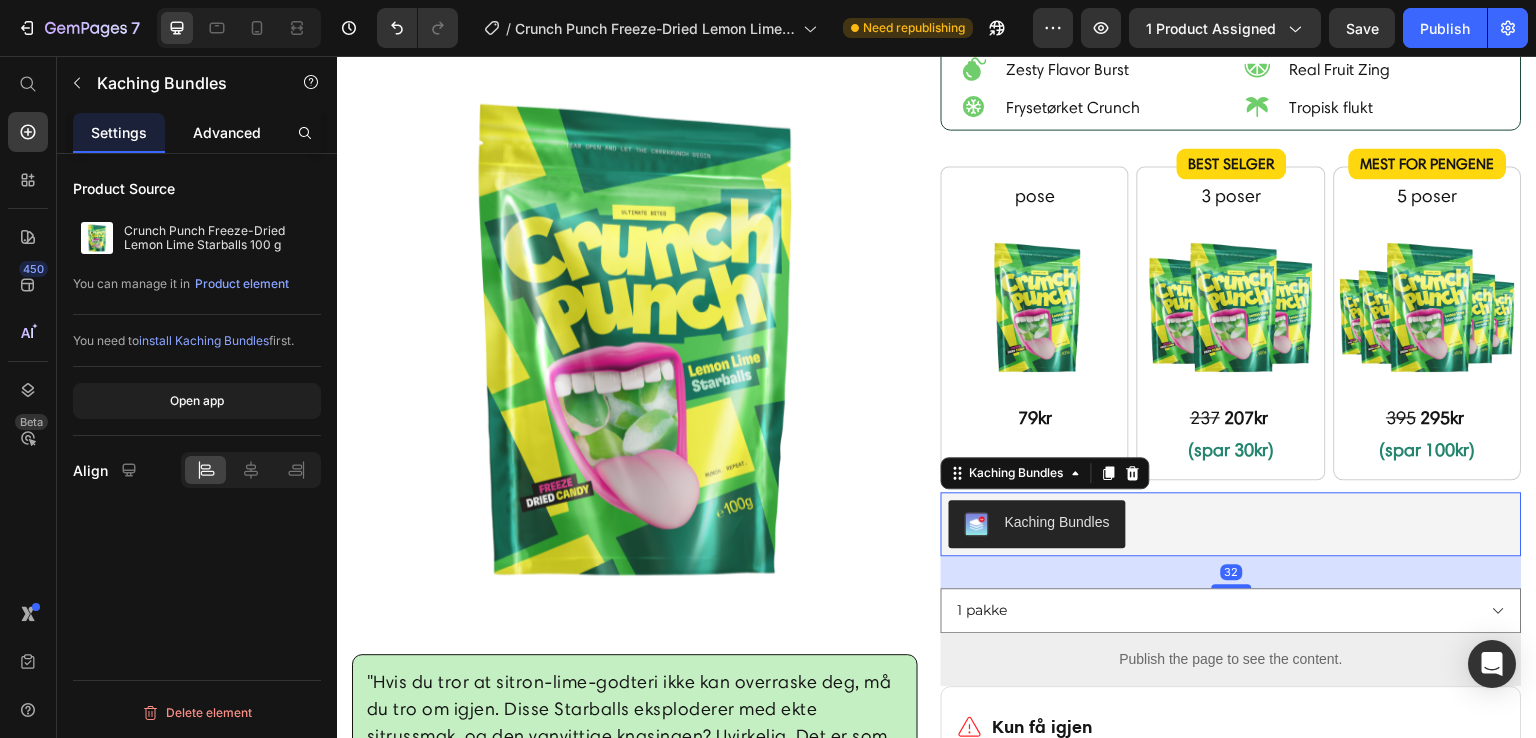 click on "Advanced" at bounding box center [227, 132] 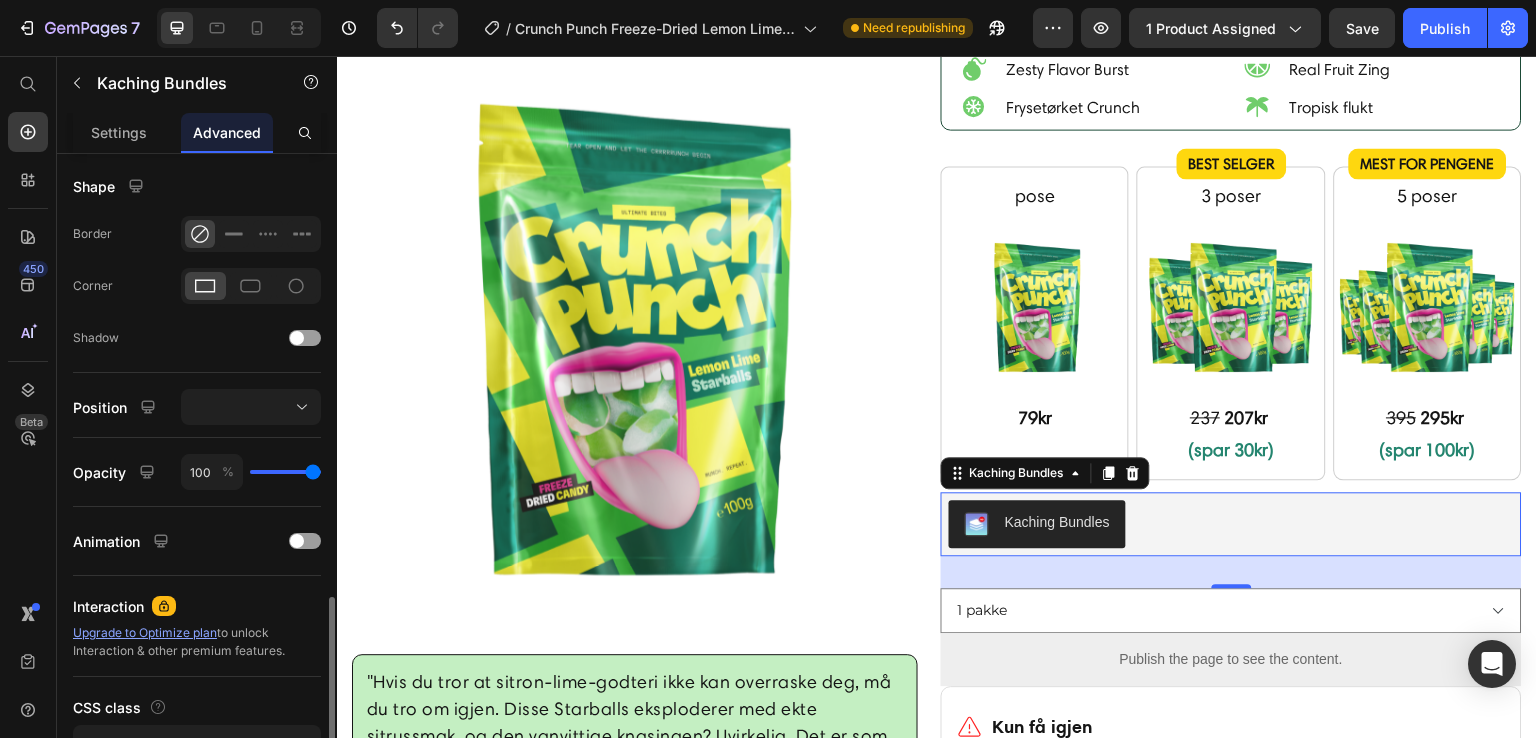 scroll, scrollTop: 626, scrollLeft: 0, axis: vertical 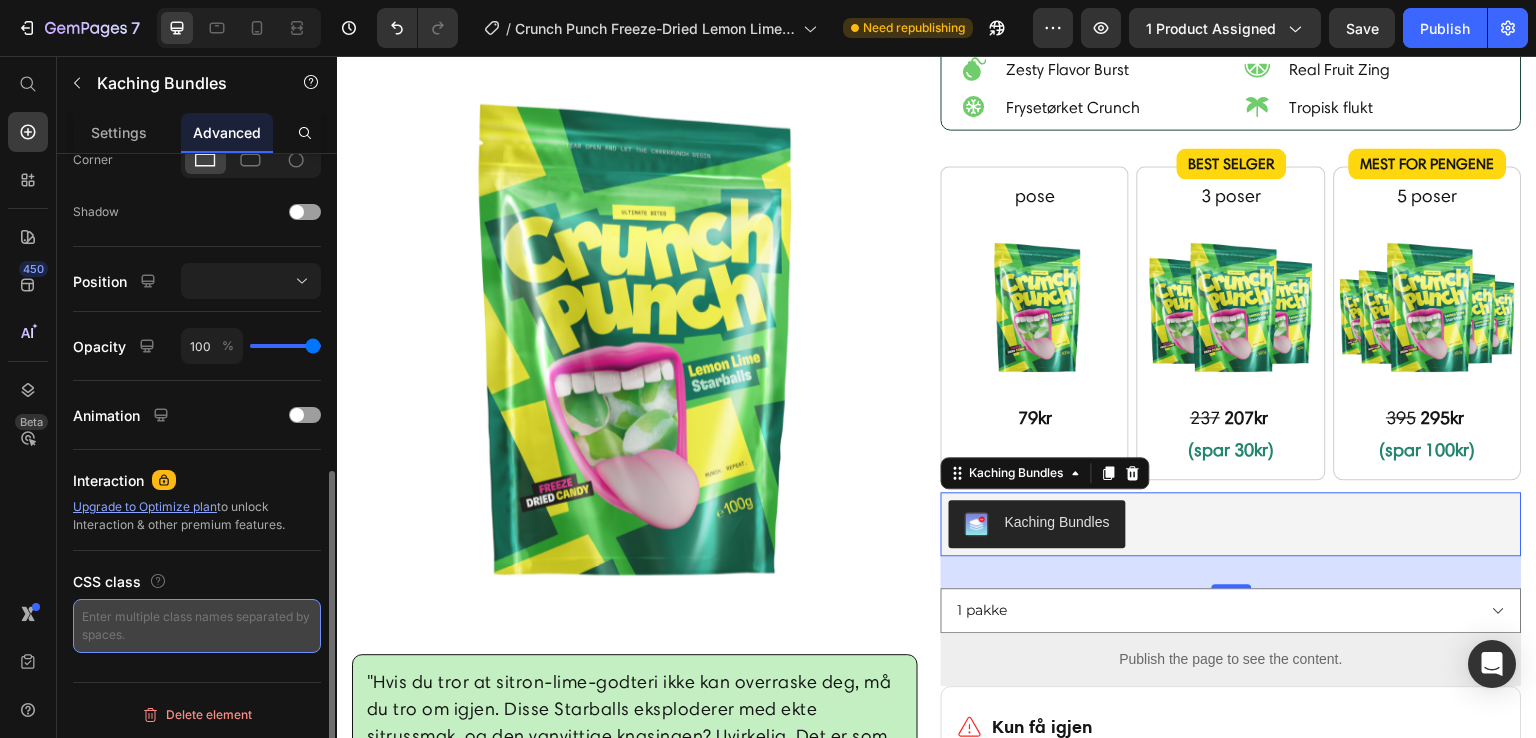 click at bounding box center (197, 626) 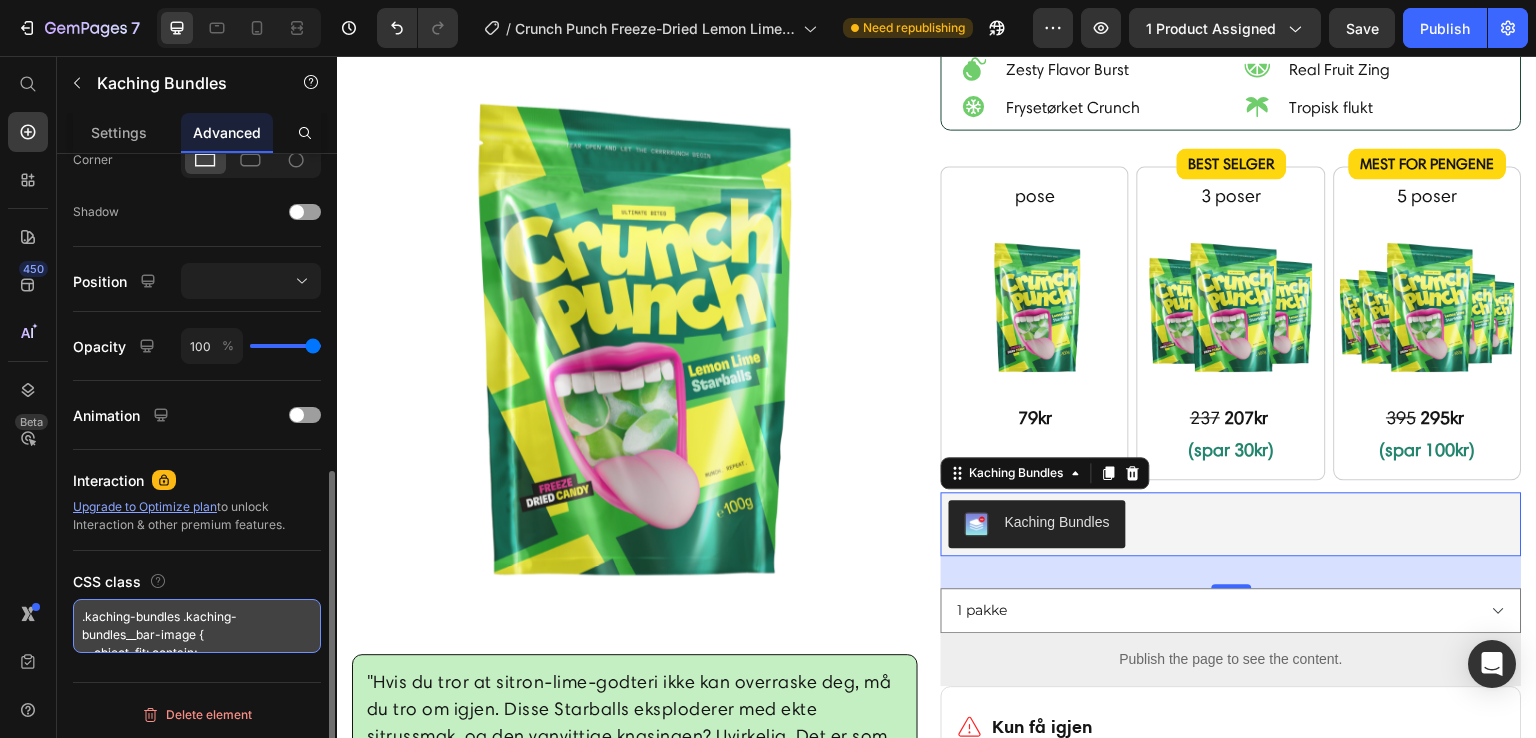 scroll, scrollTop: 44, scrollLeft: 0, axis: vertical 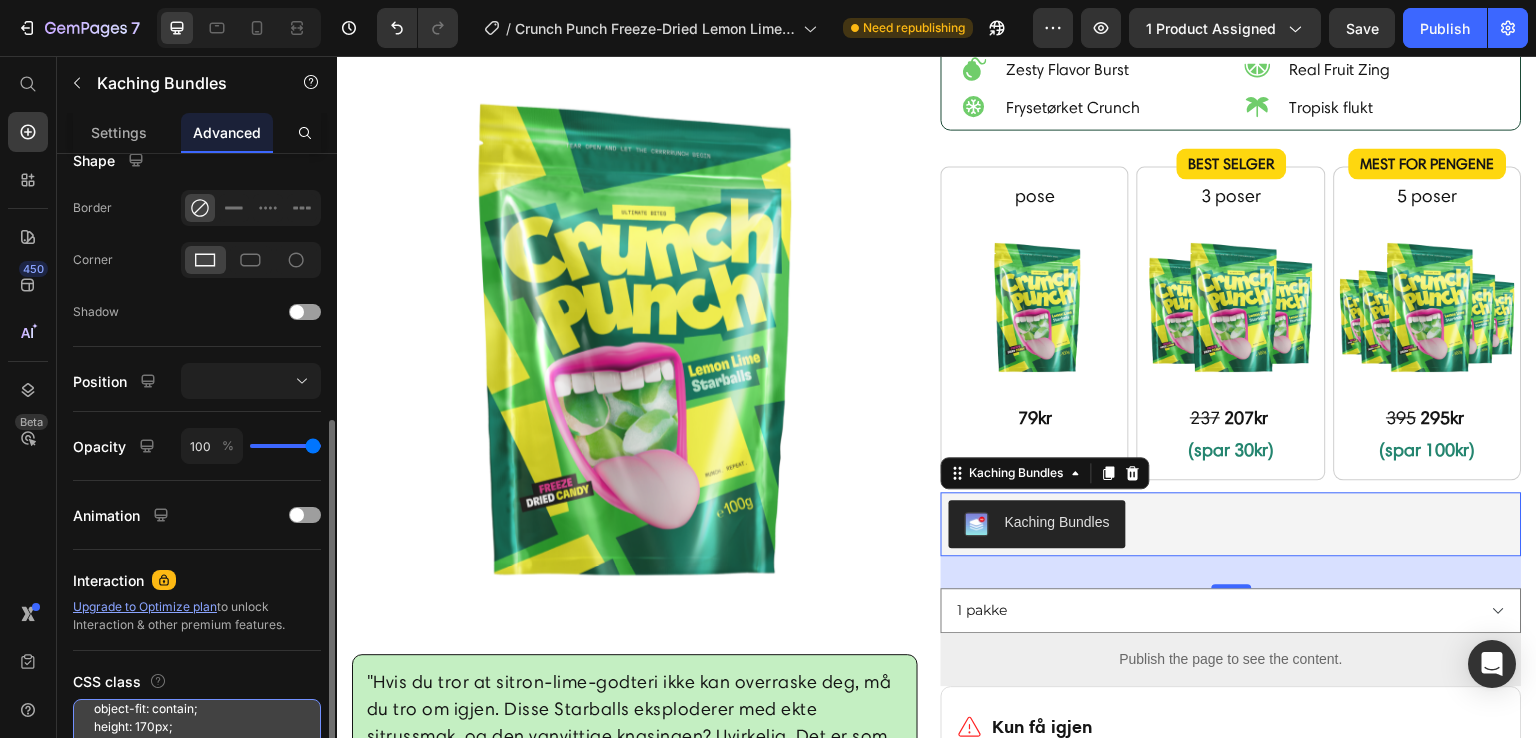 click on ".kaching-bundles .kaching-bundles__bar-image {
object-fit: contain;
height: 170px;
width: 170px;" at bounding box center (197, 726) 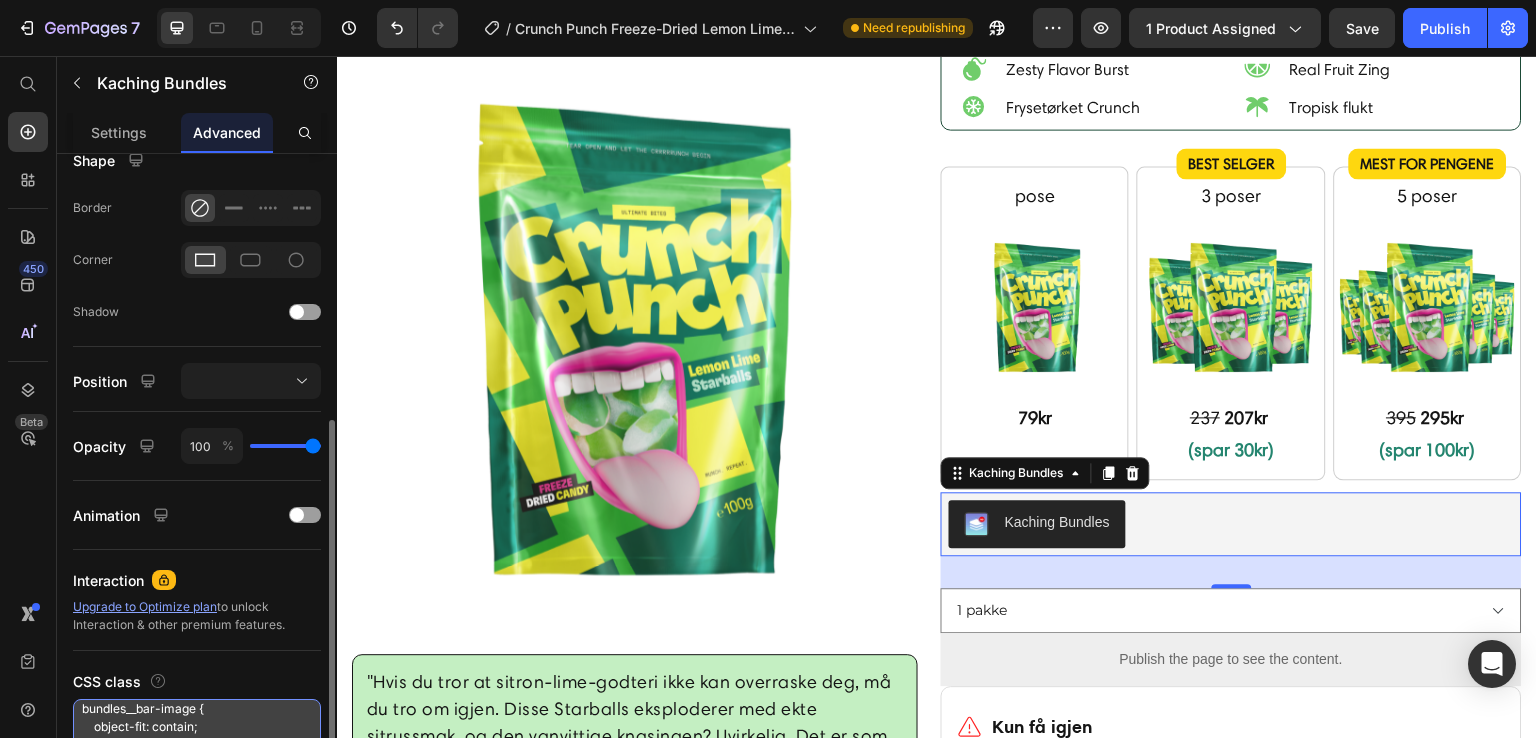 scroll, scrollTop: 8, scrollLeft: 0, axis: vertical 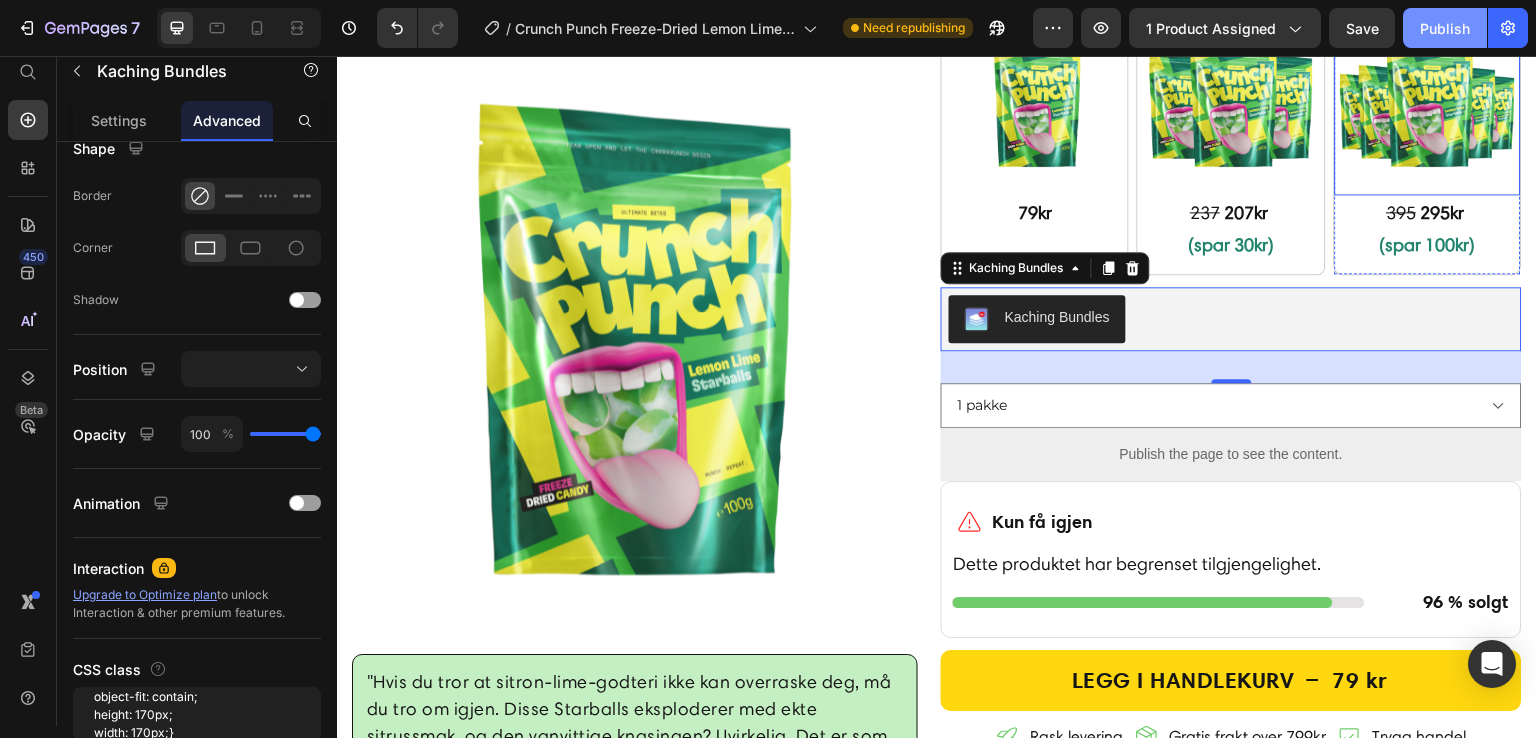 click on "Publish" 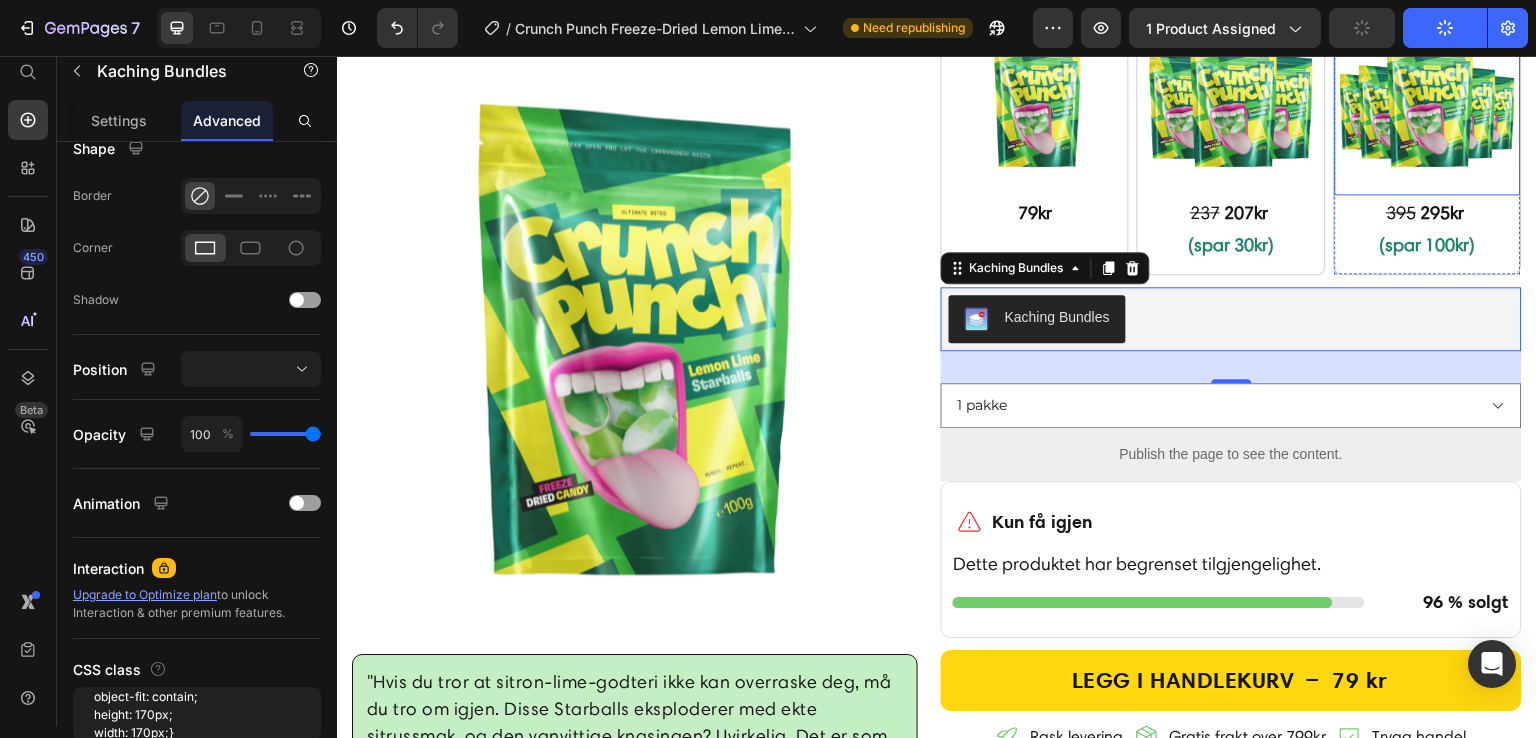 click on "Publish" 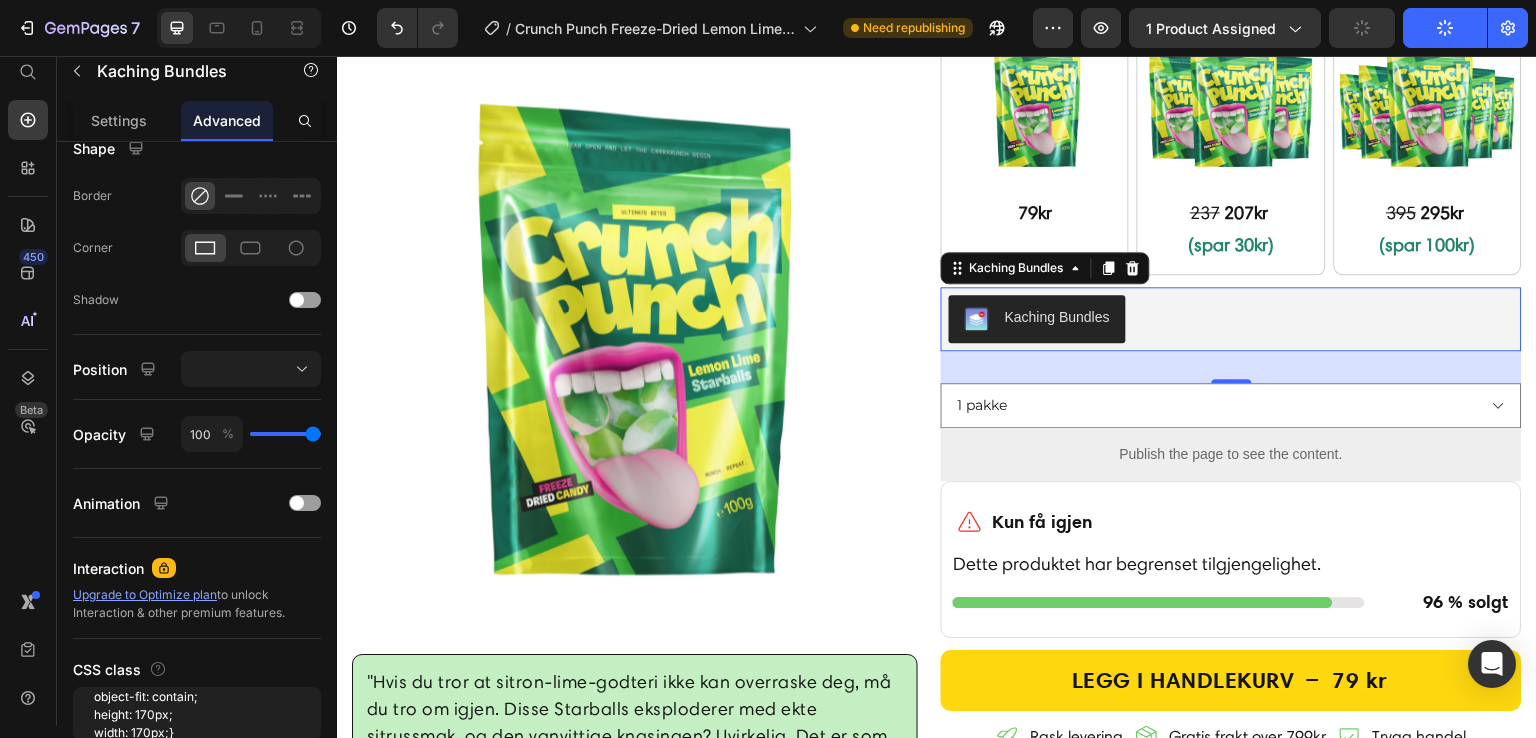scroll, scrollTop: 36, scrollLeft: 0, axis: vertical 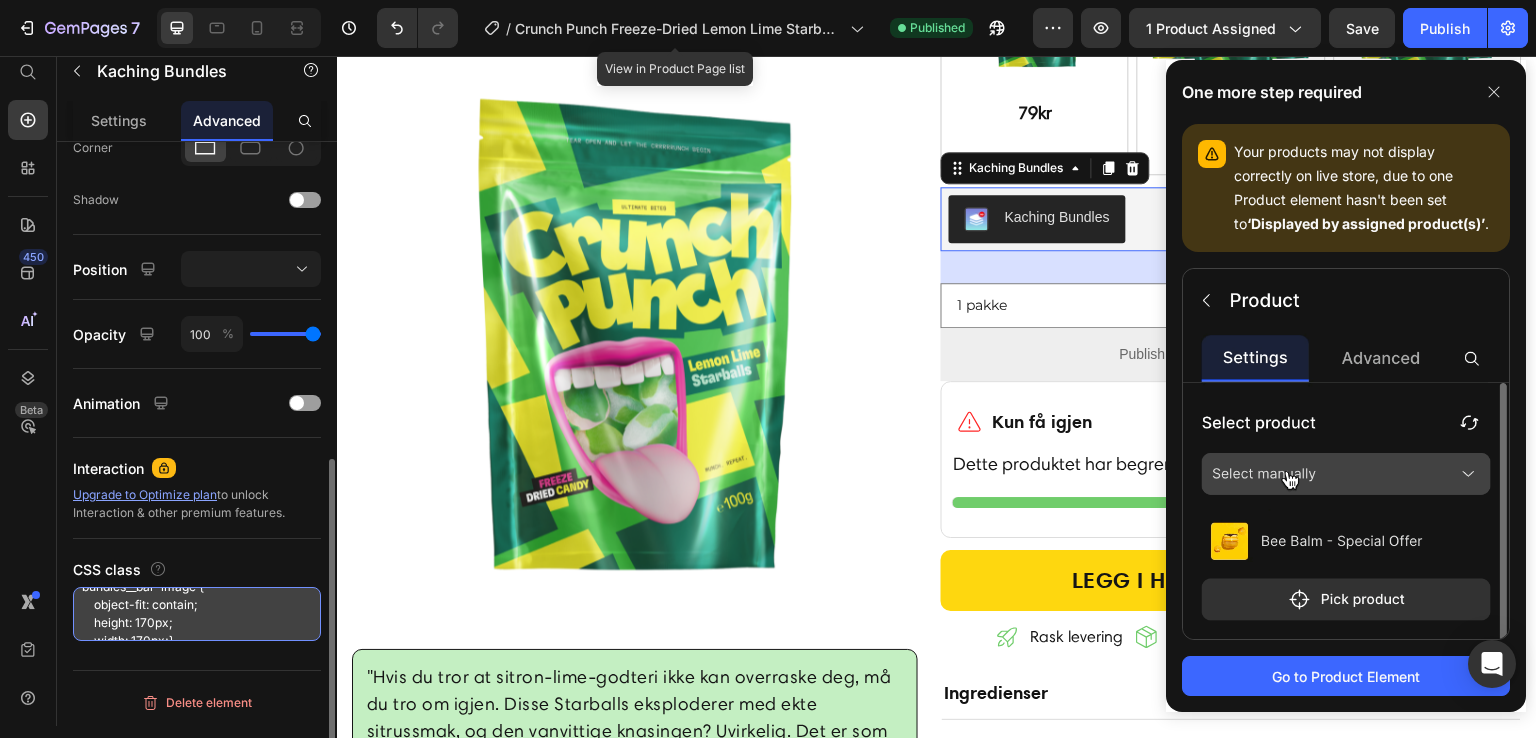 click on ".kaching-bundles .kaching-bundles__bar-image {
object-fit: contain;
height: 170px;
width: 170px;}" at bounding box center [197, 614] 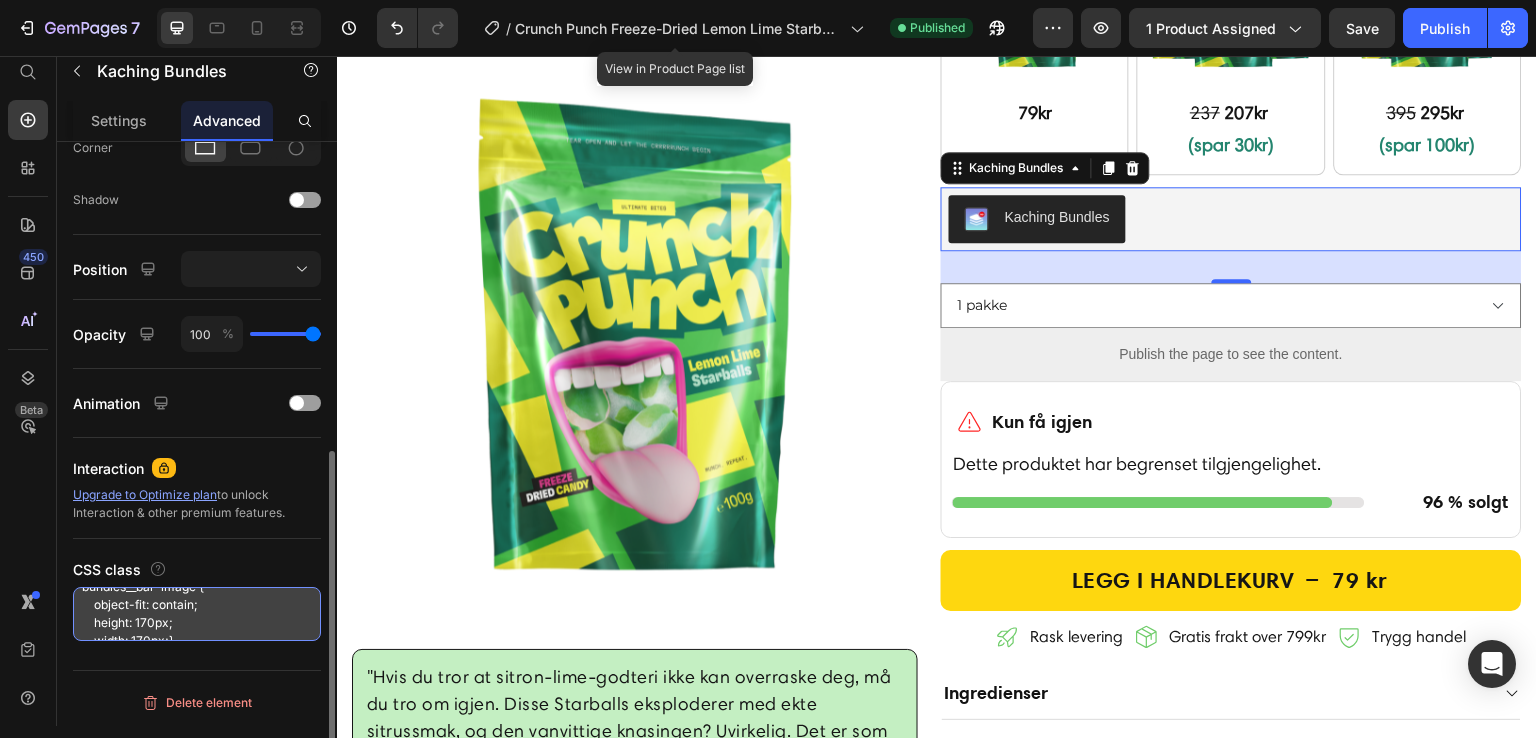 scroll, scrollTop: 580, scrollLeft: 0, axis: vertical 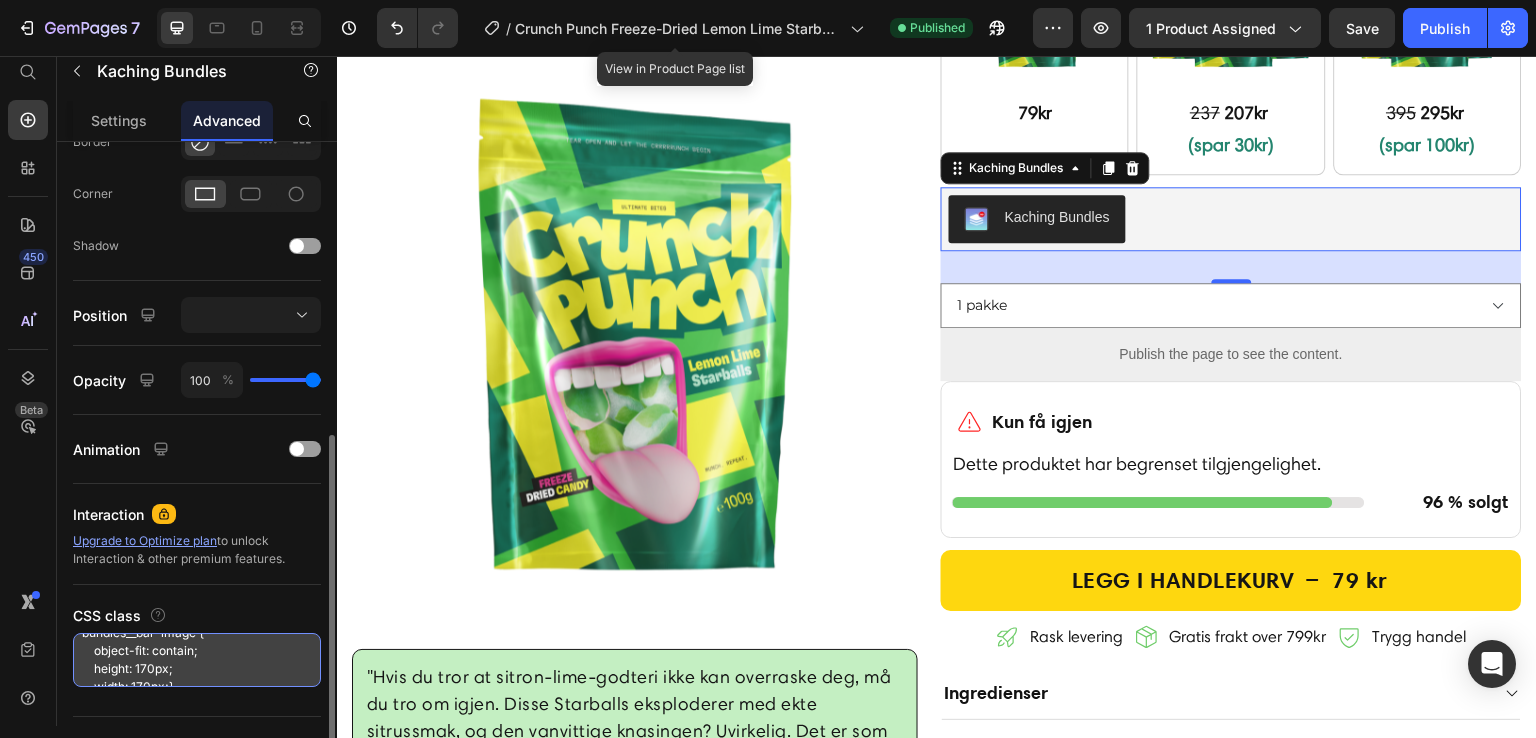 click on ".kaching-bundles .kaching-bundles__bar-image {
object-fit: contain;
height: 170px;
width: 170px;}" at bounding box center [197, 660] 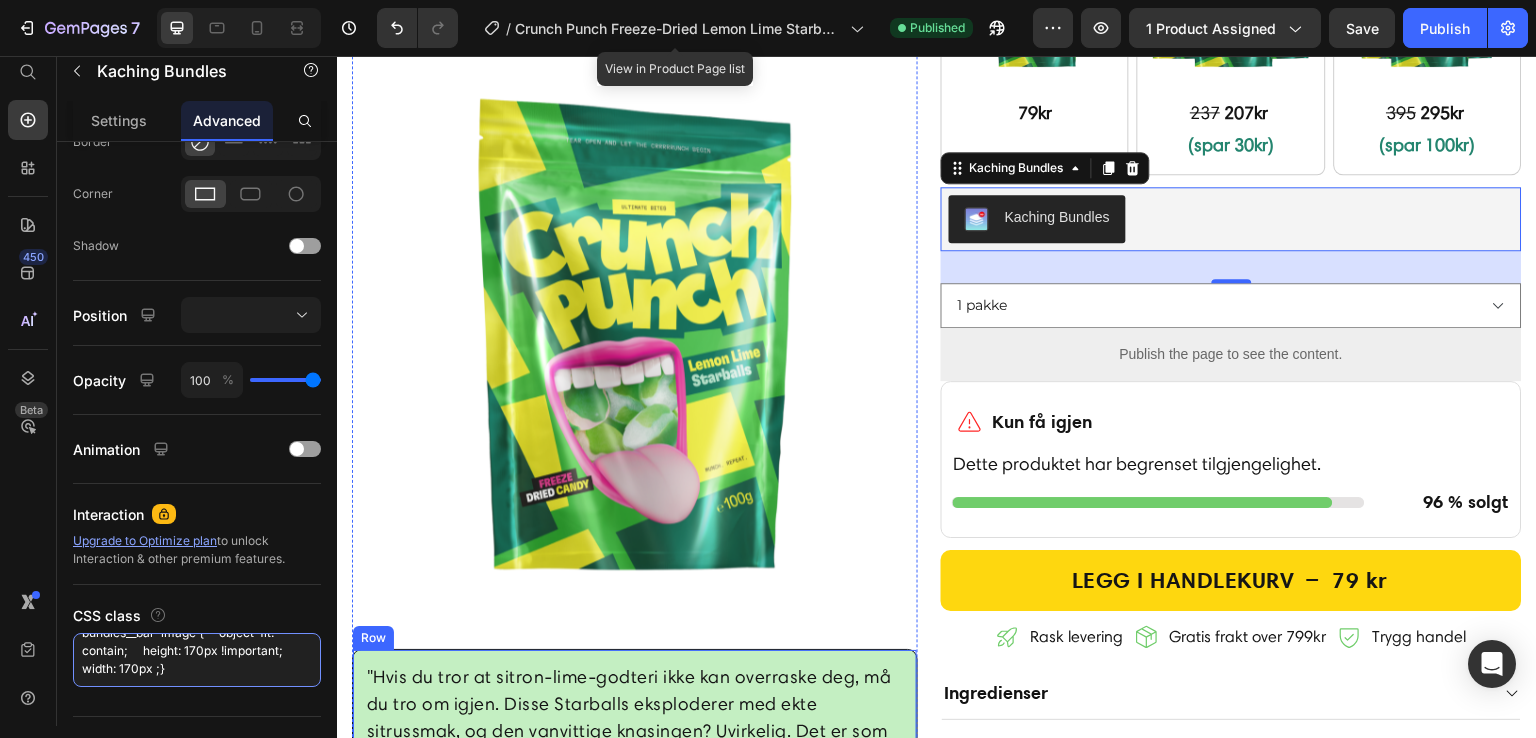 paste on "!important" 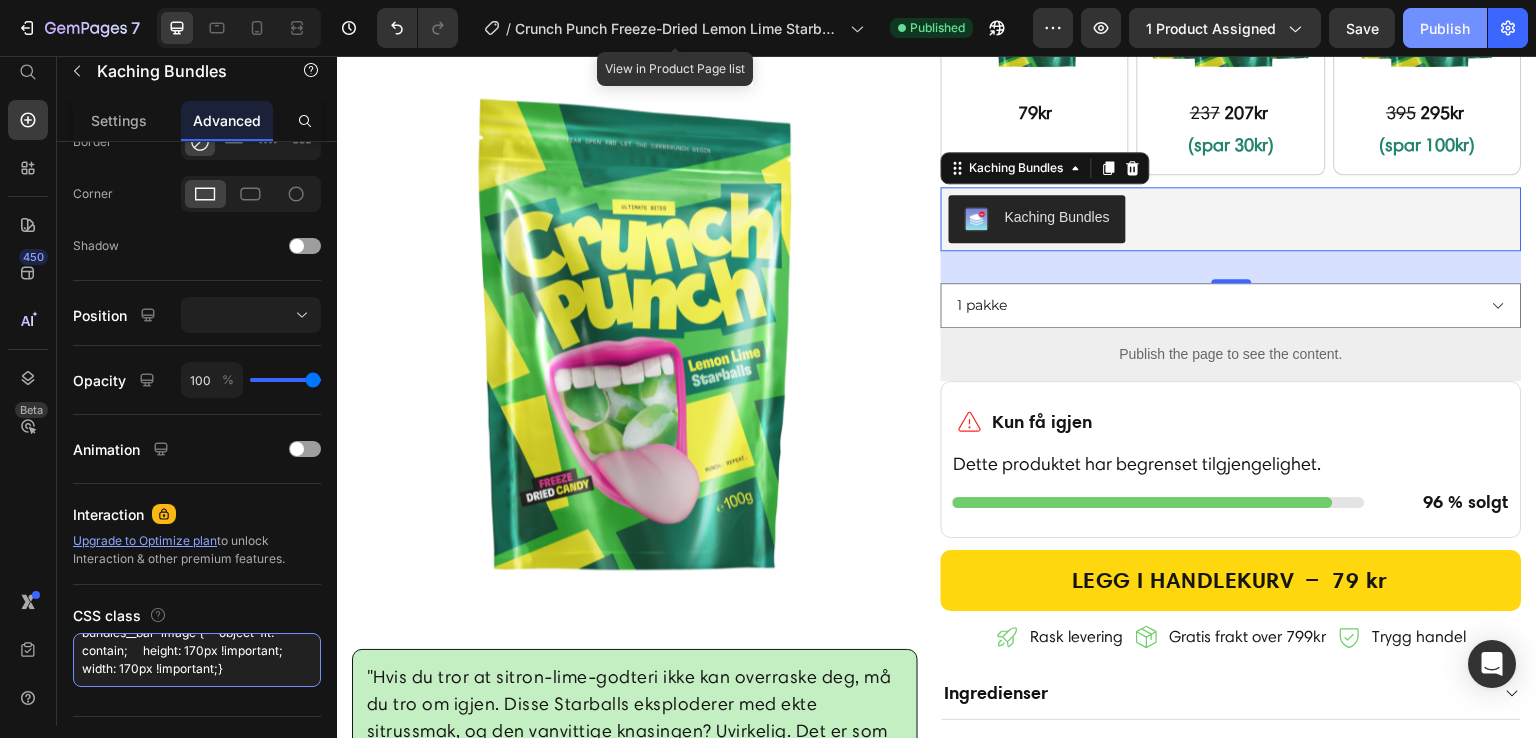 type on ".kaching-bundles .kaching-bundles__bar-image {     object-fit: contain;     height: 170px !important;     width: 170px !important;}" 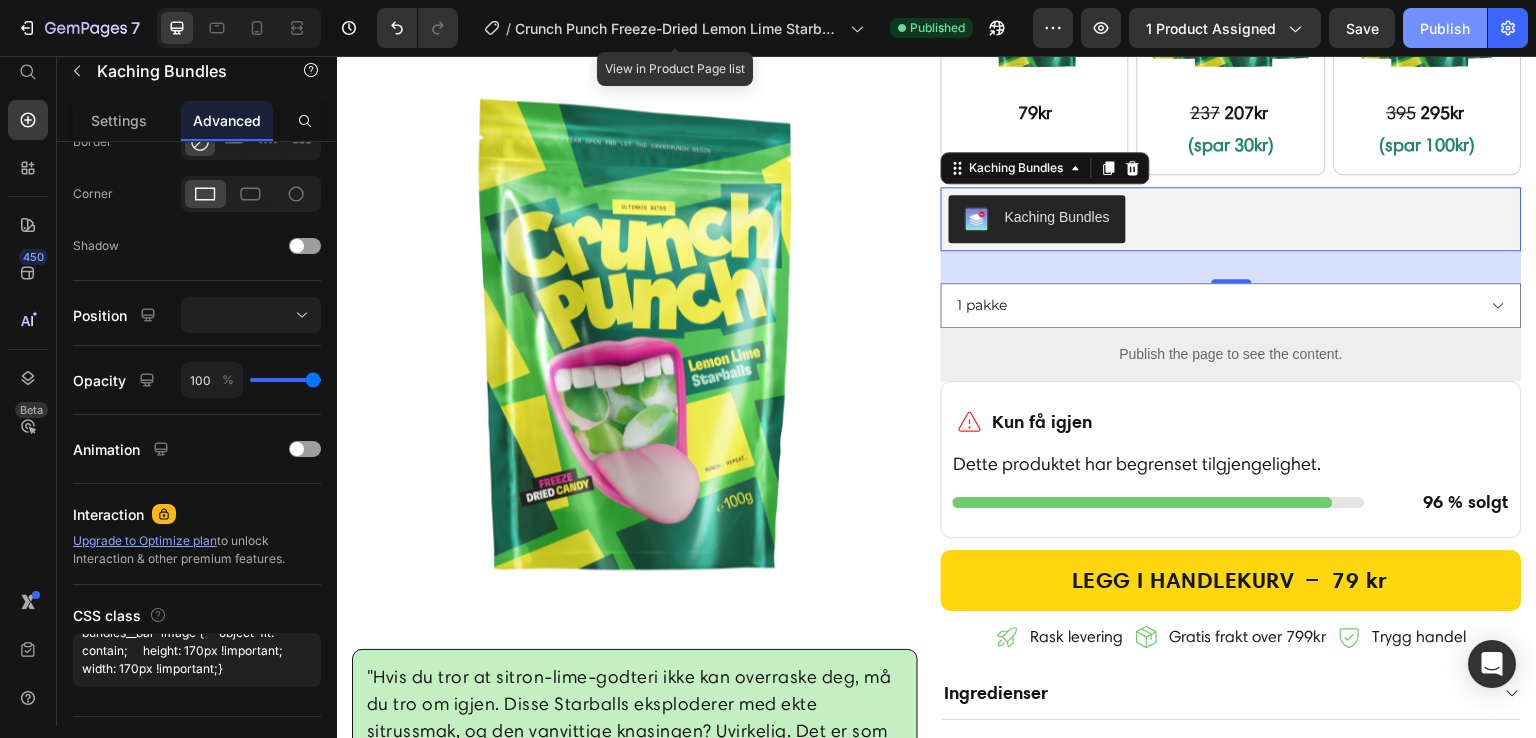 click on "Publish" at bounding box center (1445, 28) 